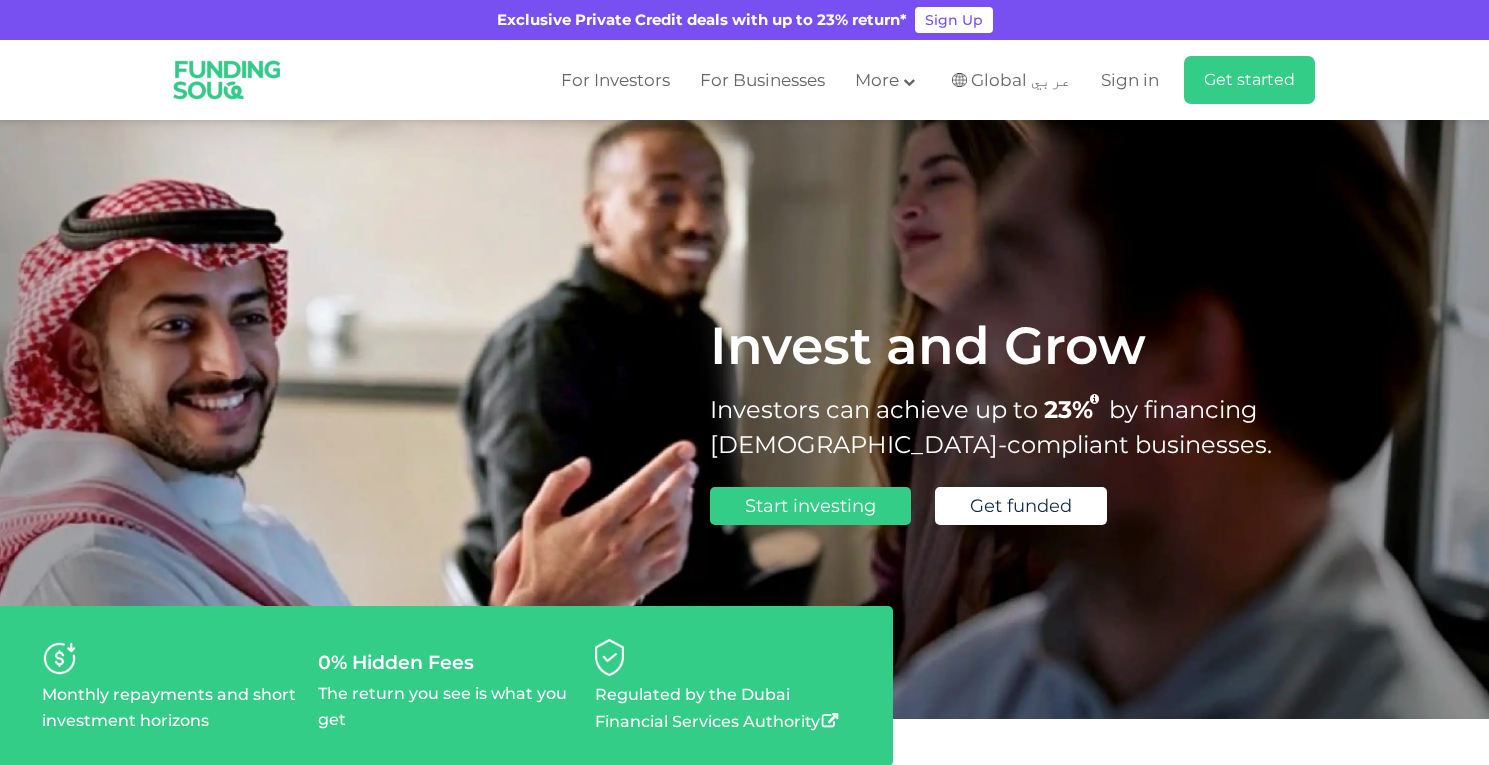 scroll, scrollTop: 0, scrollLeft: 0, axis: both 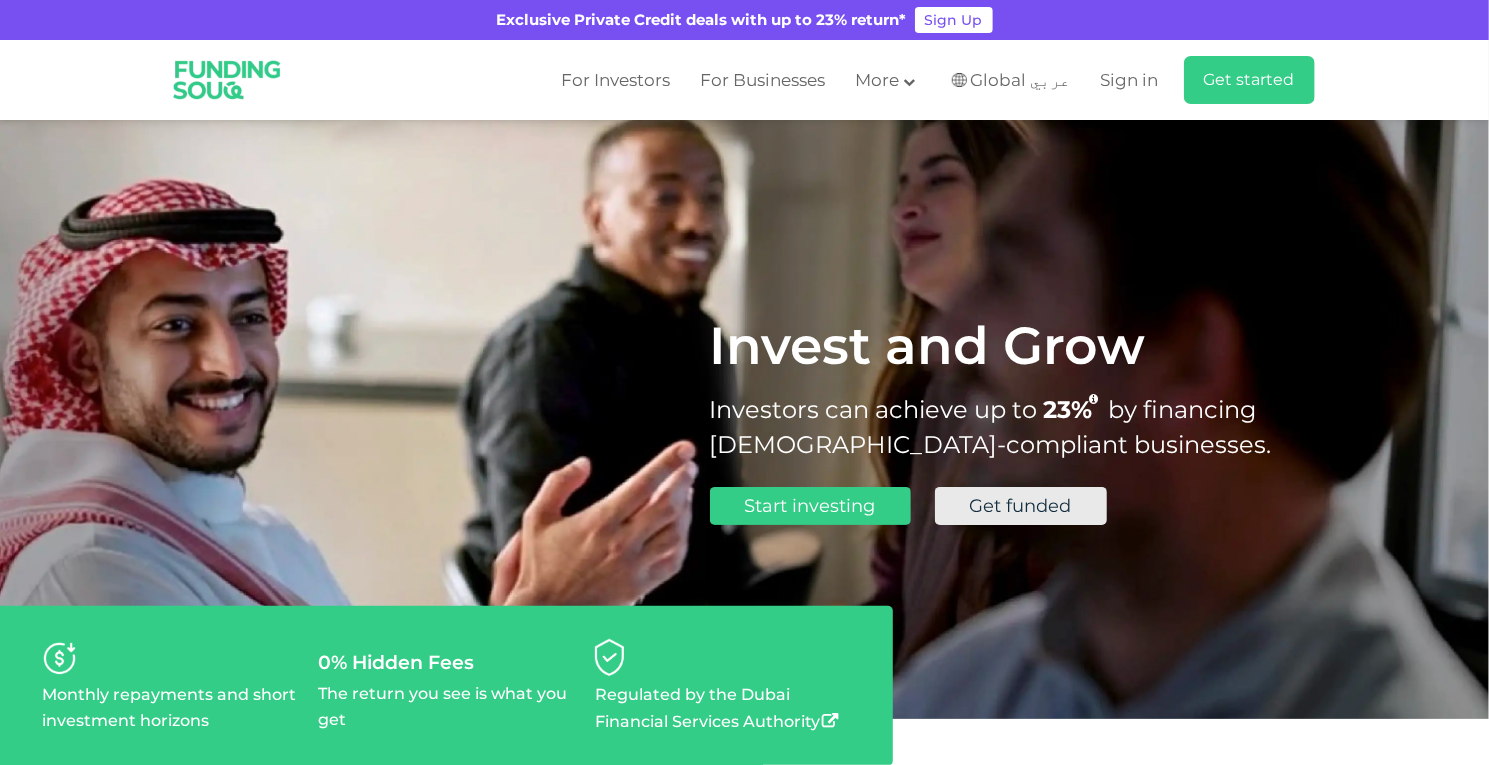 click on "Get funded" at bounding box center [1021, 506] 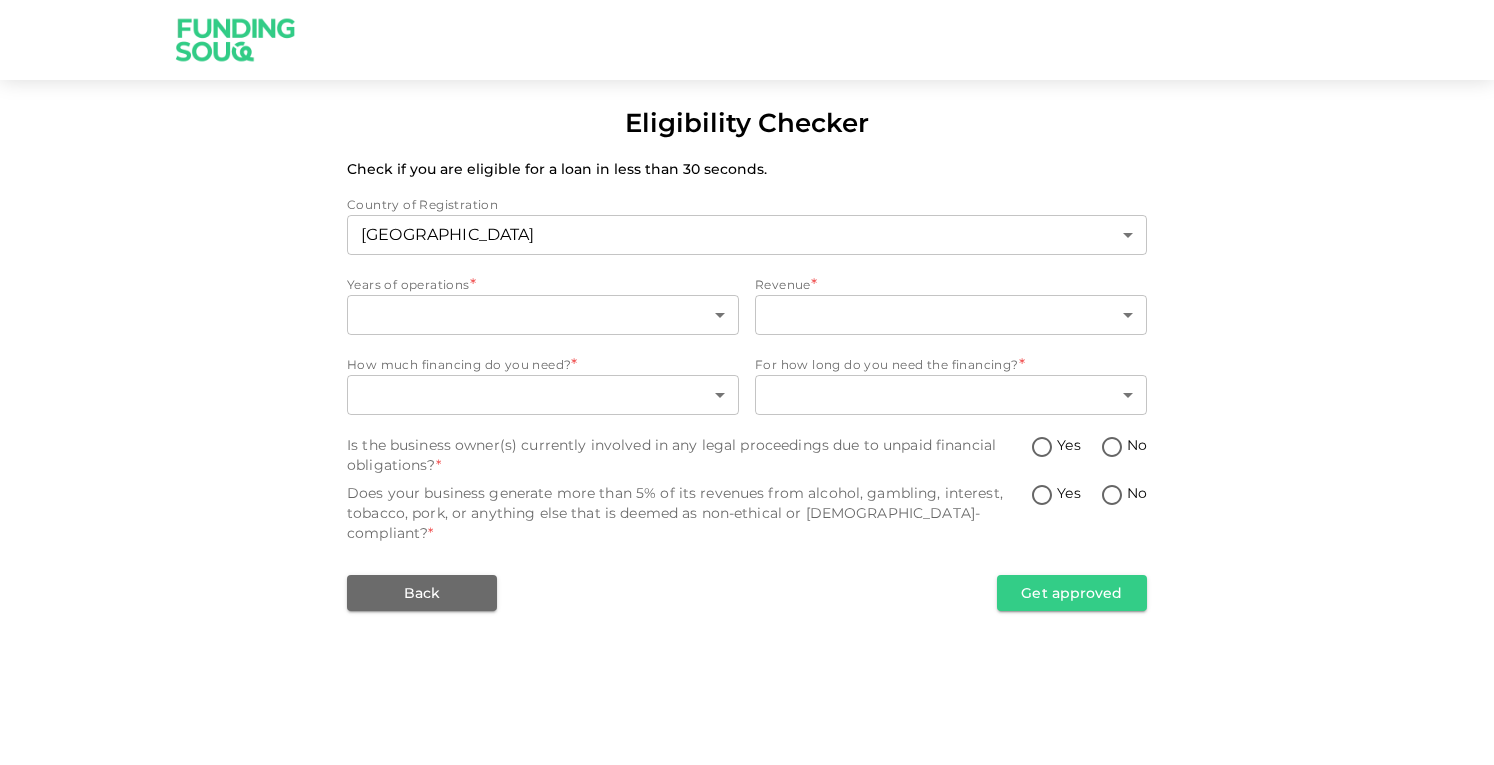 scroll, scrollTop: 0, scrollLeft: 0, axis: both 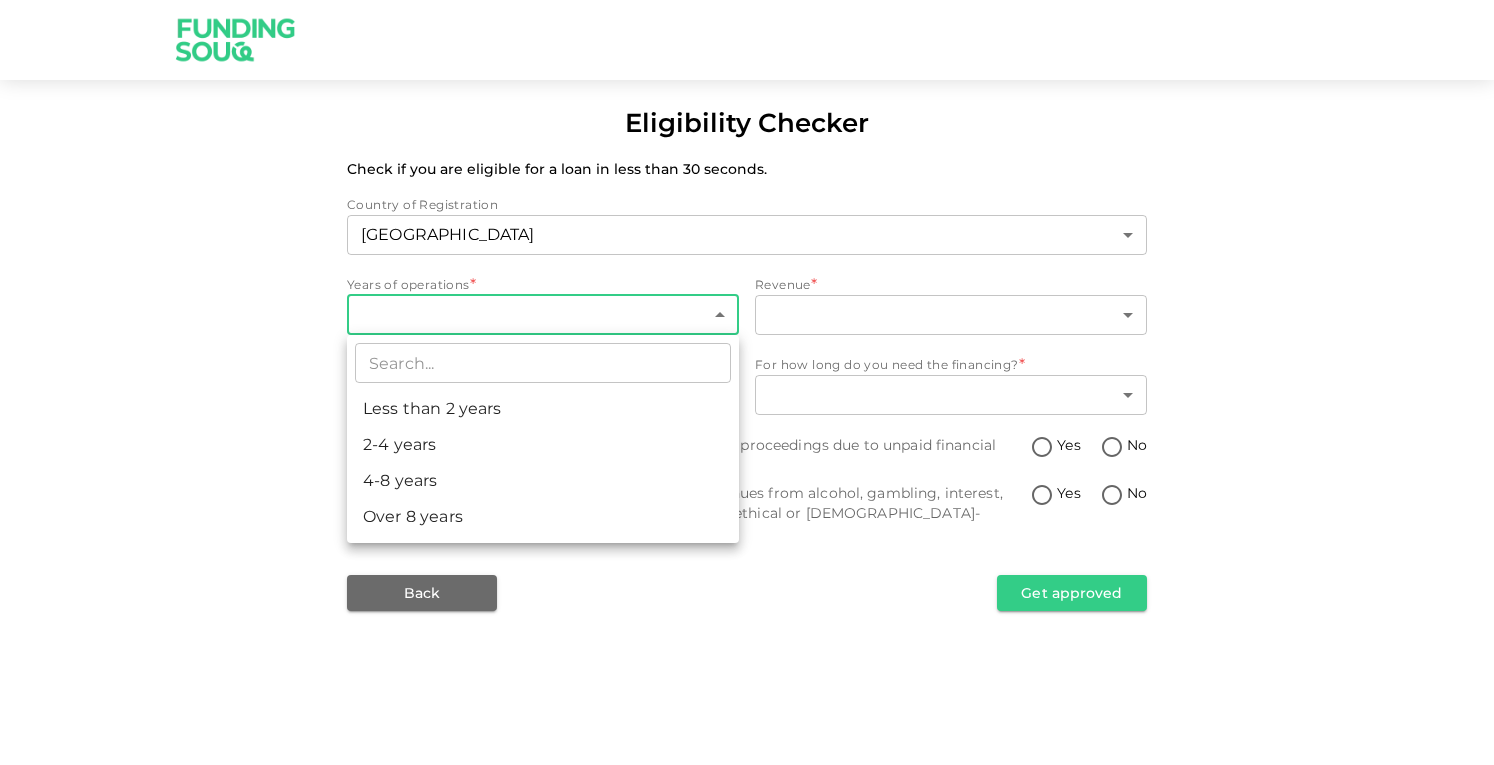 click on "Eligibility Checker Check if you are eligible for a loan in less than 30 seconds.   Country of Registration United Arab Emirates 1 ​   Years of operations * ​ ​   Revenue * ​ ​   How much financing do you need? * ​ ​   For how long do you need the financing? * ​ ​ Is the business owner(s) currently involved in any legal proceedings due to unpaid financial obligations? * Yes No Does your business generate more than 5% of its revenues from alcohol, gambling, interest, tobacco, pork, or anything else that is deemed as non-ethical or Sharia-compliant? * Yes No Back Get approved
​ Less than 2 years 2-4 years 4-8 years Over 8 years" at bounding box center [747, 382] 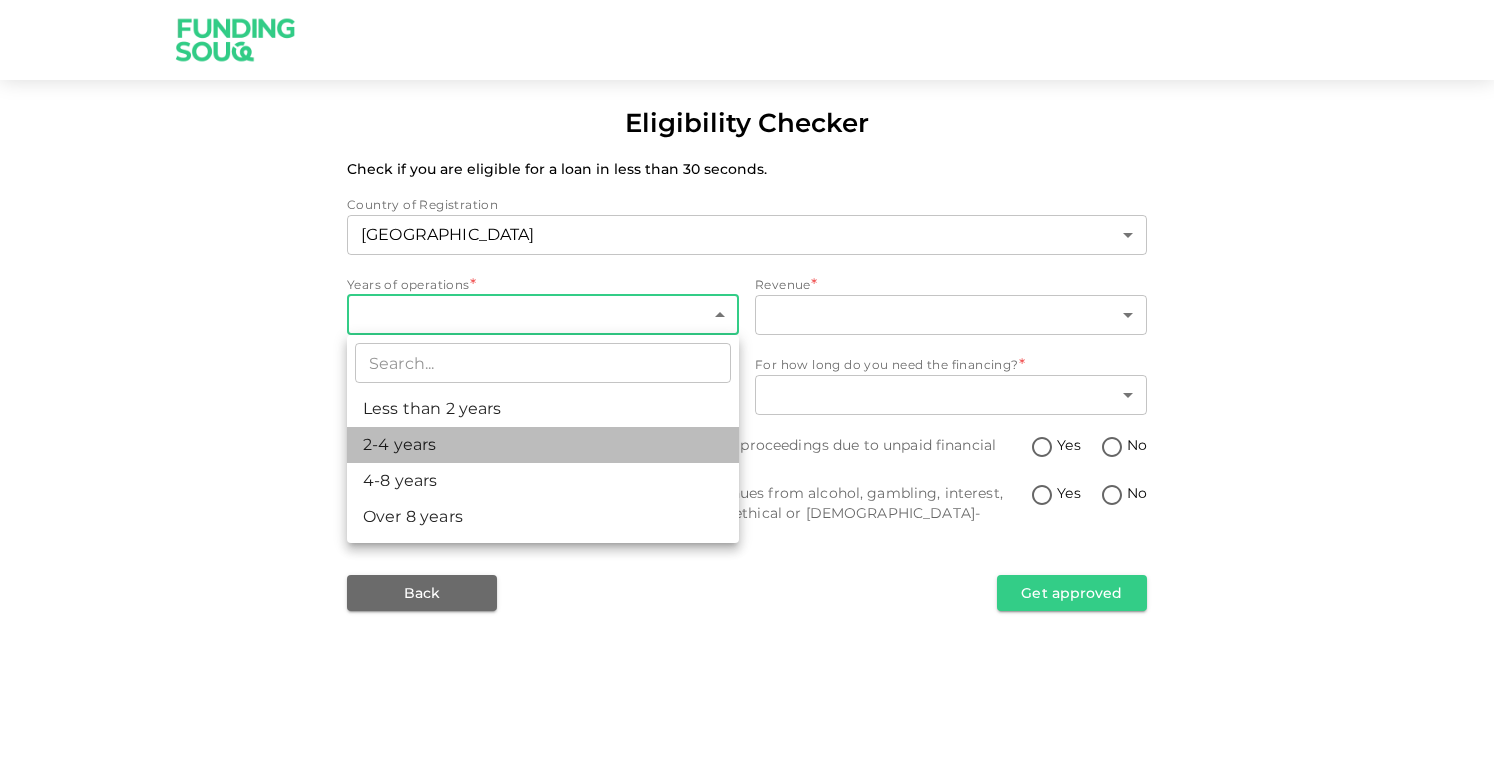 click on "2-4 years" at bounding box center [543, 445] 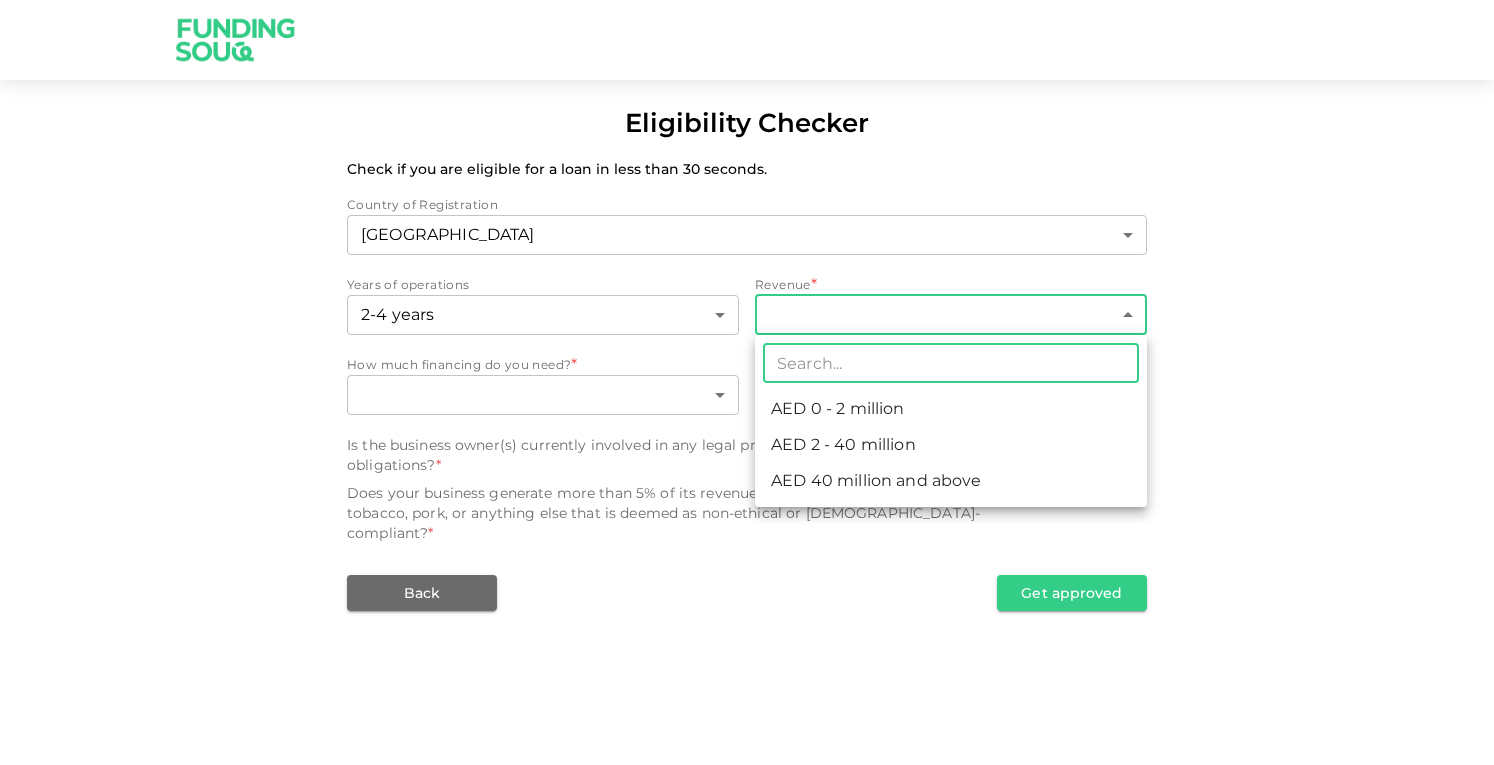 click on "Eligibility Checker Check if you are eligible for a loan in less than 30 seconds.   Country of Registration United Arab Emirates 1 ​   Years of operations 2-4 years 2 ​   Revenue * ​ ​   How much financing do you need? * ​ ​   For how long do you need the financing? * ​ ​ Is the business owner(s) currently involved in any legal proceedings due to unpaid financial obligations? * Yes No Does your business generate more than 5% of its revenues from alcohol, gambling, interest, tobacco, pork, or anything else that is deemed as non-ethical or Sharia-compliant? * Yes No Back Get approved
​ AED 0 - 2 million AED 2 - 40 million AED 40 million and above" at bounding box center [747, 382] 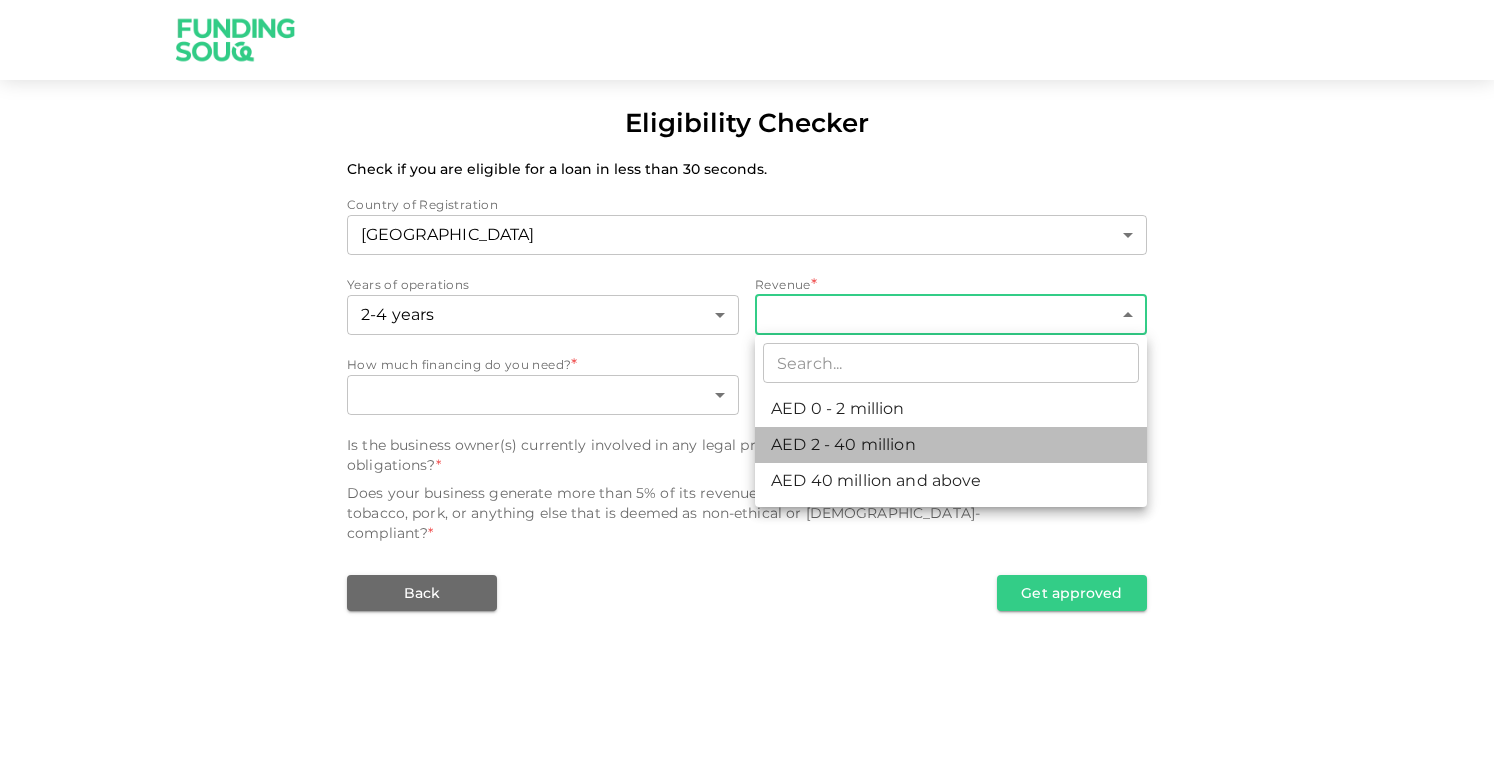click on "AED 2 - 40 million" at bounding box center (951, 445) 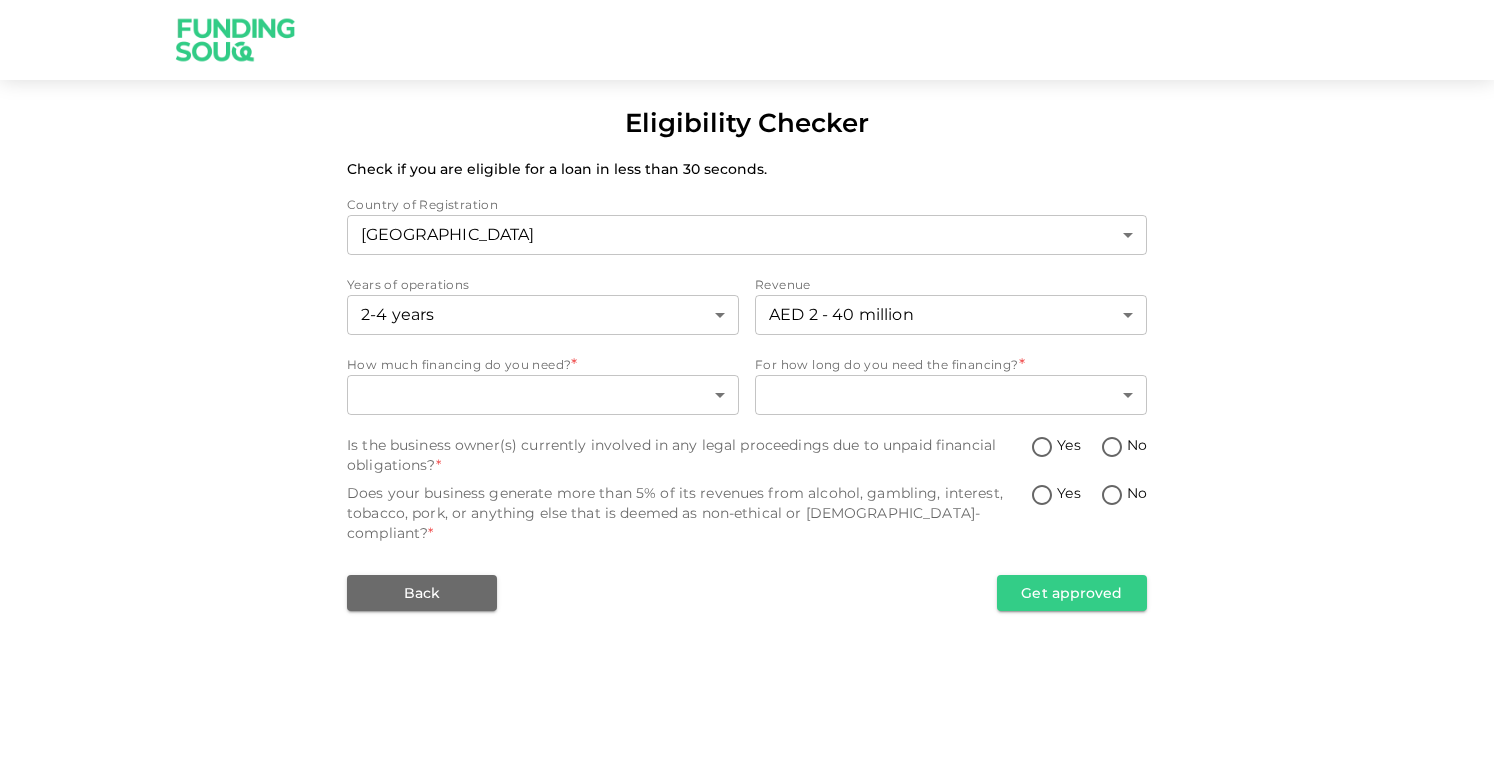 click on "How much financing do you need? *" at bounding box center [543, 365] 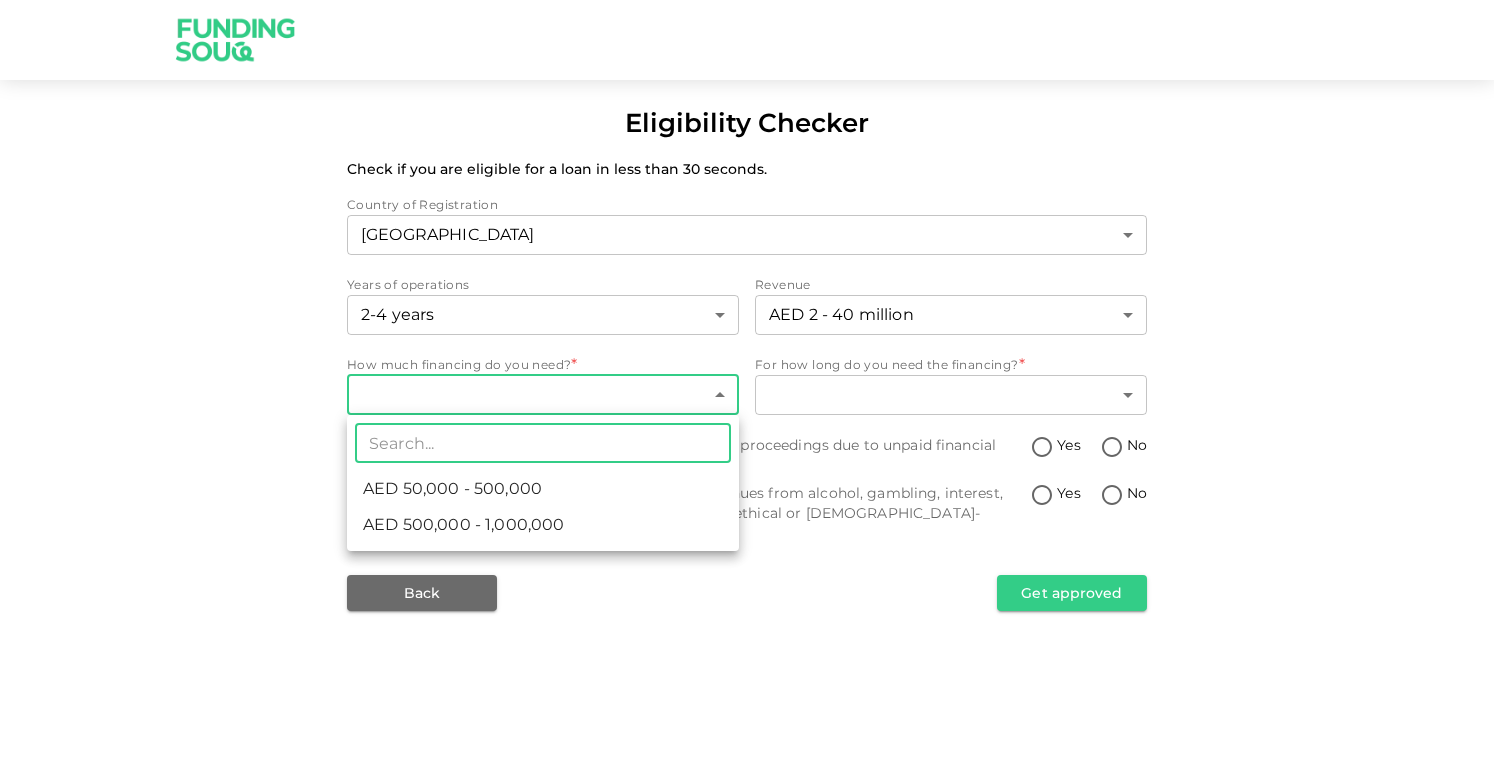 click on "Eligibility Checker Check if you are eligible for a loan in less than 30 seconds.   Country of Registration United Arab Emirates 1 ​   Years of operations 2-4 years 2 ​   Revenue AED 2 - 40 million 2 ​   How much financing do you need? * ​ ​   For how long do you need the financing? * ​ ​ Is the business owner(s) currently involved in any legal proceedings due to unpaid financial obligations? * Yes No Does your business generate more than 5% of its revenues from alcohol, gambling, interest, tobacco, pork, or anything else that is deemed as non-ethical or Sharia-compliant? * Yes No Back Get approved
​ AED 50,000 - 500,000 AED 500,000 - 1,000,000" at bounding box center [747, 382] 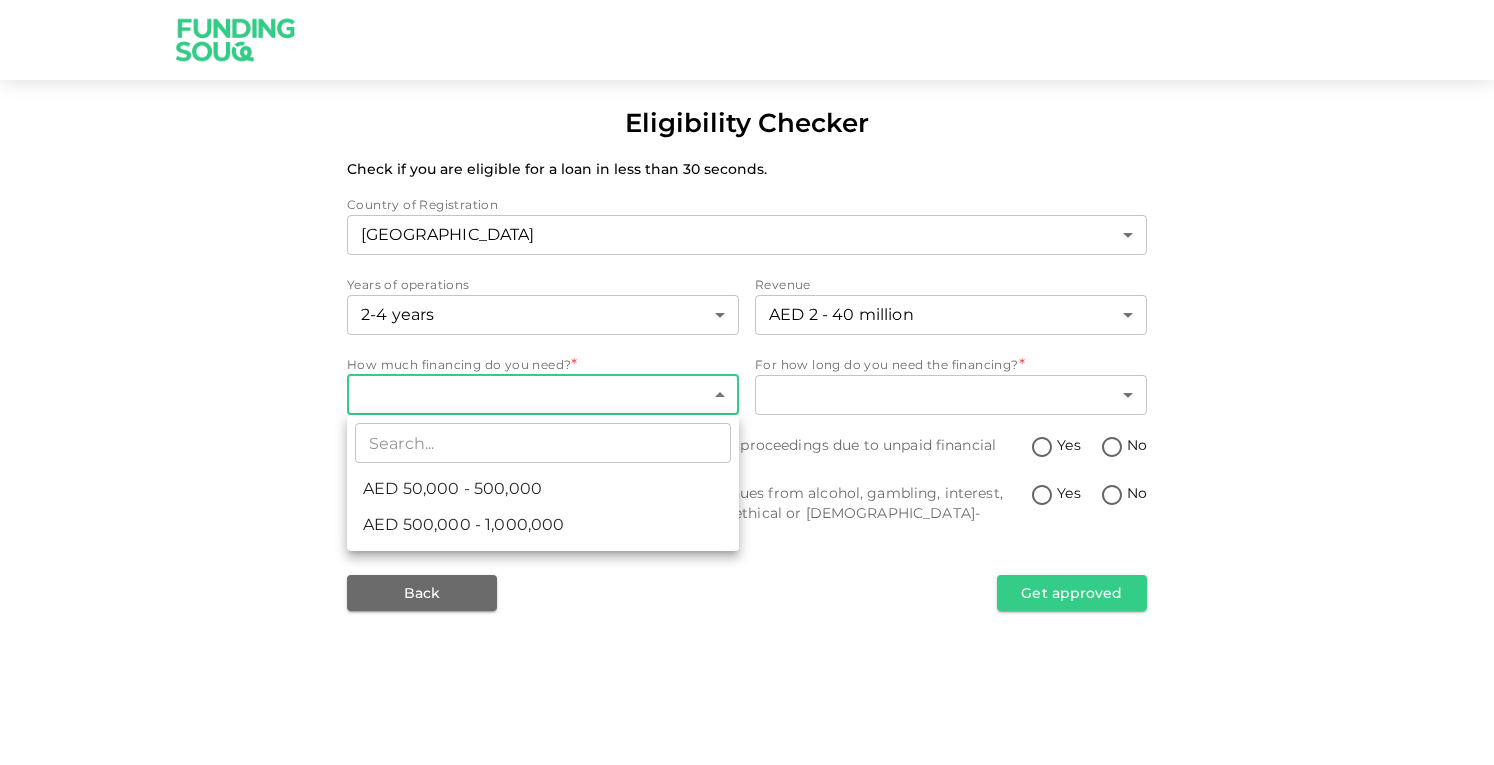 drag, startPoint x: 638, startPoint y: 525, endPoint x: 556, endPoint y: 531, distance: 82.219215 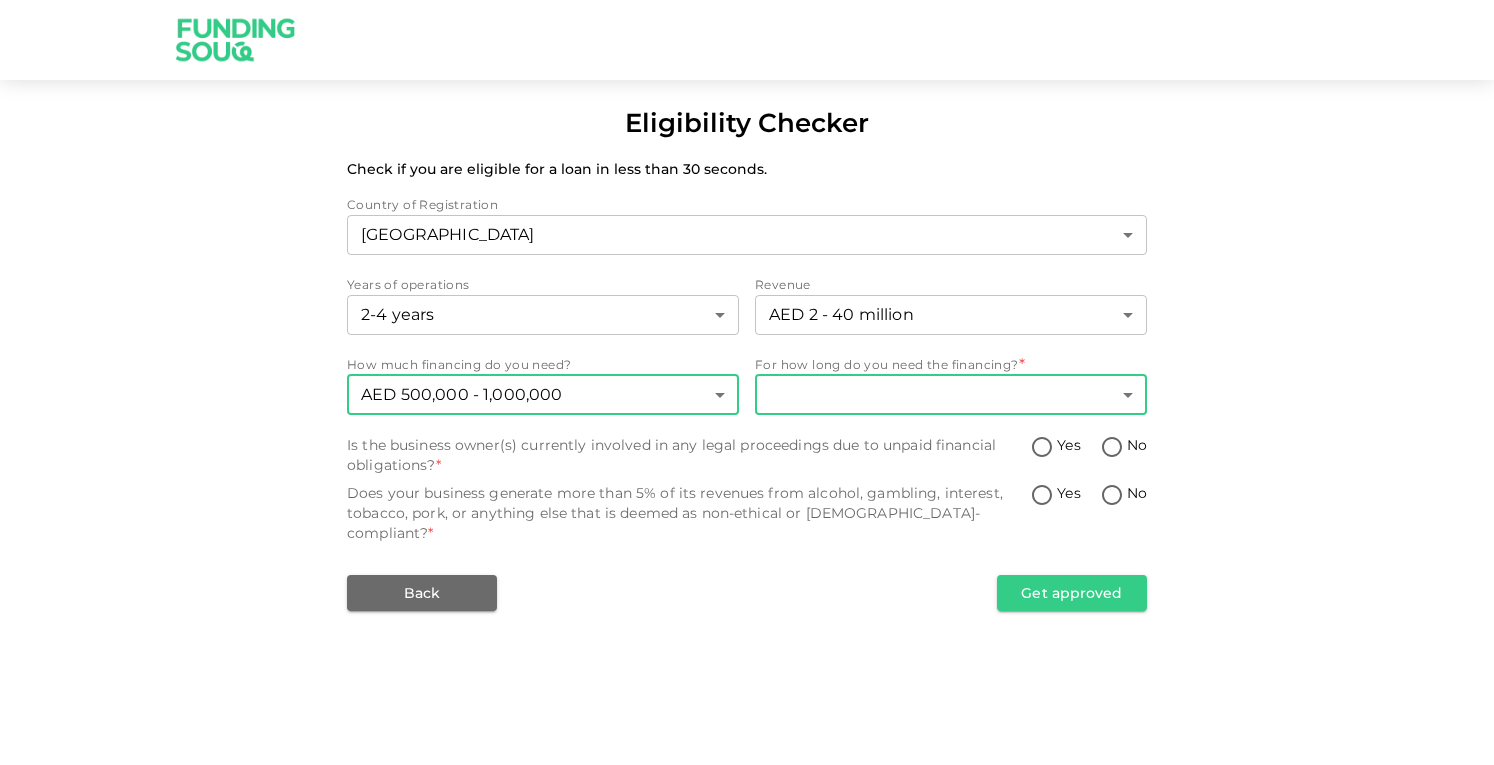 click on "Eligibility Checker Check if you are eligible for a loan in less than 30 seconds.   Country of Registration United Arab Emirates 1 ​   Years of operations 2-4 years 2 ​   Revenue AED 2 - 40 million 2 ​   How much financing do you need? AED 500,000 - 1,000,000 2 ​   For how long do you need the financing? * ​ ​ Is the business owner(s) currently involved in any legal proceedings due to unpaid financial obligations? * Yes No Does your business generate more than 5% of its revenues from alcohol, gambling, interest, tobacco, pork, or anything else that is deemed as non-ethical or Sharia-compliant? * Yes No Back Get approved" at bounding box center [747, 382] 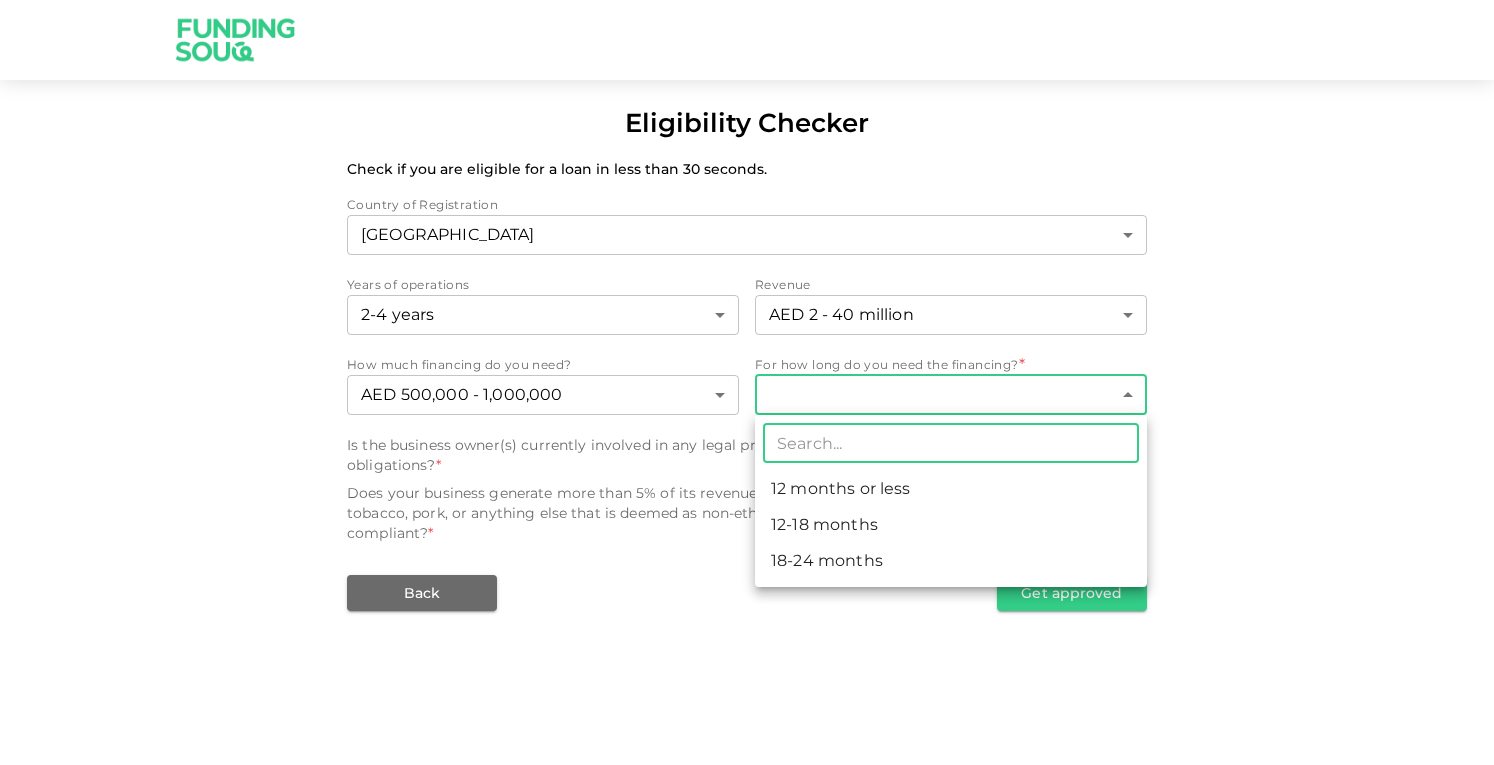 click on "18-24 months" at bounding box center [951, 561] 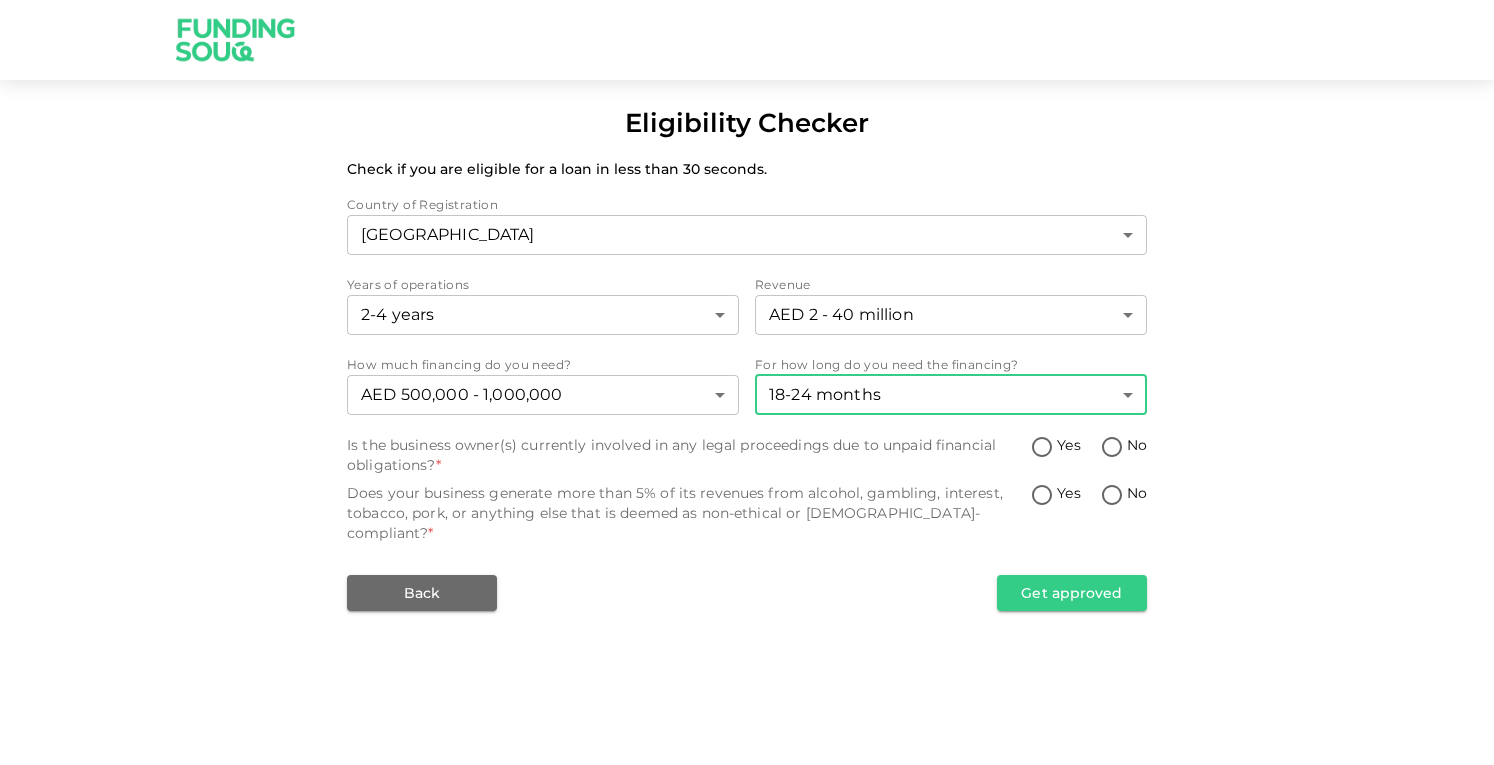 click on "No" at bounding box center [1112, 448] 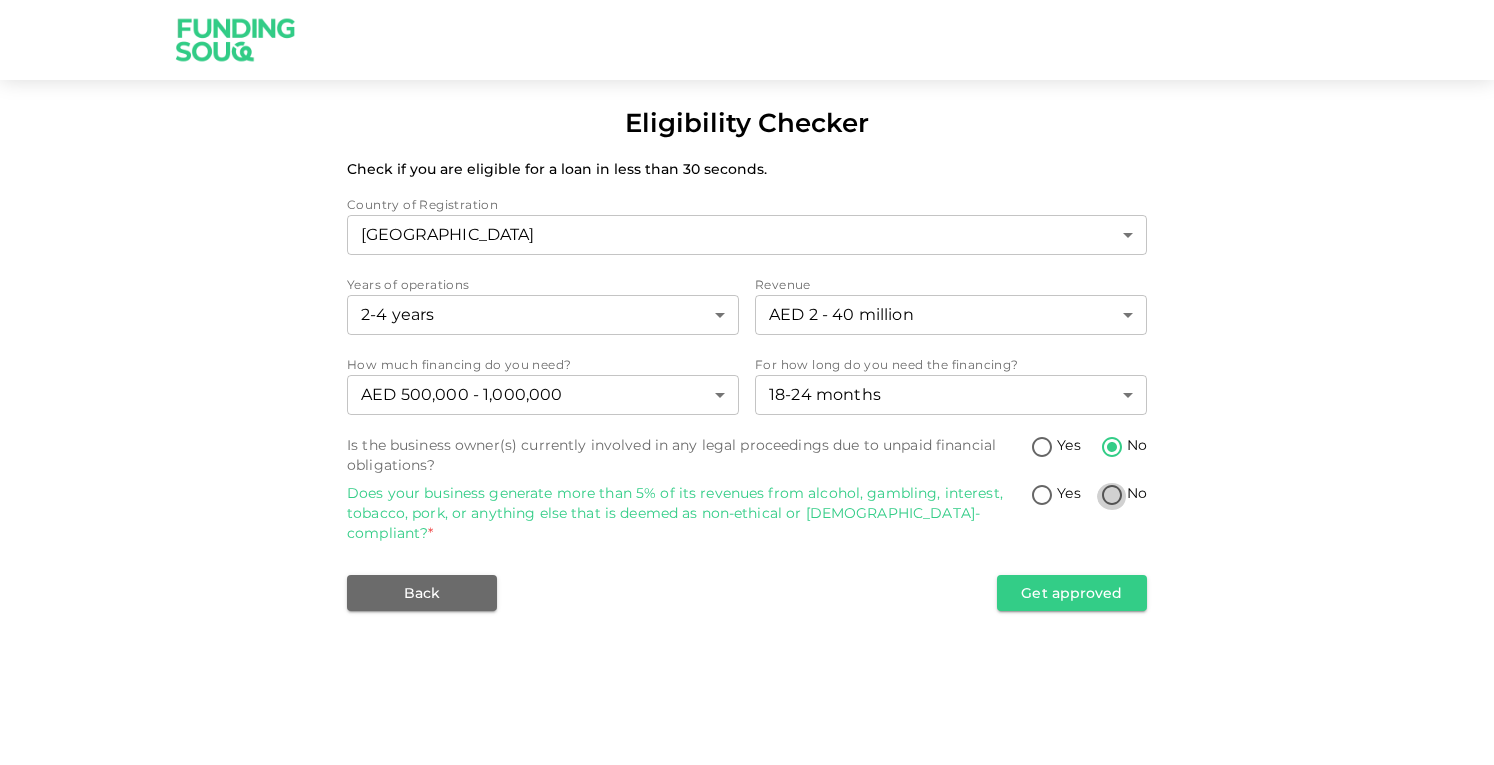click on "No" at bounding box center [1112, 496] 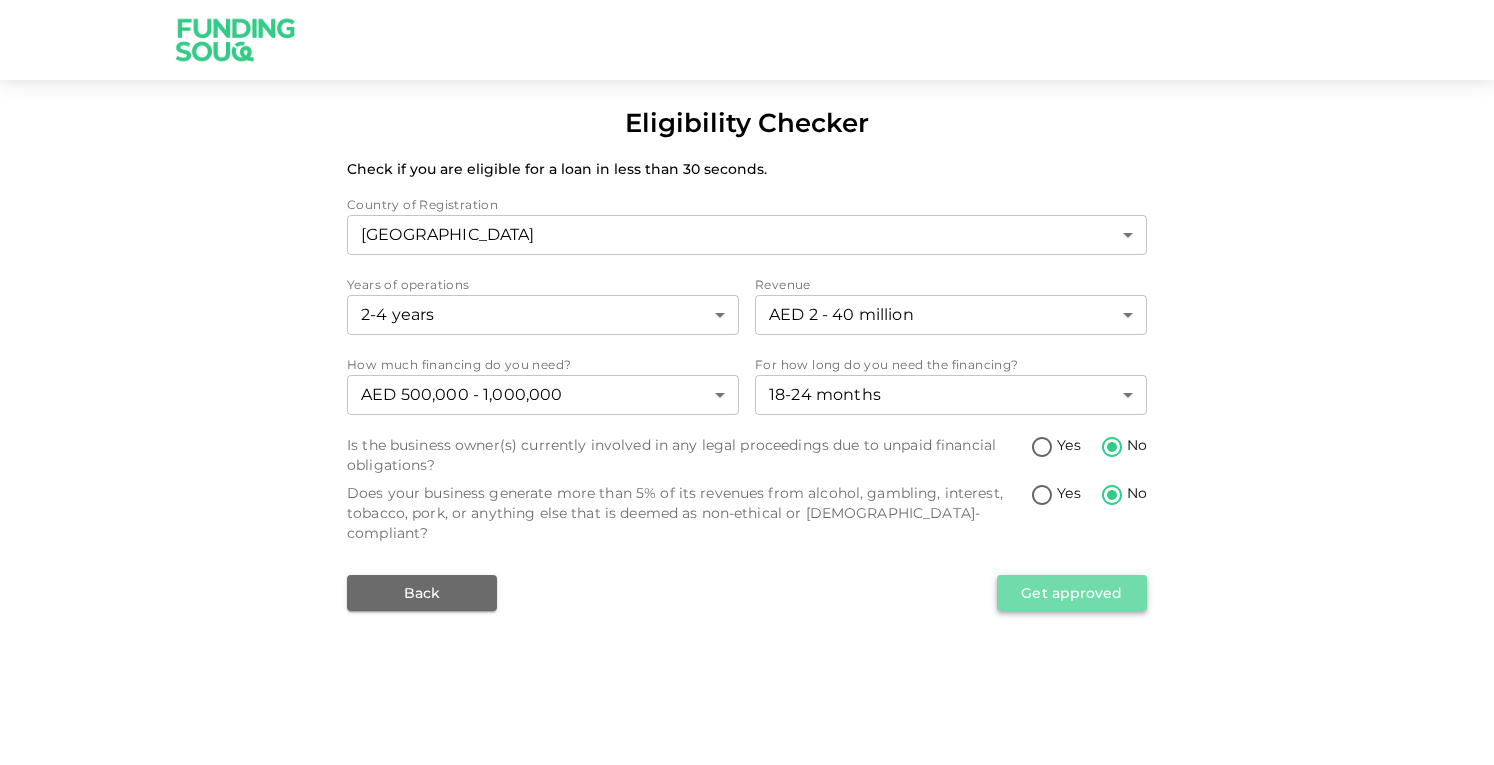 click on "Get approved" at bounding box center [1072, 593] 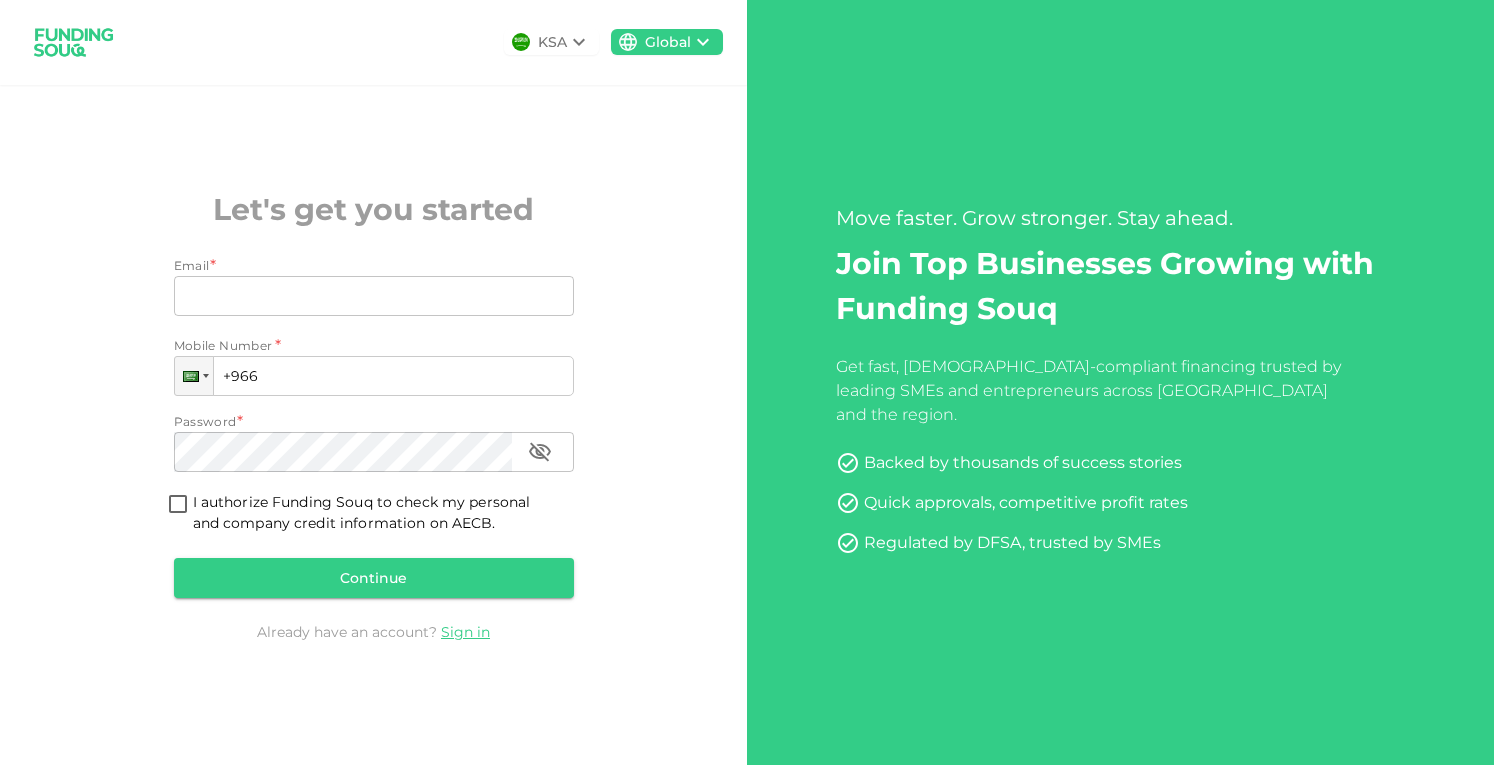 scroll, scrollTop: 0, scrollLeft: 0, axis: both 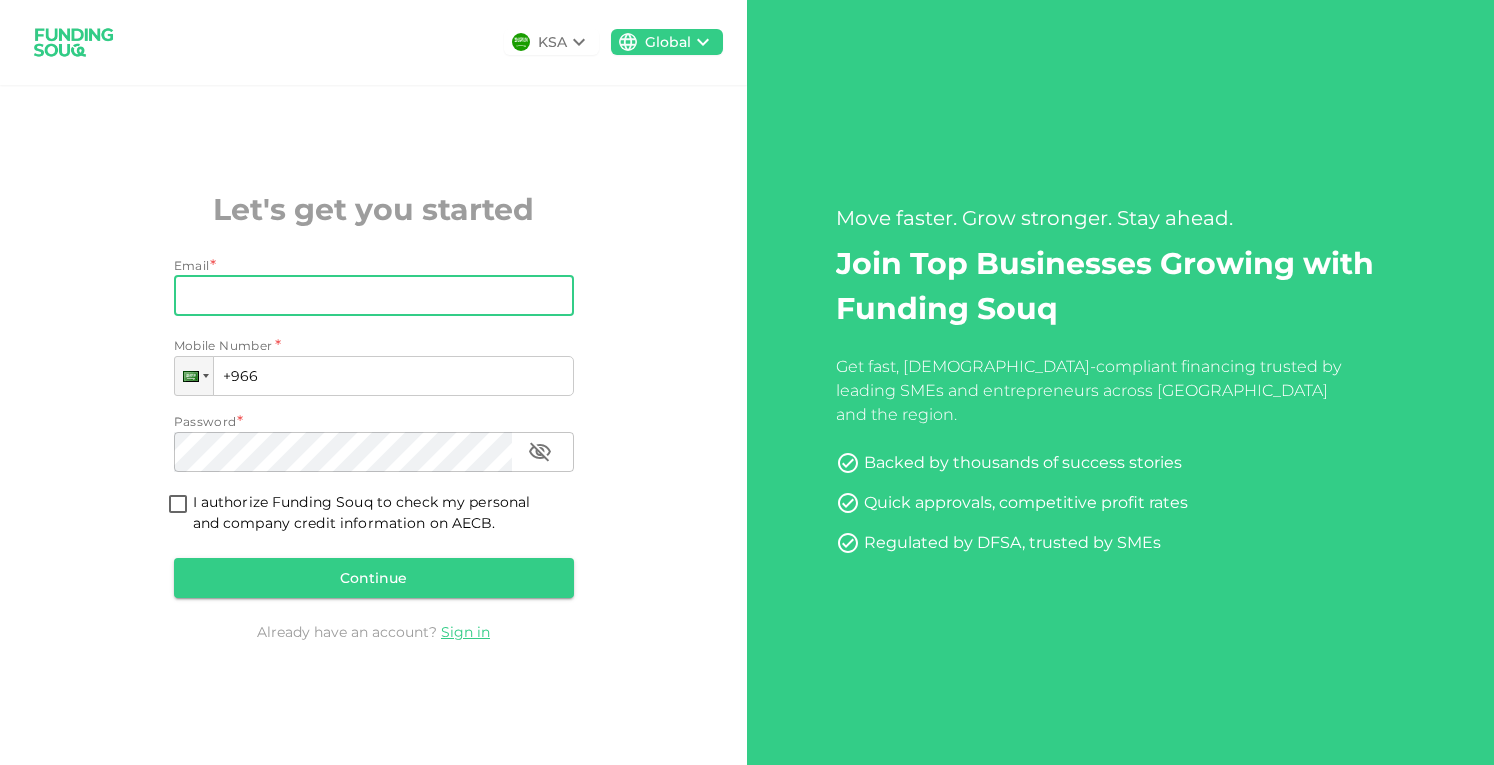 click on "Email" at bounding box center [363, 296] 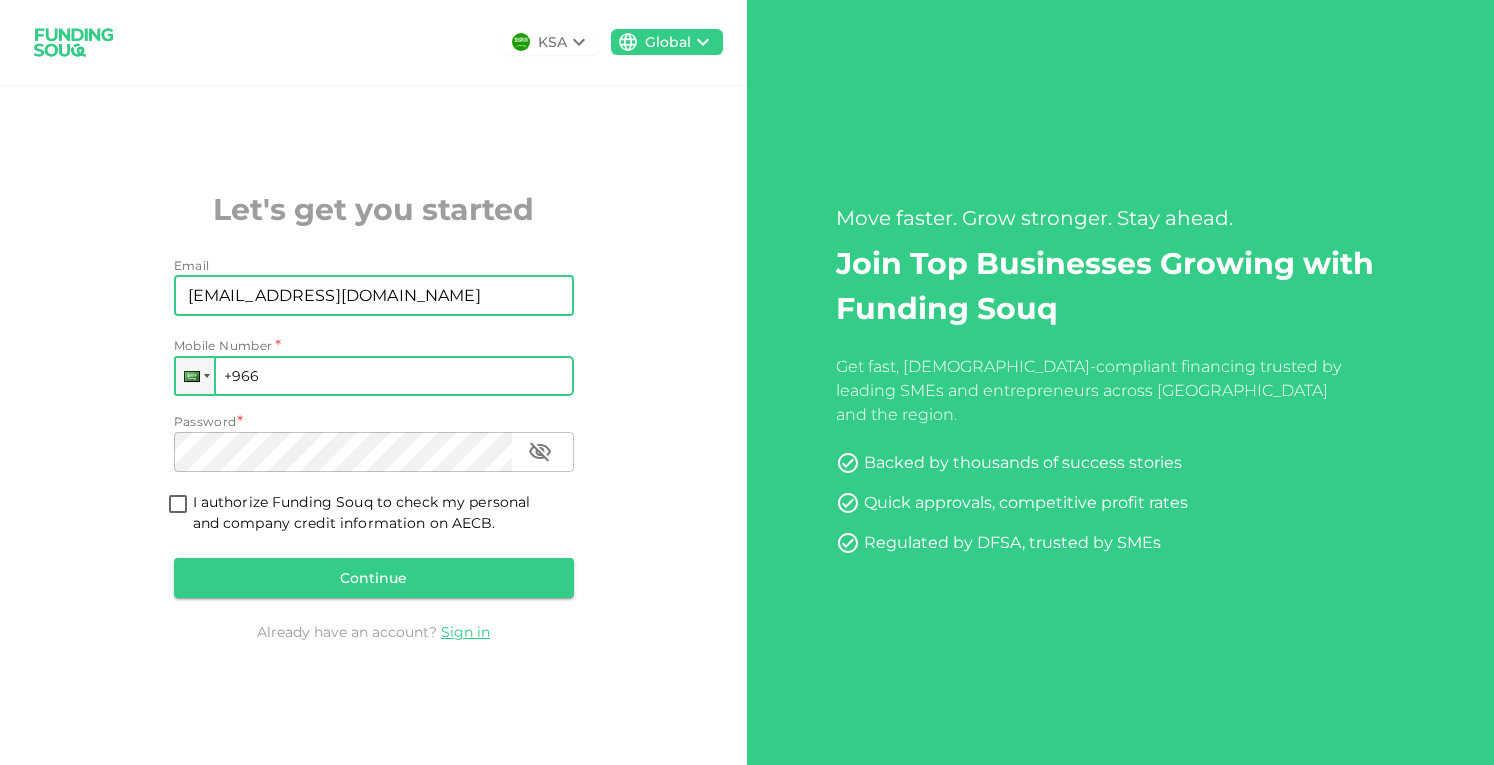 click on "+966" at bounding box center [374, 376] 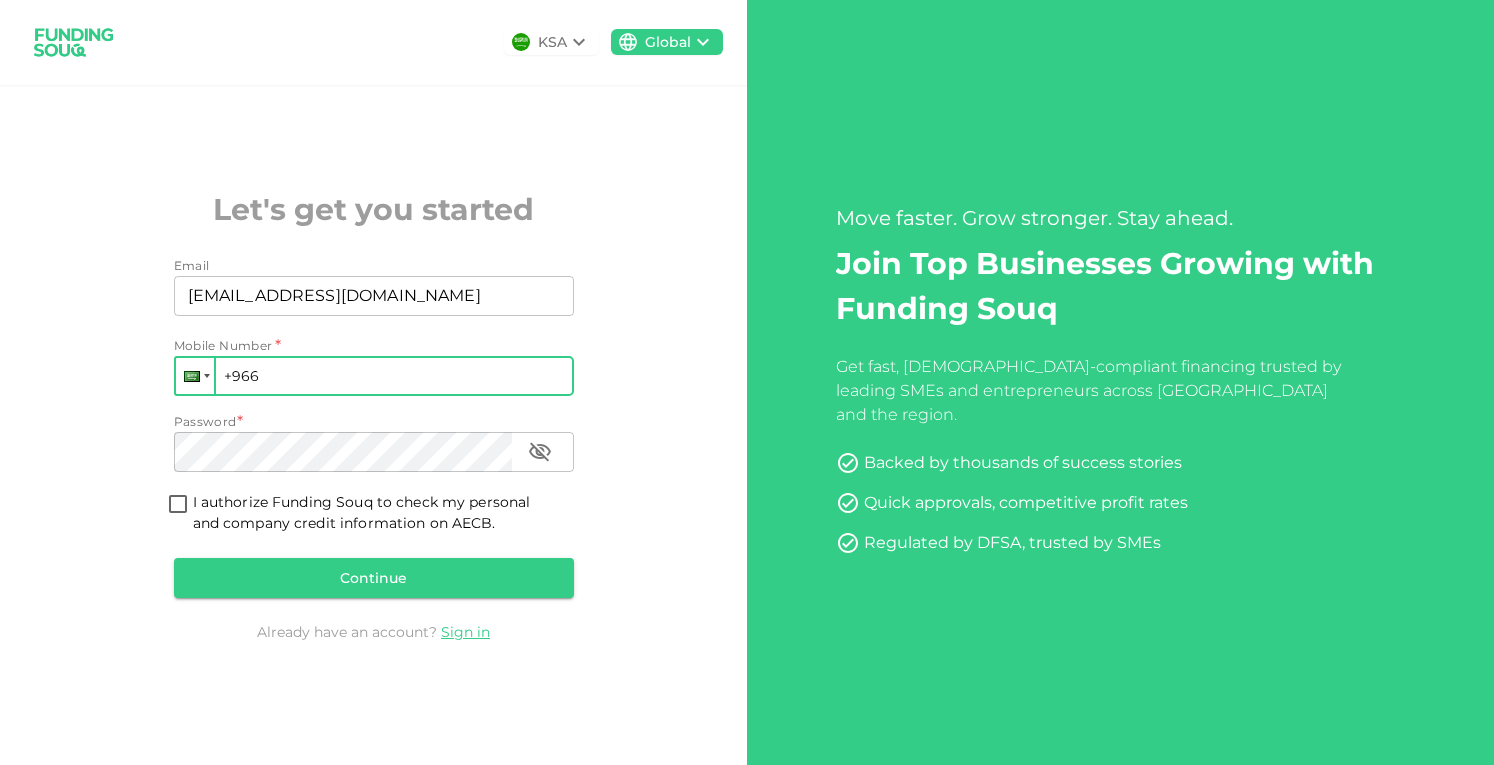 click at bounding box center [195, 376] 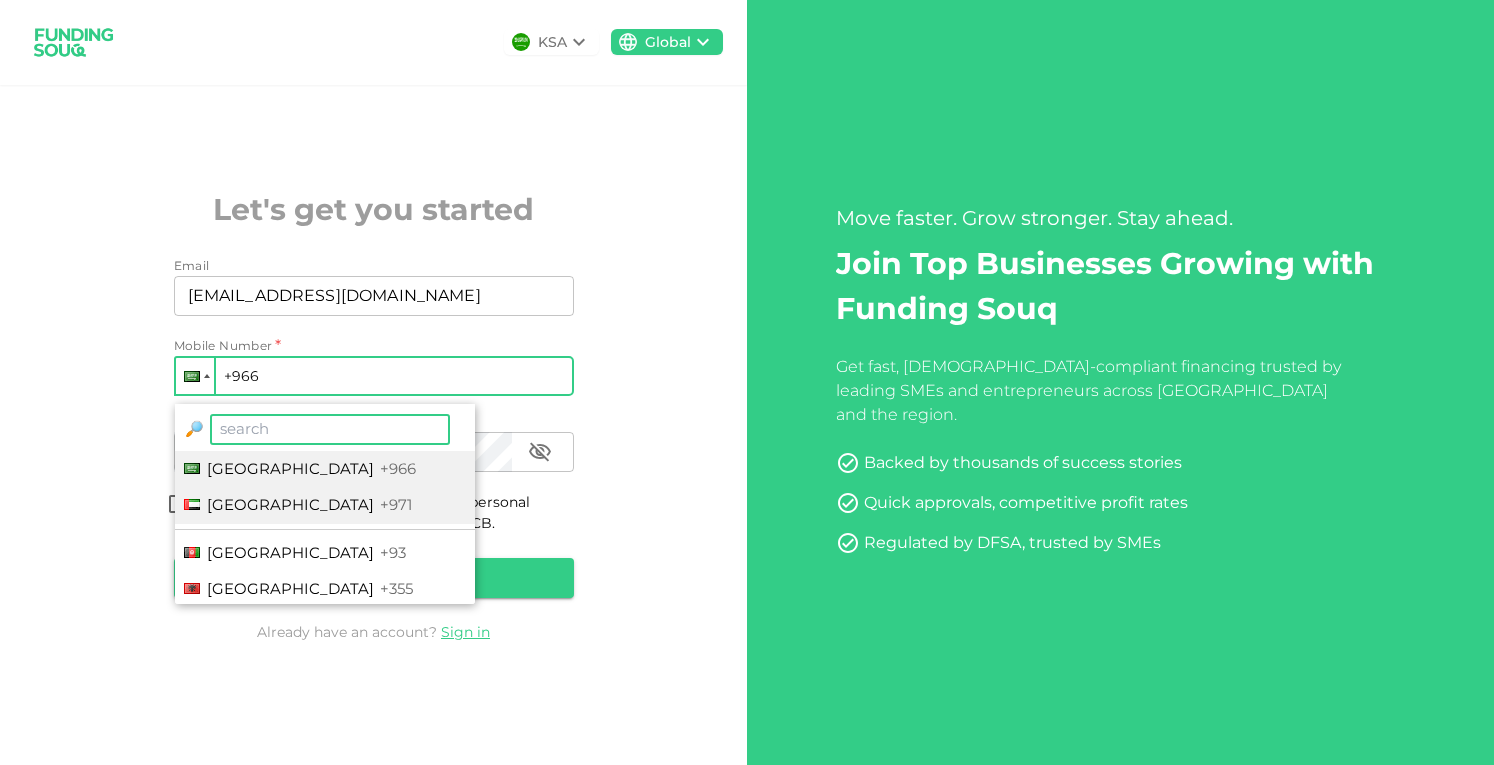 click on "[GEOGRAPHIC_DATA]" at bounding box center [290, 504] 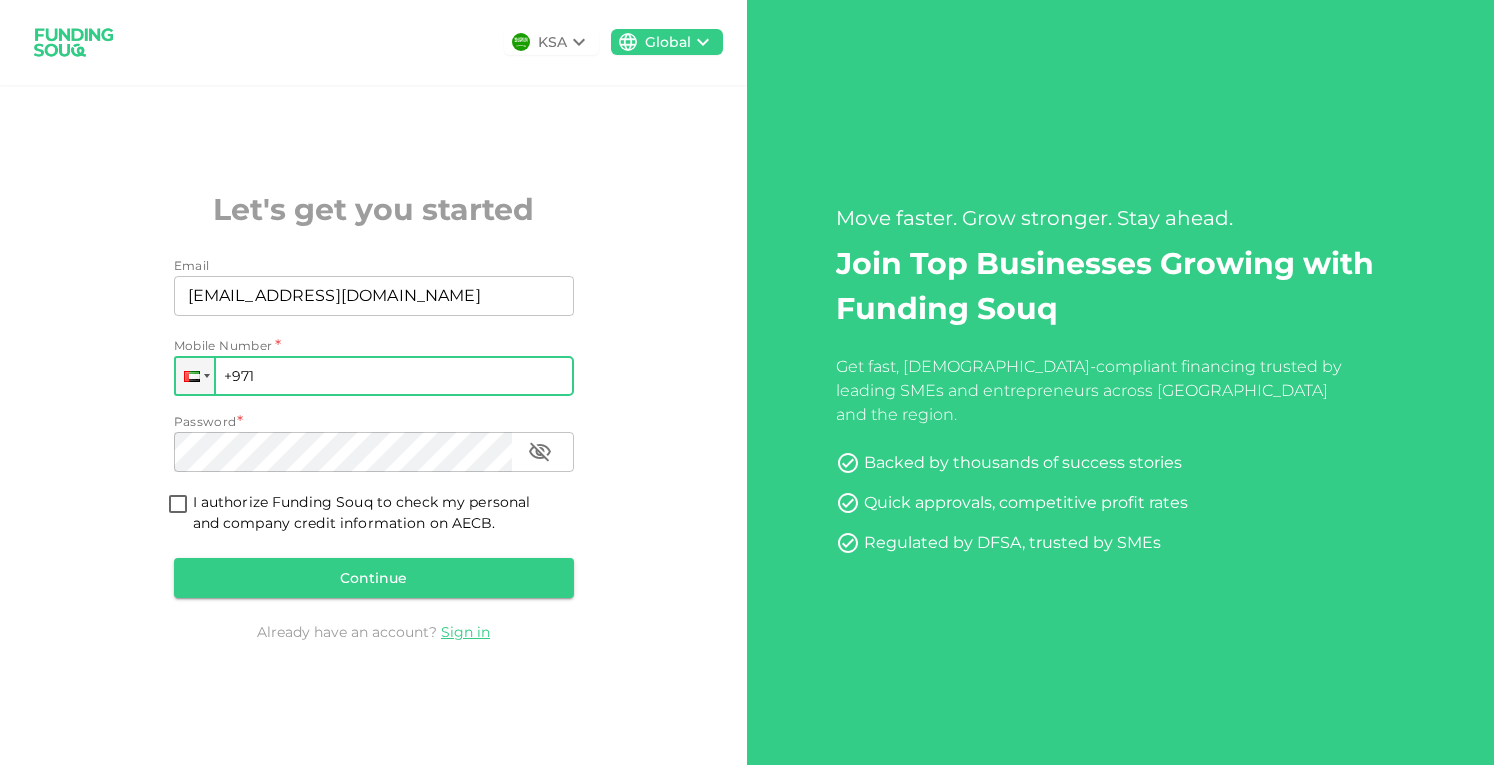 click on "+971" at bounding box center (374, 376) 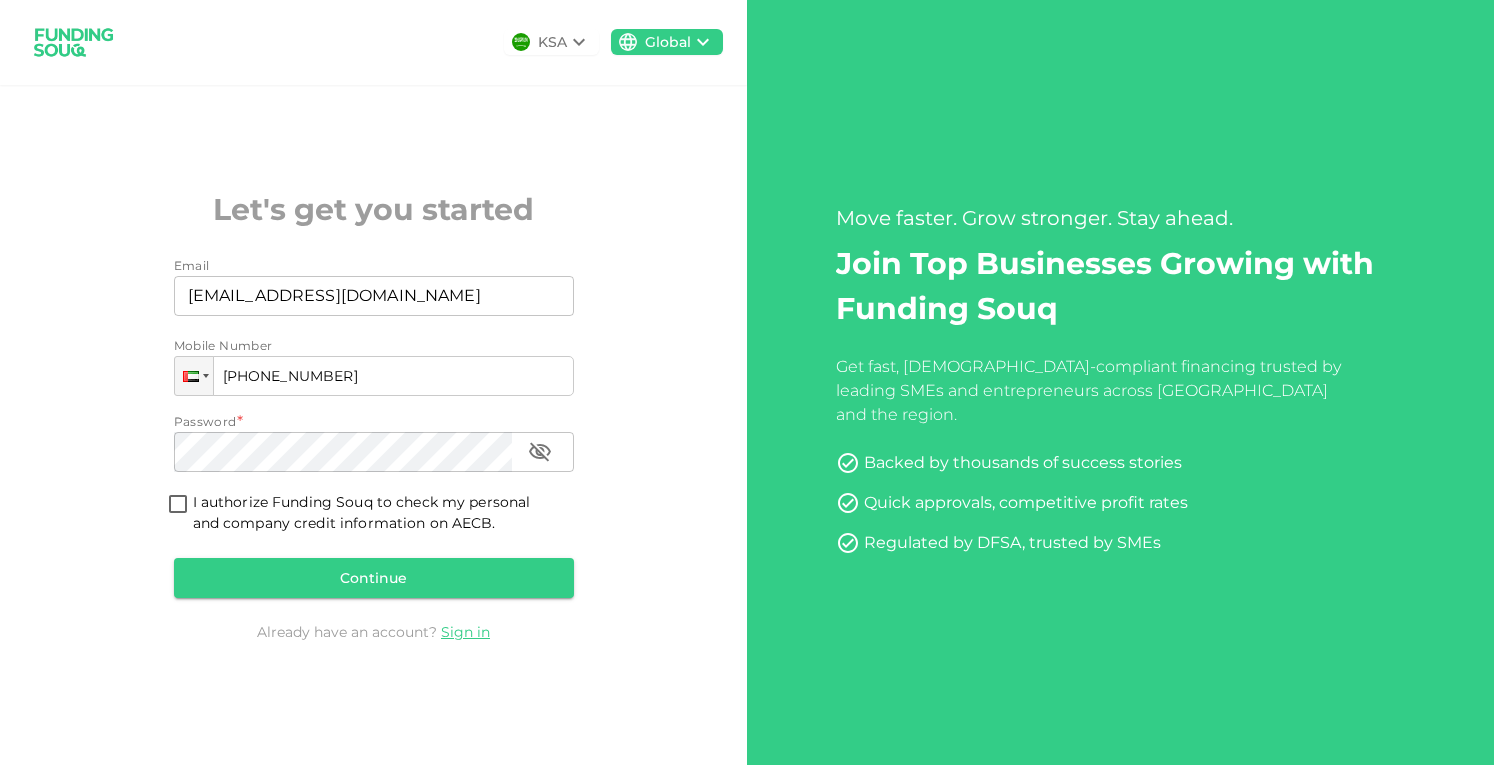 type on "[PHONE_NUMBER]" 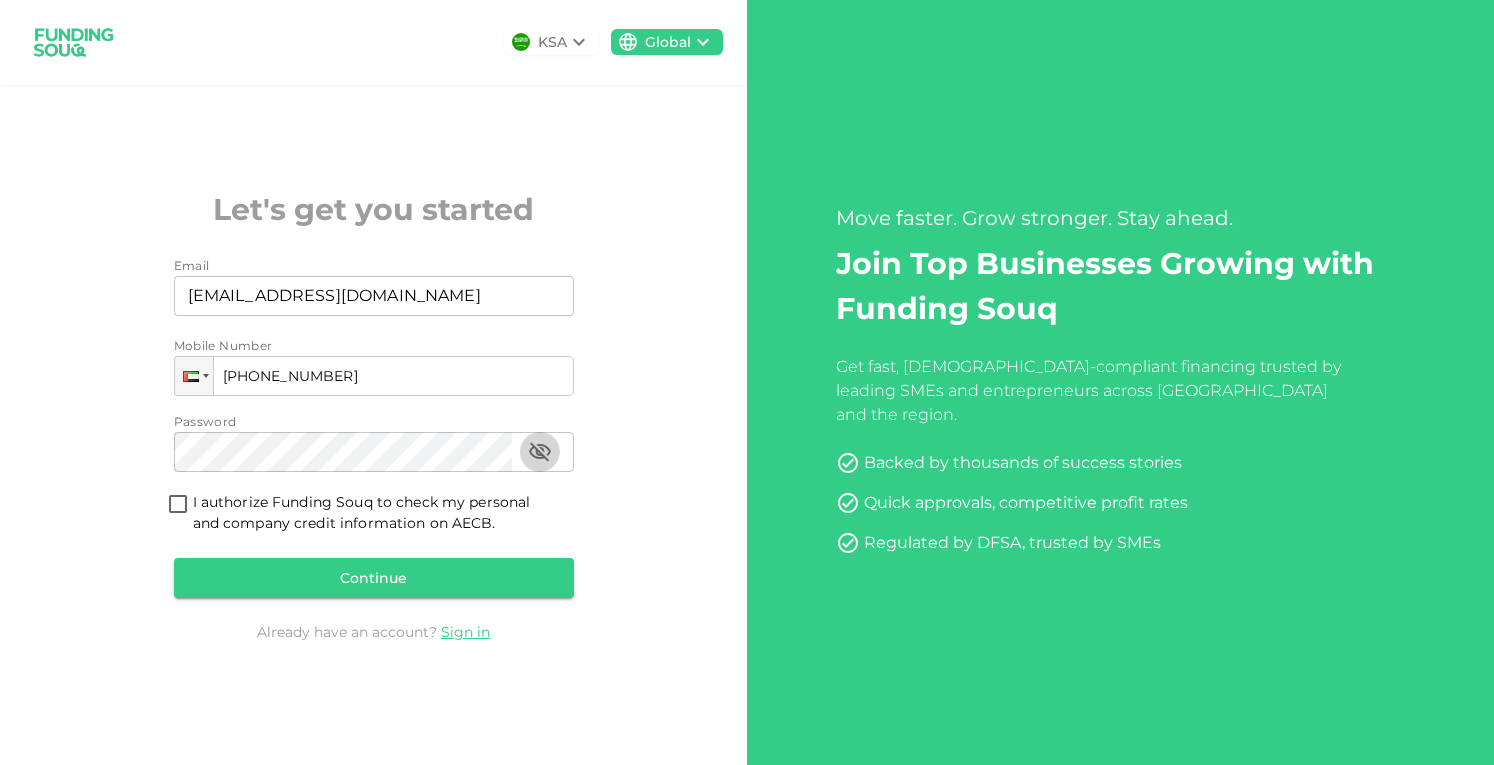 click on "I authorize Funding Souq to check my personal and company credit information on AECB." at bounding box center (178, 505) 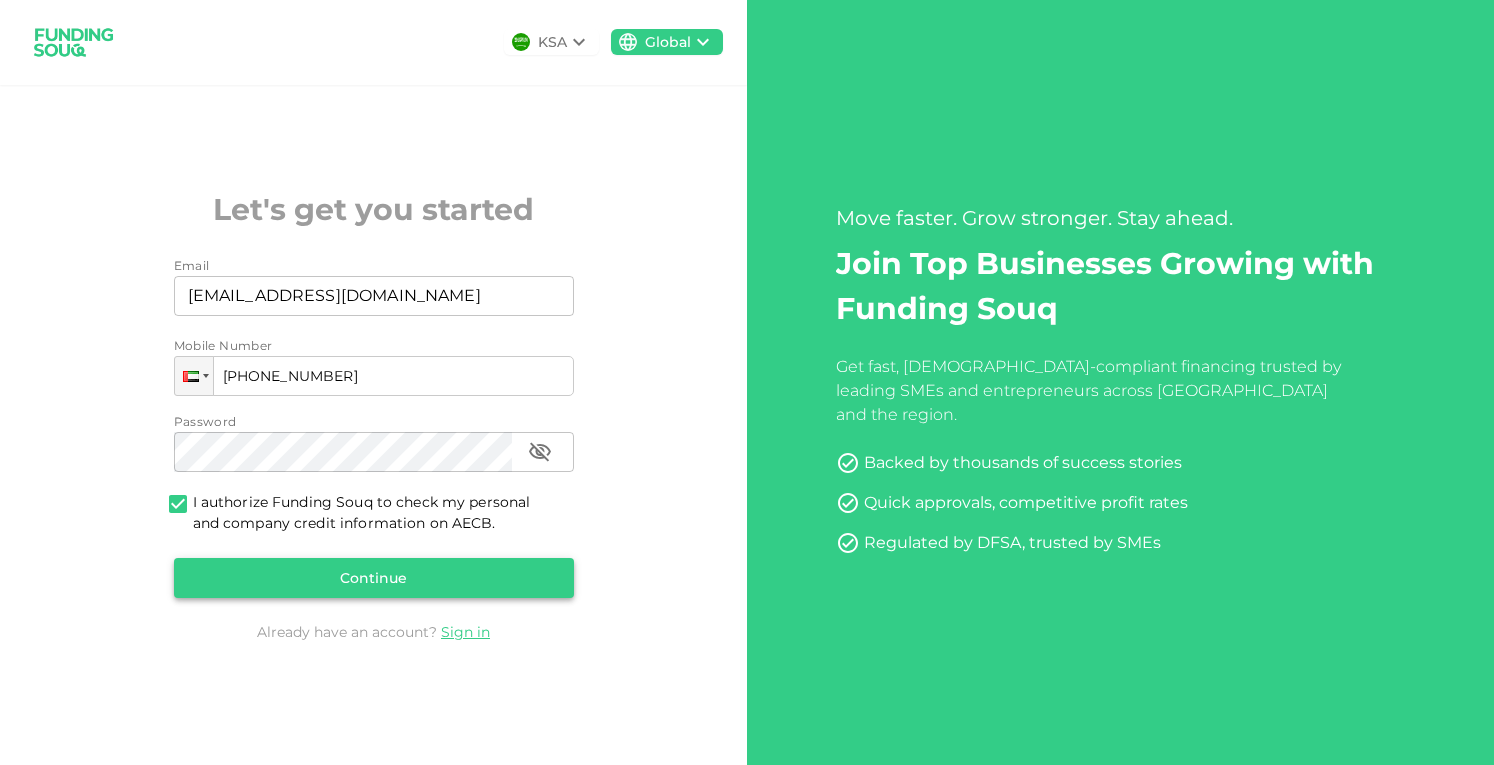 click on "Continue" at bounding box center (374, 578) 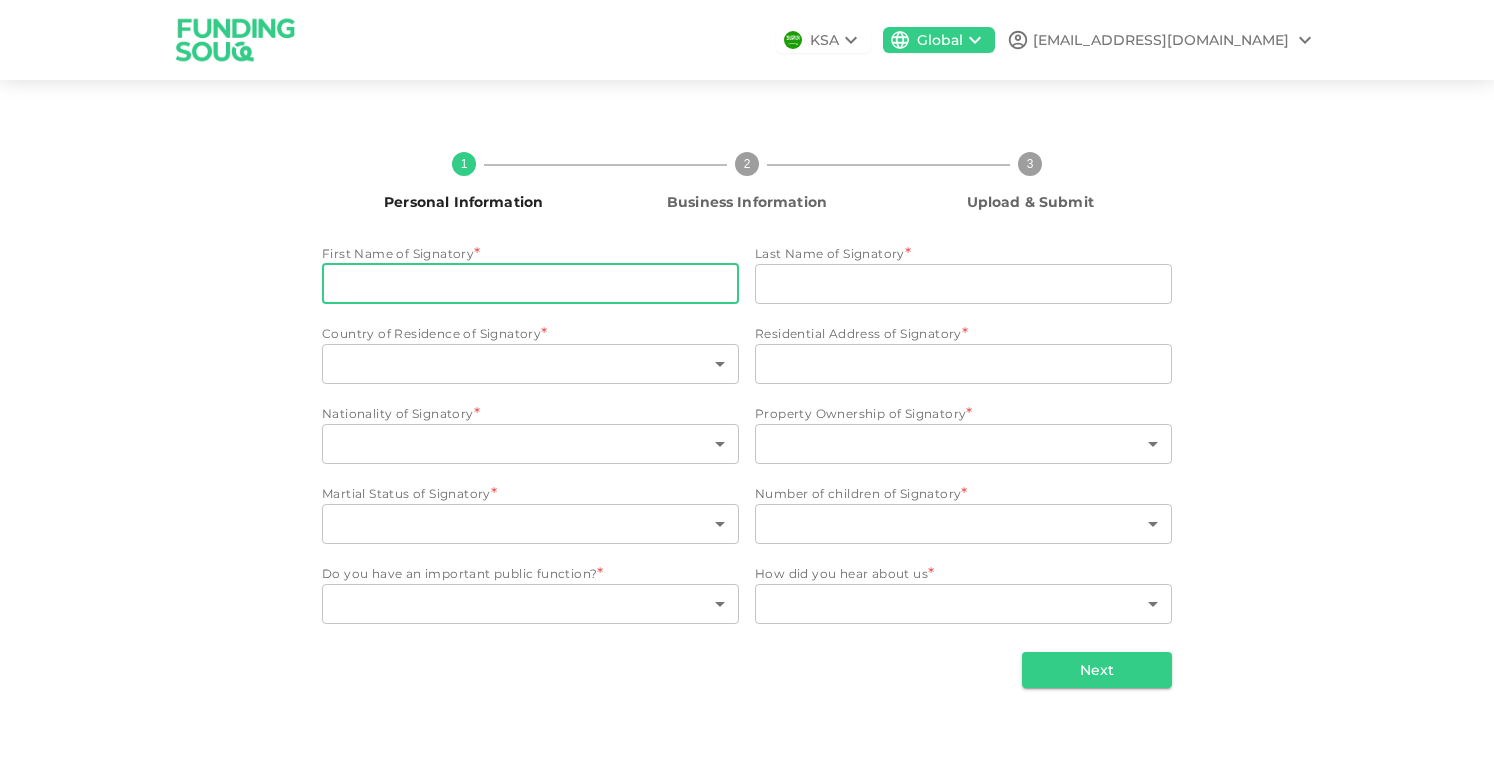 click on "First Name of Signatory" at bounding box center (530, 284) 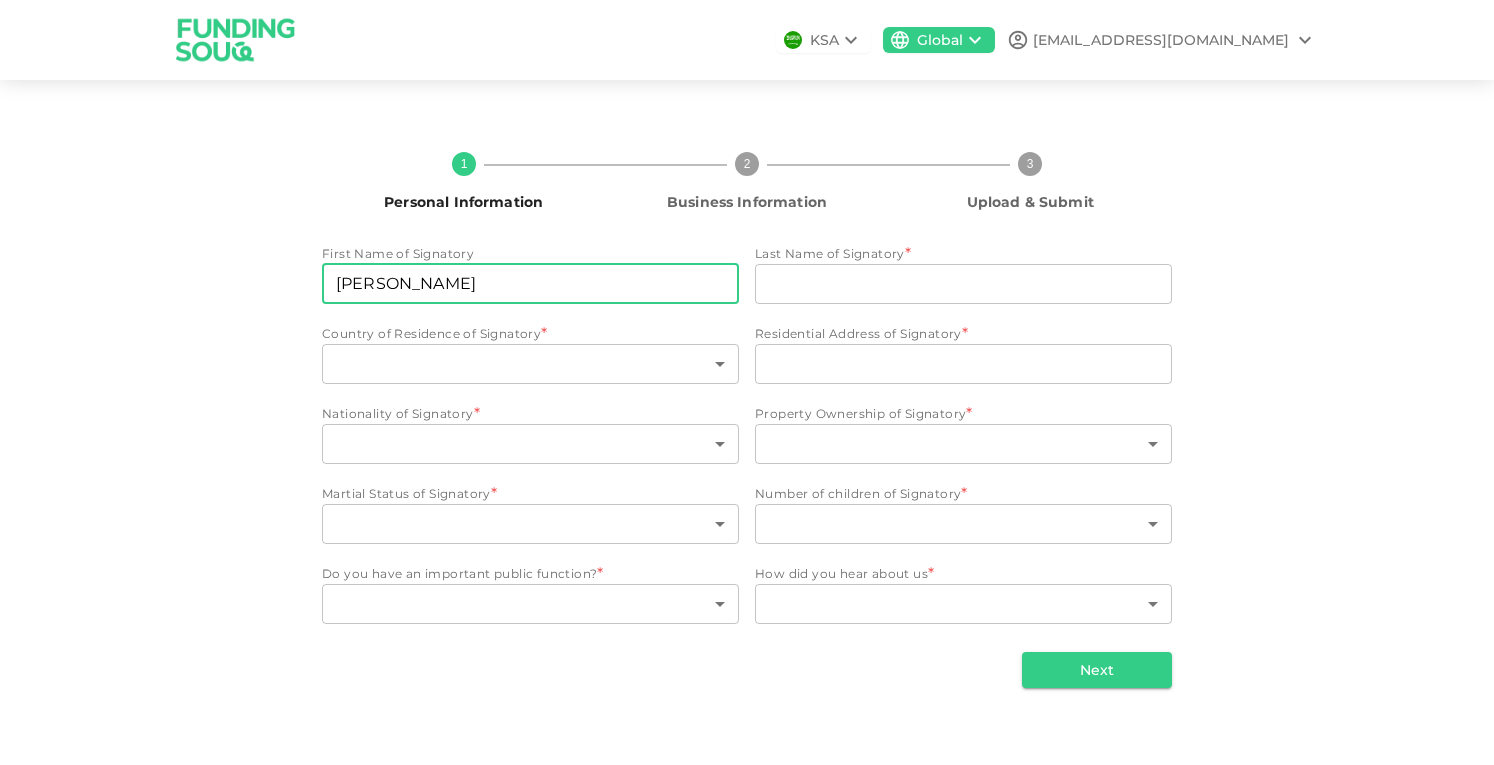 type on "[PERSON_NAME]" 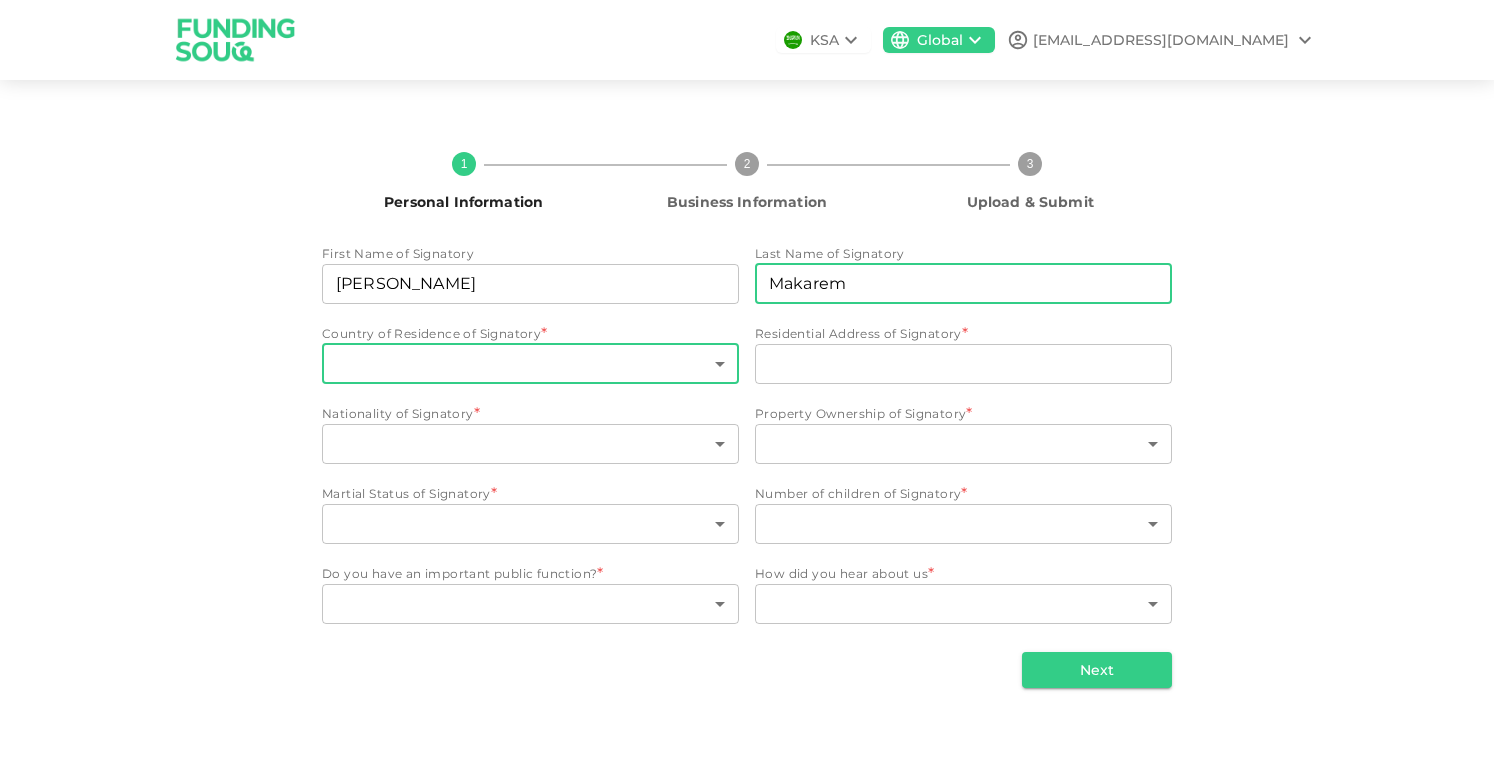 type on "Makarem" 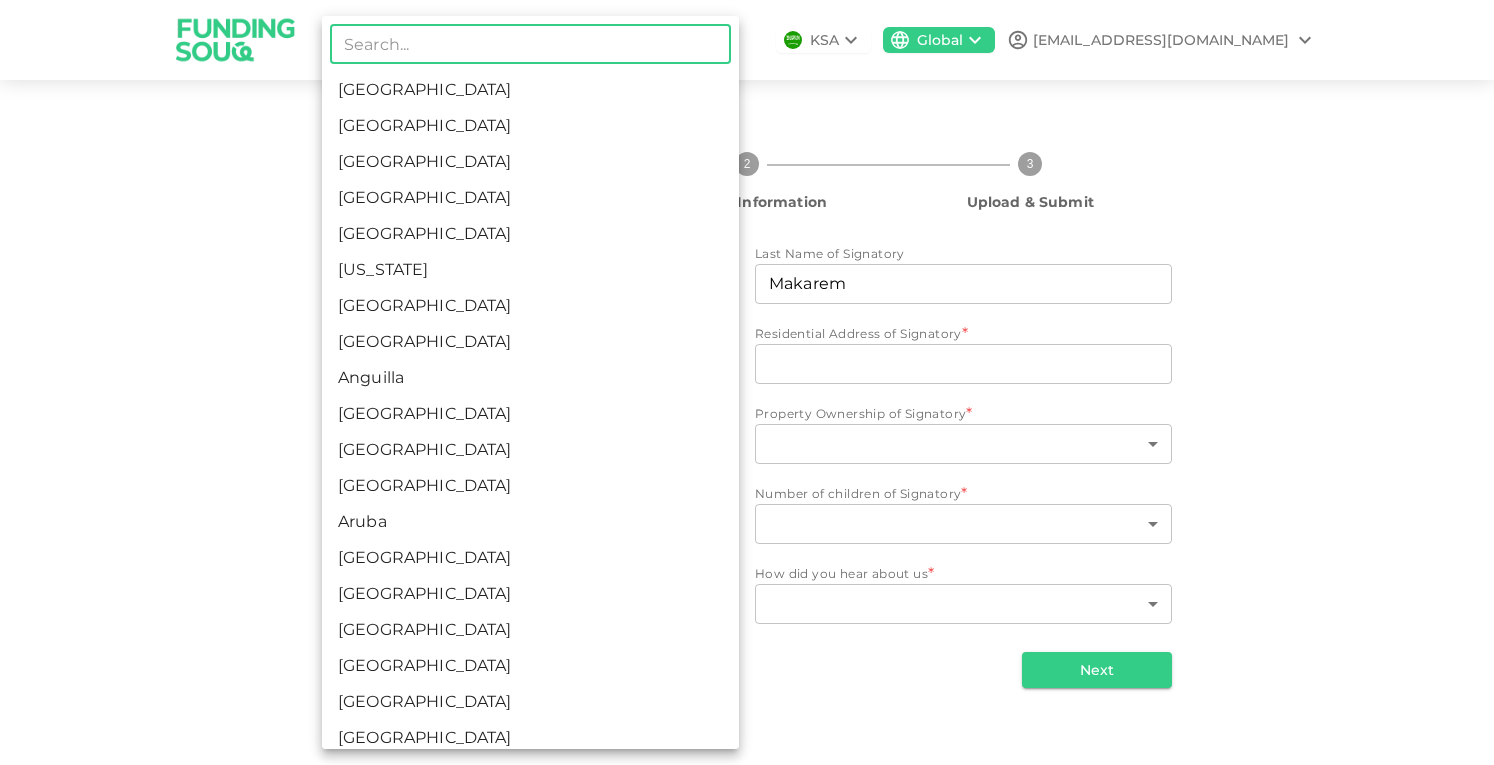 click on "[GEOGRAPHIC_DATA]" at bounding box center (530, 342) 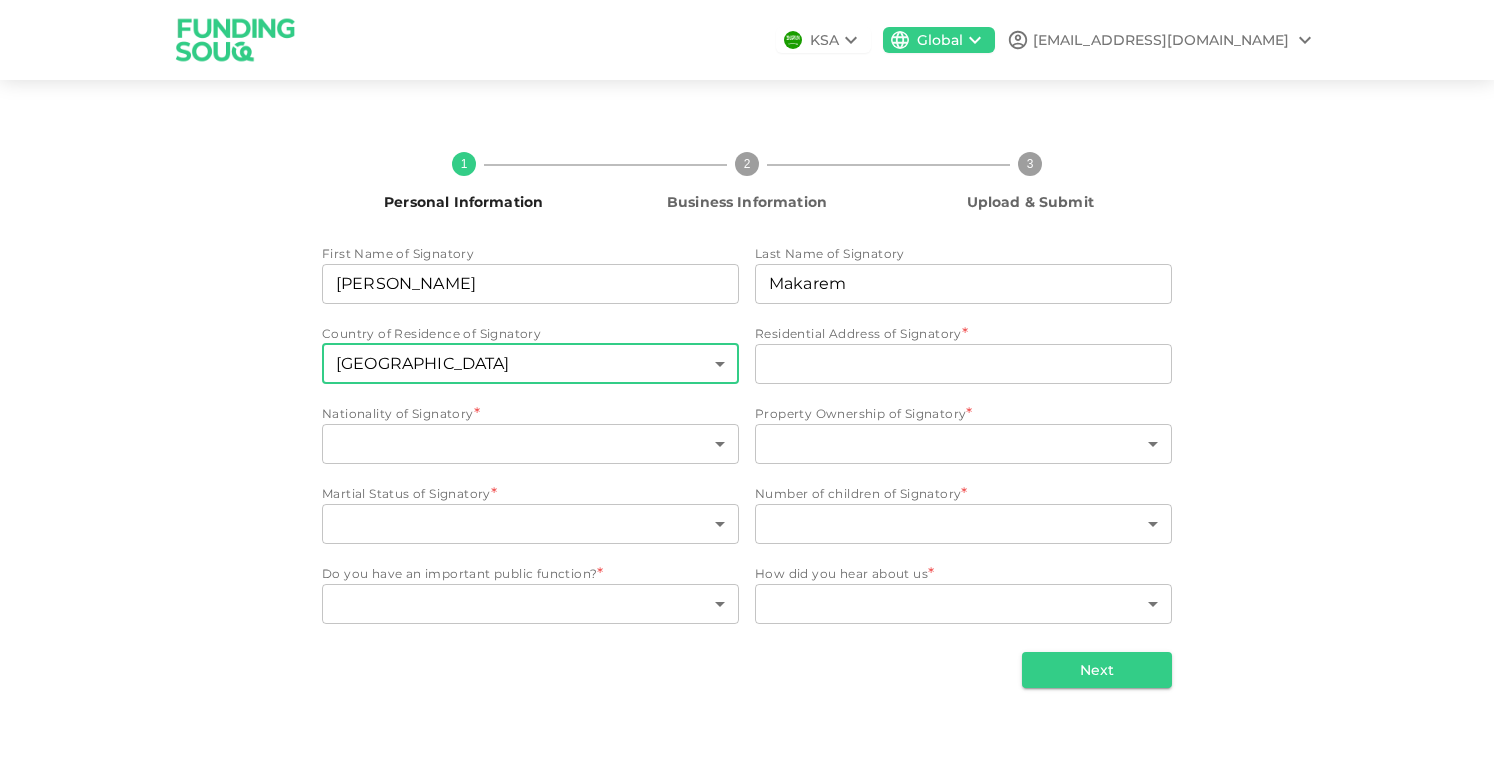 click on "KSA Global [EMAIL_ADDRESS][DOMAIN_NAME] 1 Personal Information 2 Business Information 3 Upload & Submit   First Name of Signatory First Name of Signatory [PERSON_NAME] First Name of Signatory   Last Name of Signatory Last Name of Signatory [PERSON_NAME] Last Name of Signatory   Country of Residence of Signatory [DEMOGRAPHIC_DATA] 8 ​   Residential Address of Signatory * Residential Address of Signatory Residential Address of Signatory   Nationality of Signatory * ​ ​   Property Ownership of Signatory * ​ ​   Martial Status of Signatory * ​ ​   Number of children of Signatory * ​ ​   Do you have an important public function? * ​ ​   How did you hear about us * ​ ​ Next" at bounding box center (747, 382) 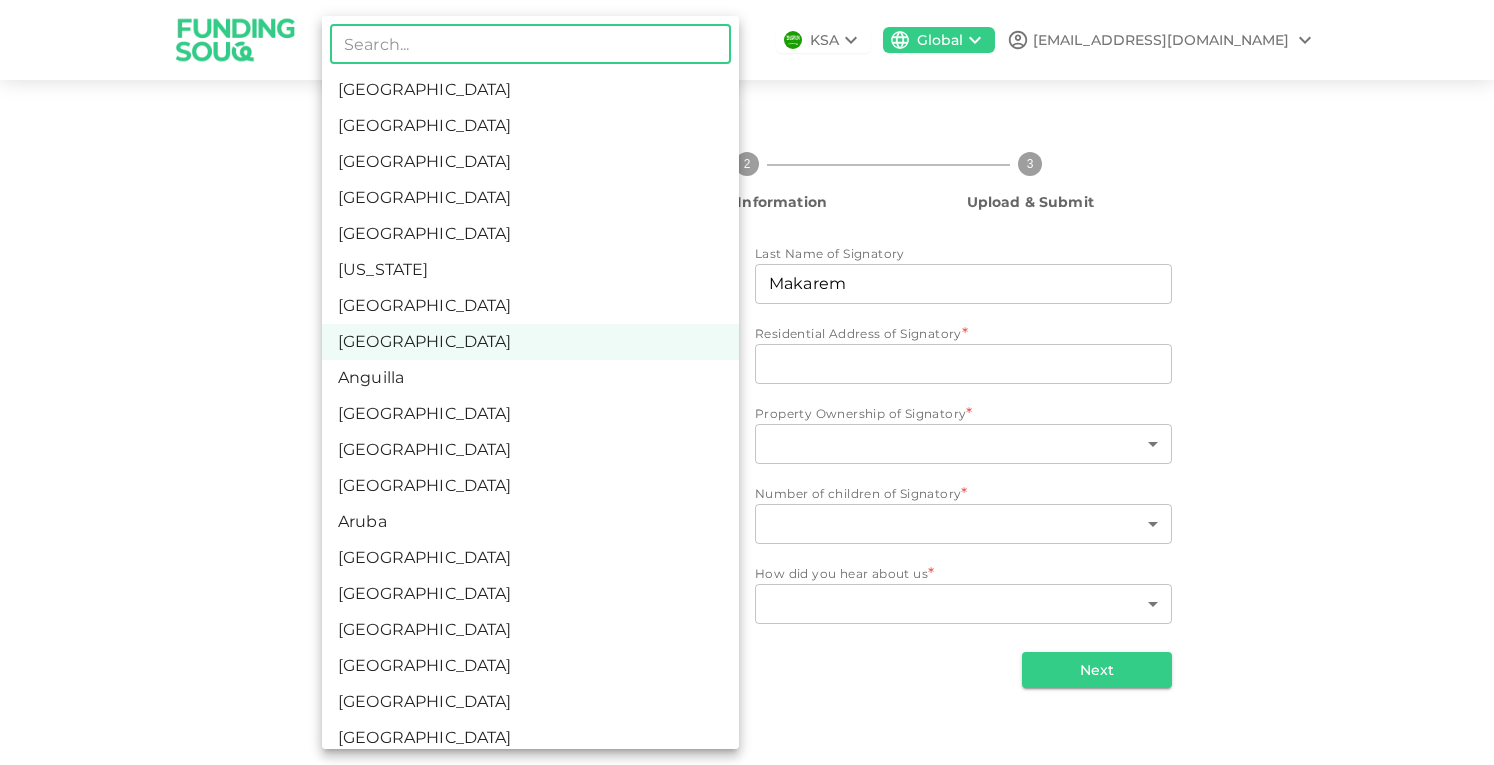 click on "[GEOGRAPHIC_DATA]" at bounding box center (530, 126) 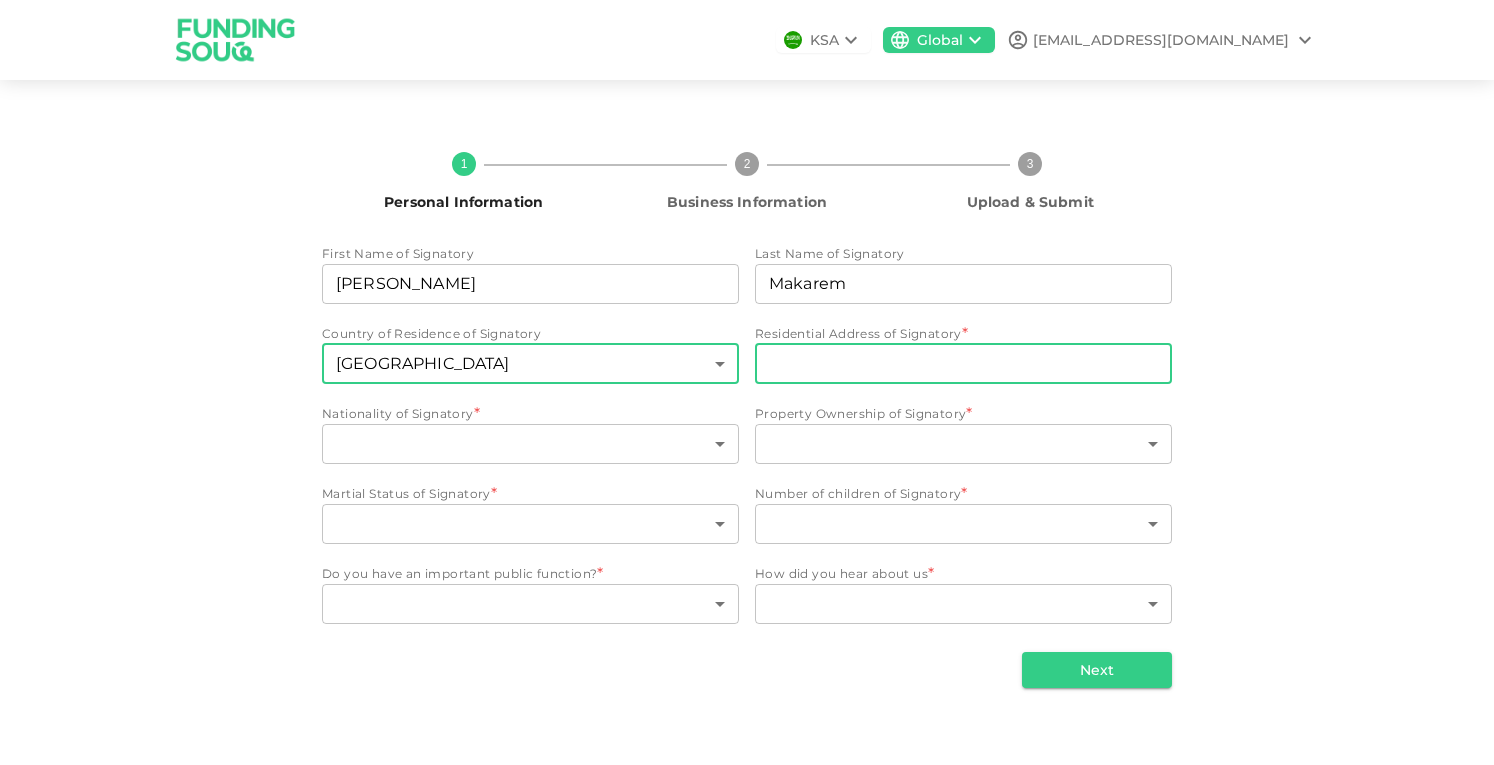 click on "Residential Address of Signatory" at bounding box center [963, 364] 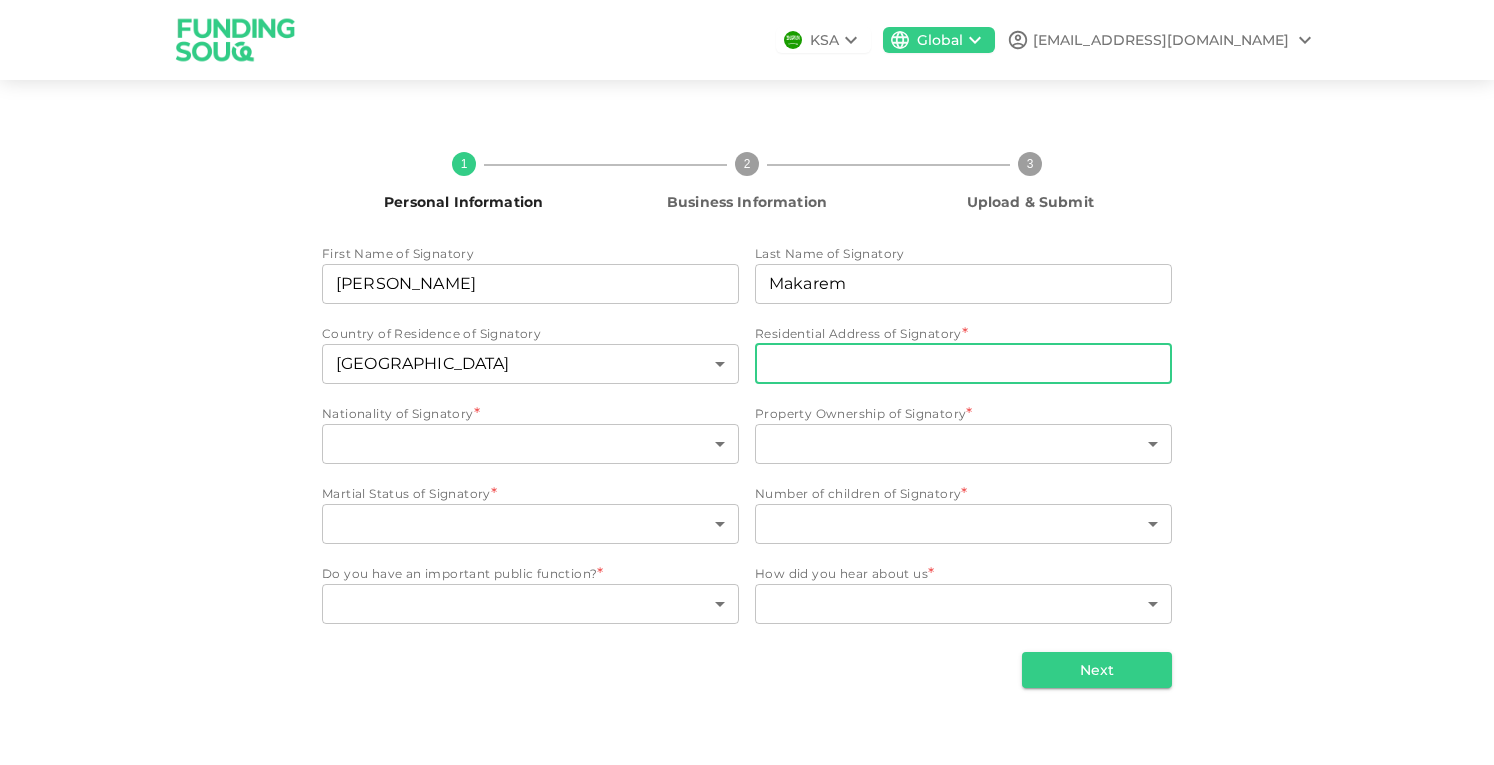 type on "14 Shoreline, [PERSON_NAME]" 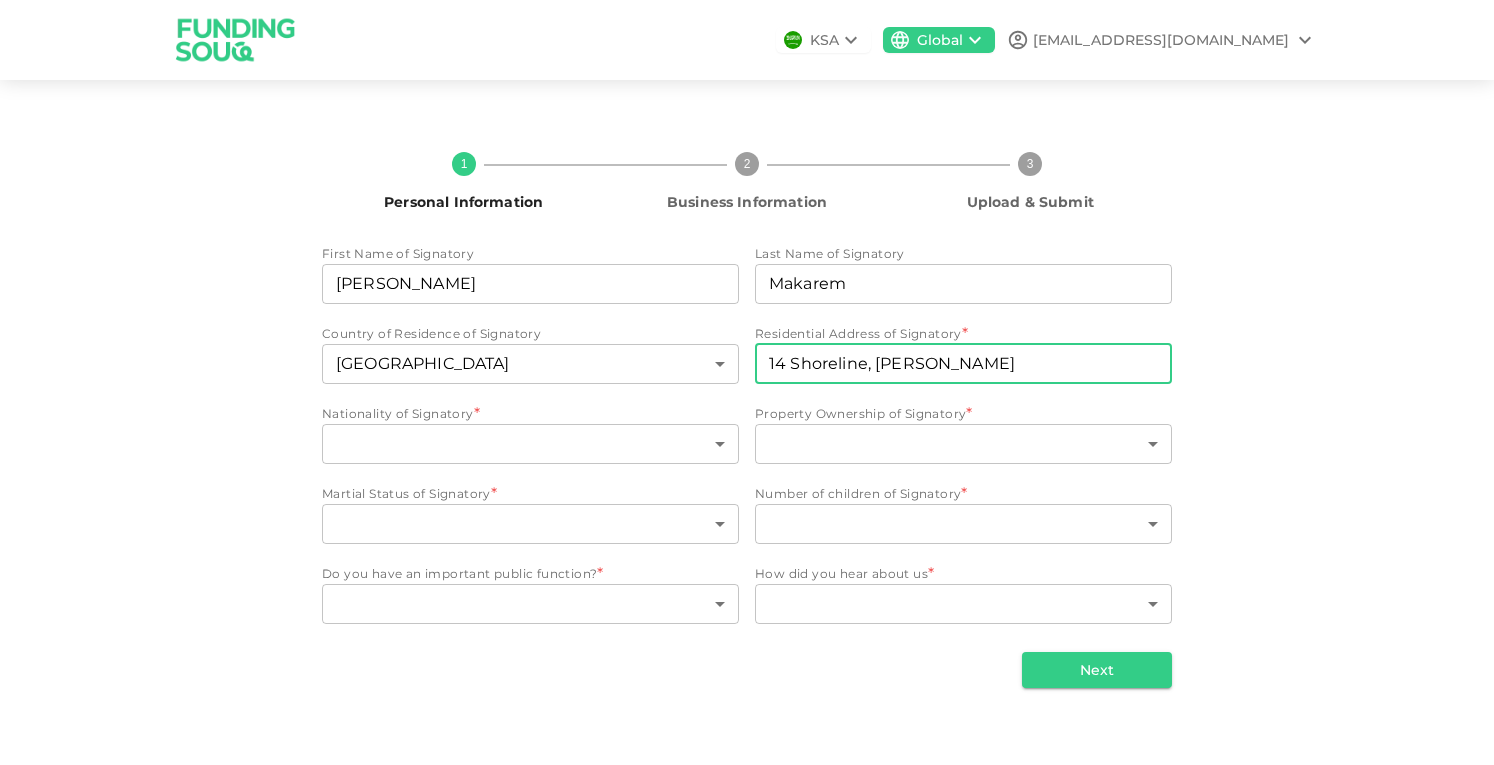 type on "2" 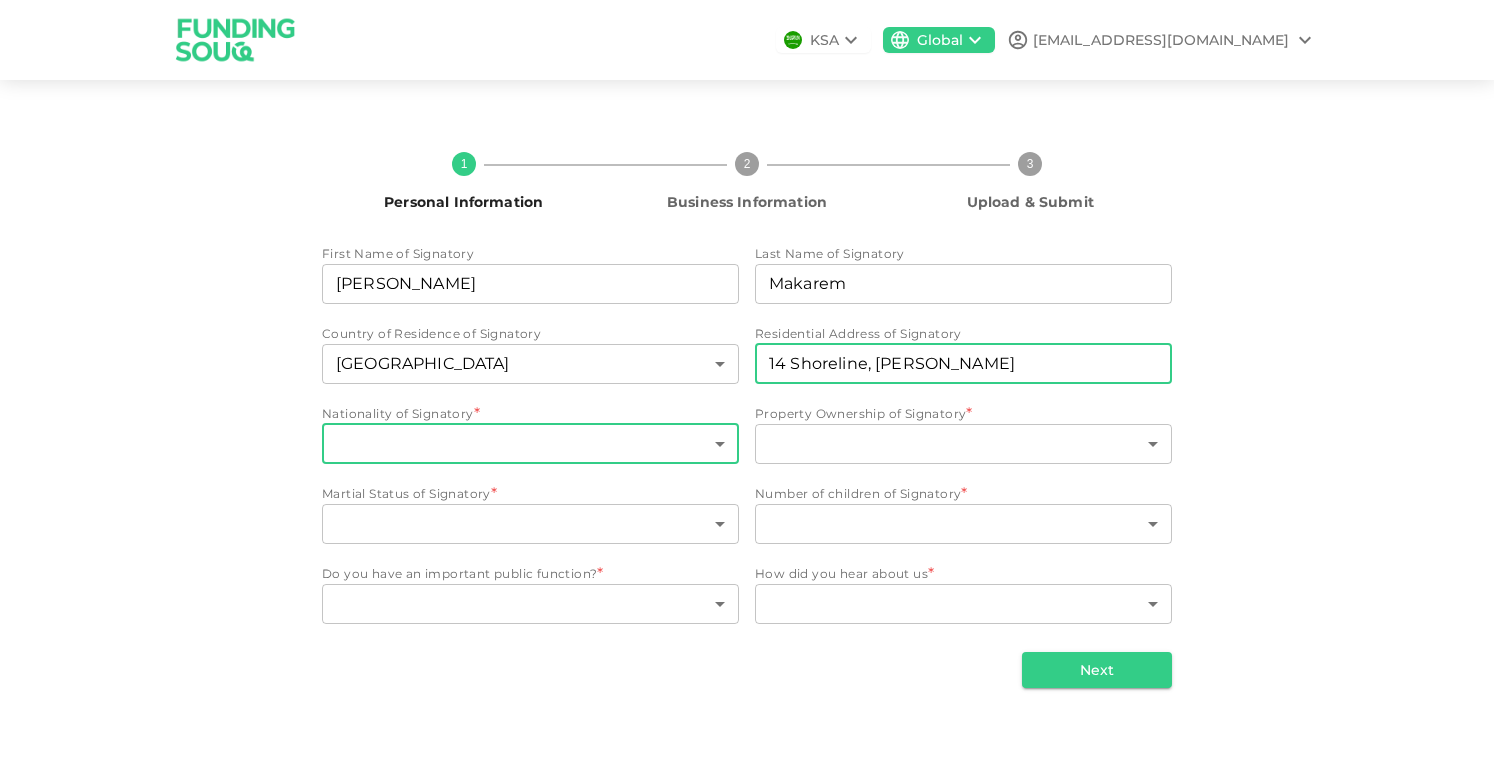 click on "KSA Global [EMAIL_ADDRESS][DOMAIN_NAME] 1 Personal Information 2 Business Information 3 Upload & Submit   First Name of Signatory First Name of Signatory [PERSON_NAME] First Name of Signatory   Last Name of Signatory Last Name of Signatory [PERSON_NAME] Last Name of Signatory   Country of Residence of Signatory [DEMOGRAPHIC_DATA] 2 ​   Residential Address of Signatory Residential Address of Signatory [GEOGRAPHIC_DATA][PERSON_NAME] Residential Address of Signatory   Nationality of Signatory * ​ ​   Property Ownership of Signatory * ​ ​   Martial Status of Signatory * ​ ​   Number of children of Signatory * ​ ​   Do you have an important public function? * ​ ​   How did you hear about us * ​ ​ Next" at bounding box center (747, 382) 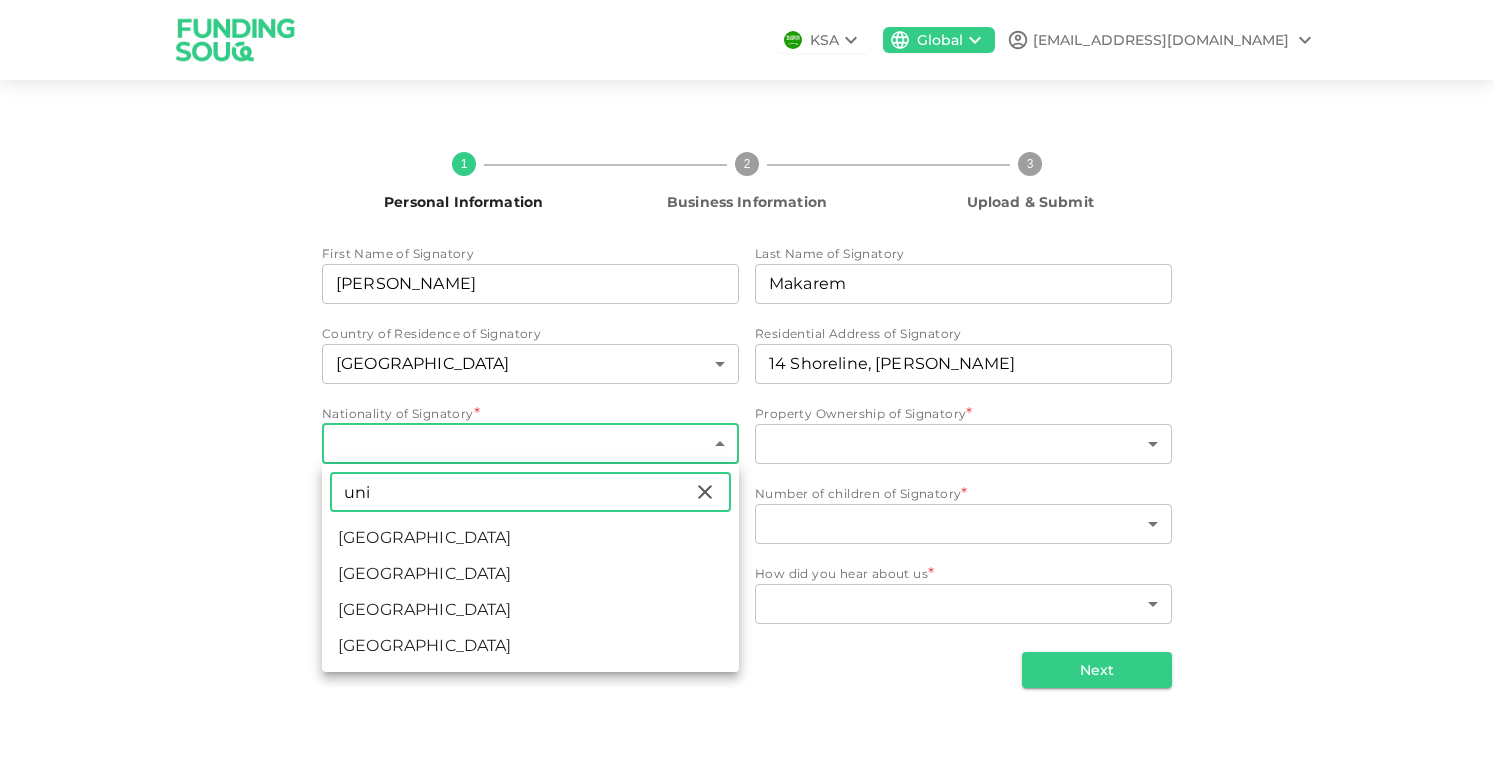 type on "uni" 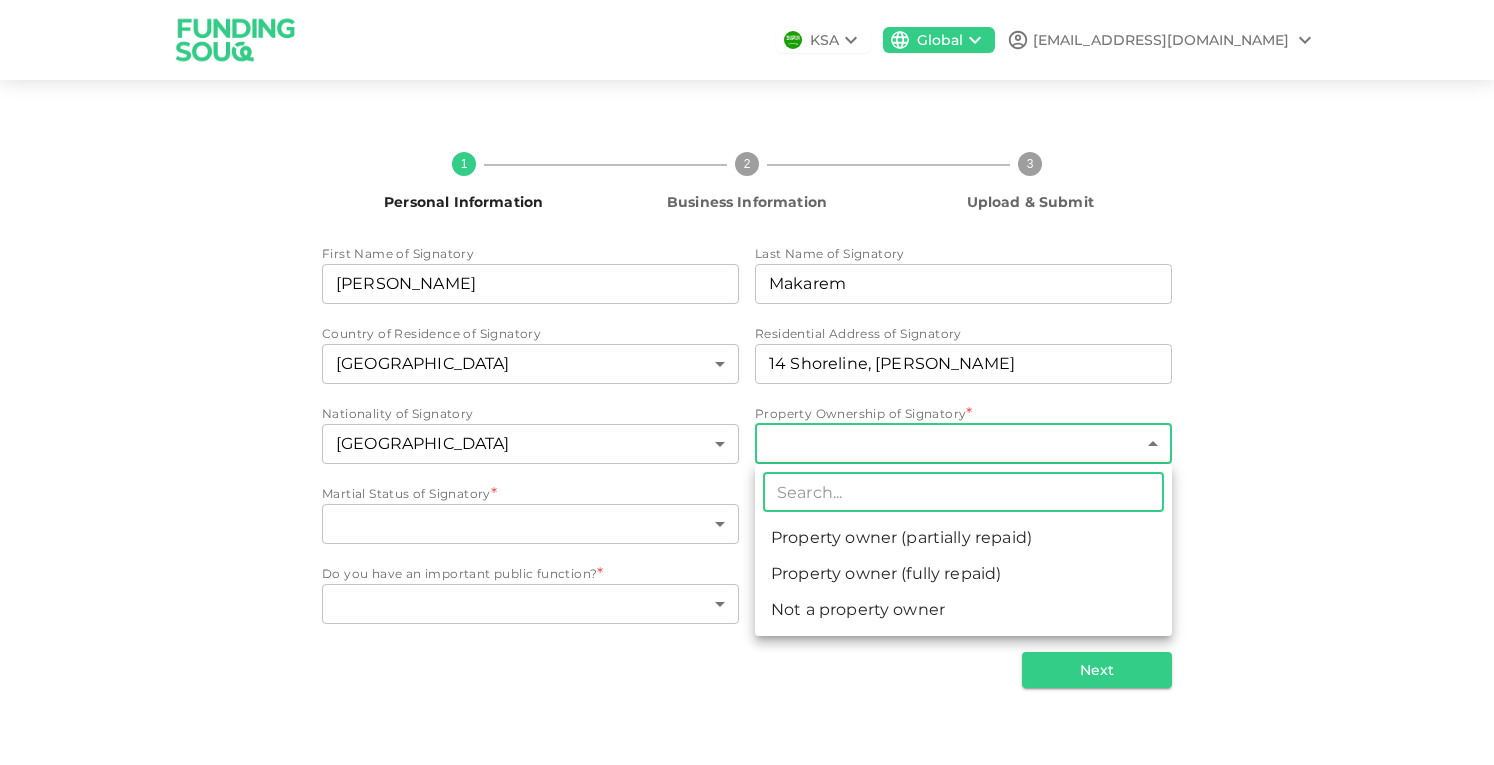 click on "KSA Global [EMAIL_ADDRESS][DOMAIN_NAME] 1 Personal Information 2 Business Information 3 Upload & Submit   First Name of Signatory First Name of Signatory [PERSON_NAME] First Name of Signatory   Last Name of Signatory Last Name of Signatory [PERSON_NAME] Last Name of Signatory   Country of Residence of Signatory [DEMOGRAPHIC_DATA] 2 ​   Residential Address of Signatory Residential Address of Signatory [GEOGRAPHIC_DATA][PERSON_NAME] Residential Address of Signatory   Nationality of Signatory [DEMOGRAPHIC_DATA] 207 ​   Property Ownership of Signatory * ​ ​   Martial Status of Signatory * ​ ​   Number of children of Signatory * ​ ​   Do you have an important public function? * ​ ​   How did you hear about us * ​ ​ Next
​ Property owner (partially repaid) Property owner (fully repaid) Not a property owner" at bounding box center [747, 382] 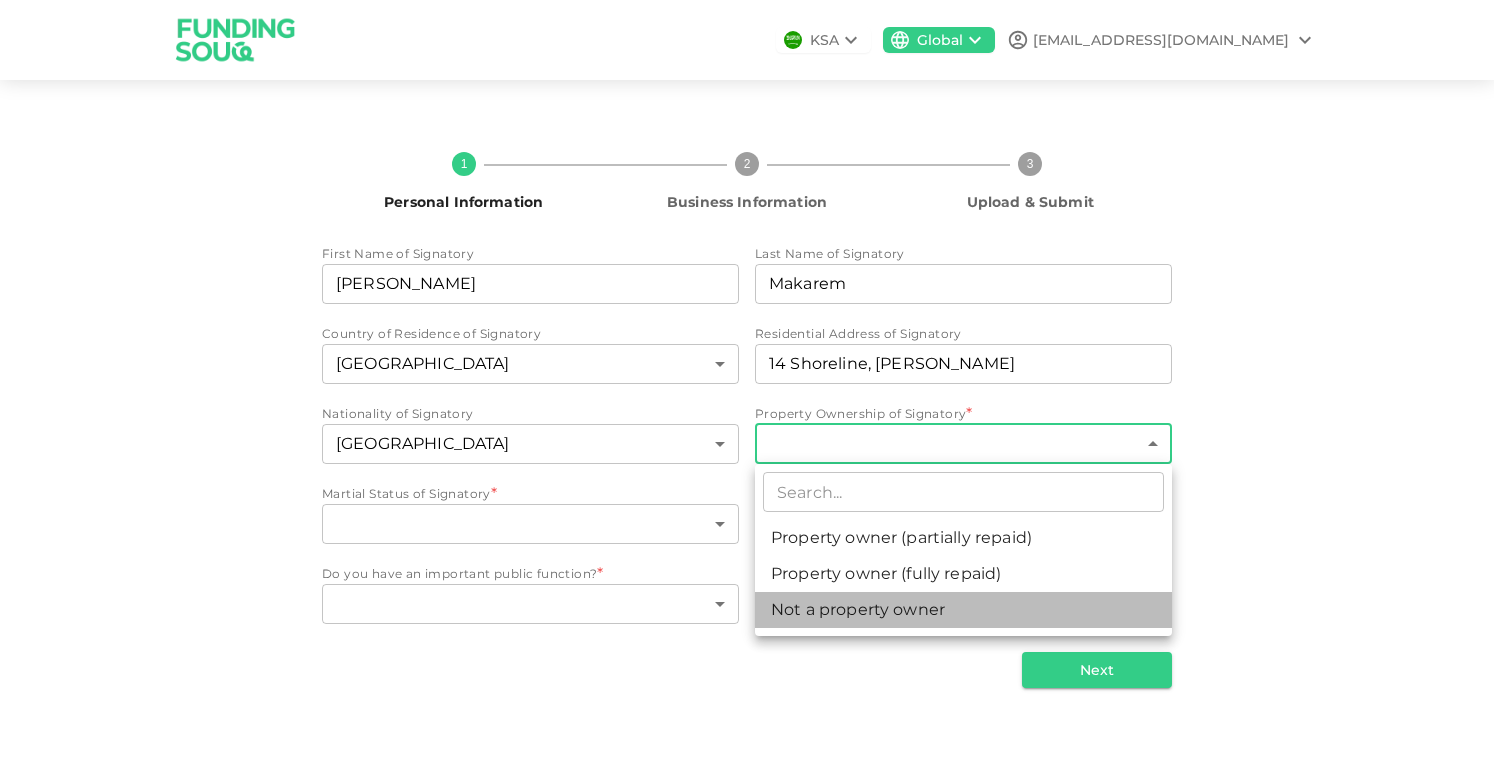 click on "Not a property owner" at bounding box center [963, 610] 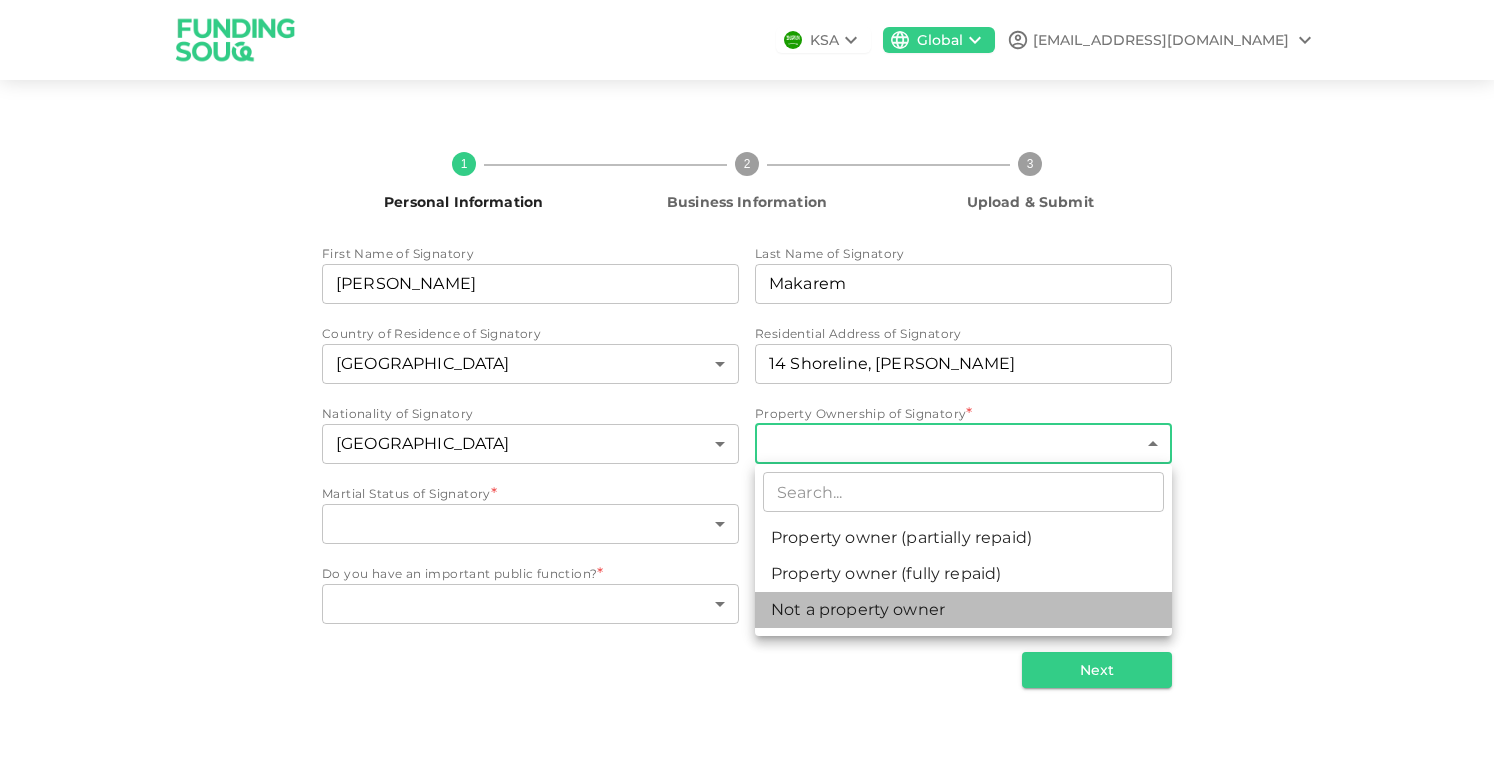 type on "3" 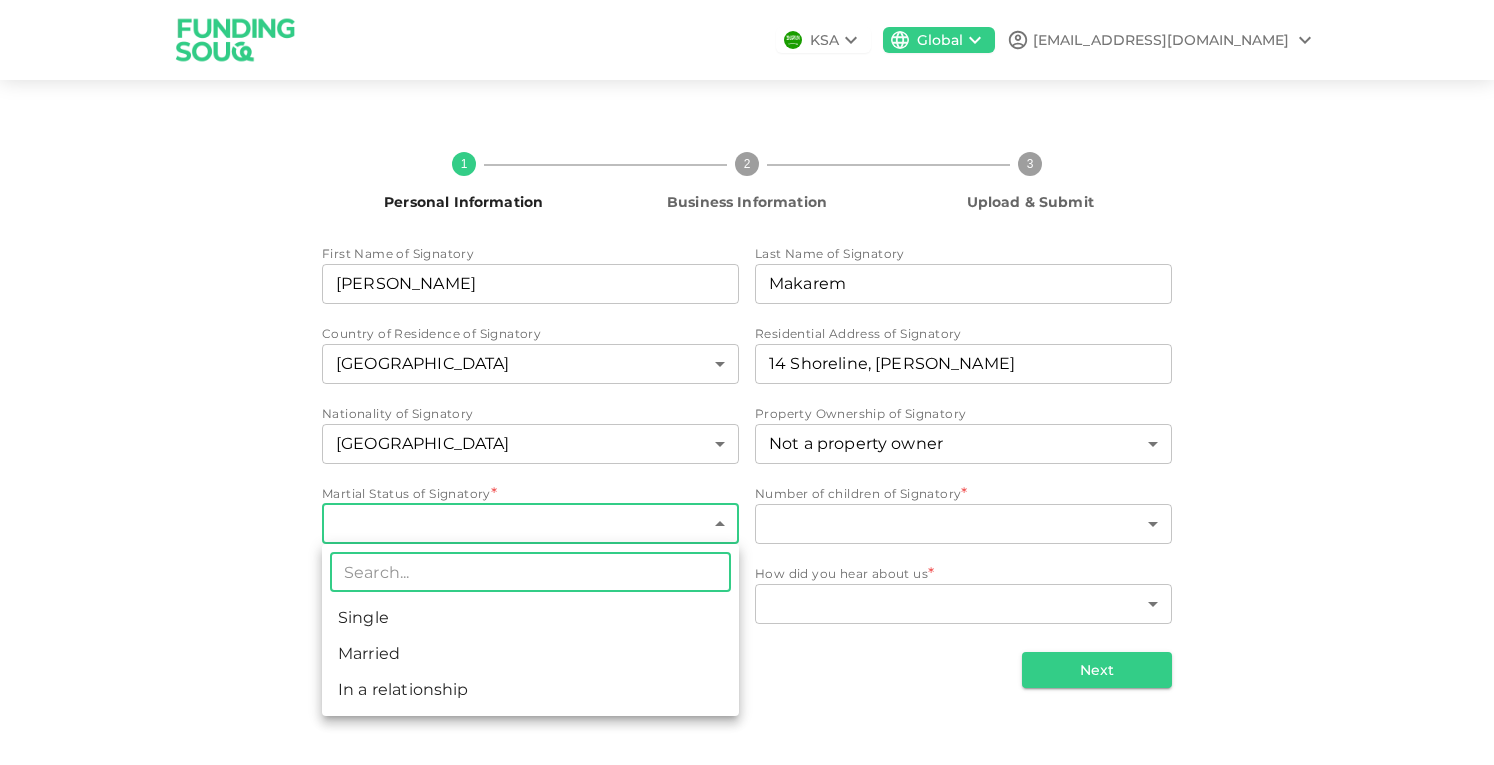 click on "KSA Global [EMAIL_ADDRESS][DOMAIN_NAME] 1 Personal Information 2 Business Information 3 Upload & Submit   First Name of Signatory First Name of Signatory [PERSON_NAME] First Name of Signatory   Last Name of Signatory Last Name of Signatory [PERSON_NAME] Last Name of Signatory   Country of Residence of Signatory [DEMOGRAPHIC_DATA] 2 ​   Residential Address of Signatory Residential Address of Signatory [GEOGRAPHIC_DATA][PERSON_NAME] Residential Address of Signatory   Nationality of Signatory [DEMOGRAPHIC_DATA] 207 ​   Property Ownership of Signatory Not a property owner 3 ​   Martial Status of Signatory * ​ ​   Number of children of Signatory * ​ ​   Do you have an important public function? * ​ ​   How did you hear about us * ​ ​ Next
​ Single Married In a relationship" at bounding box center [747, 382] 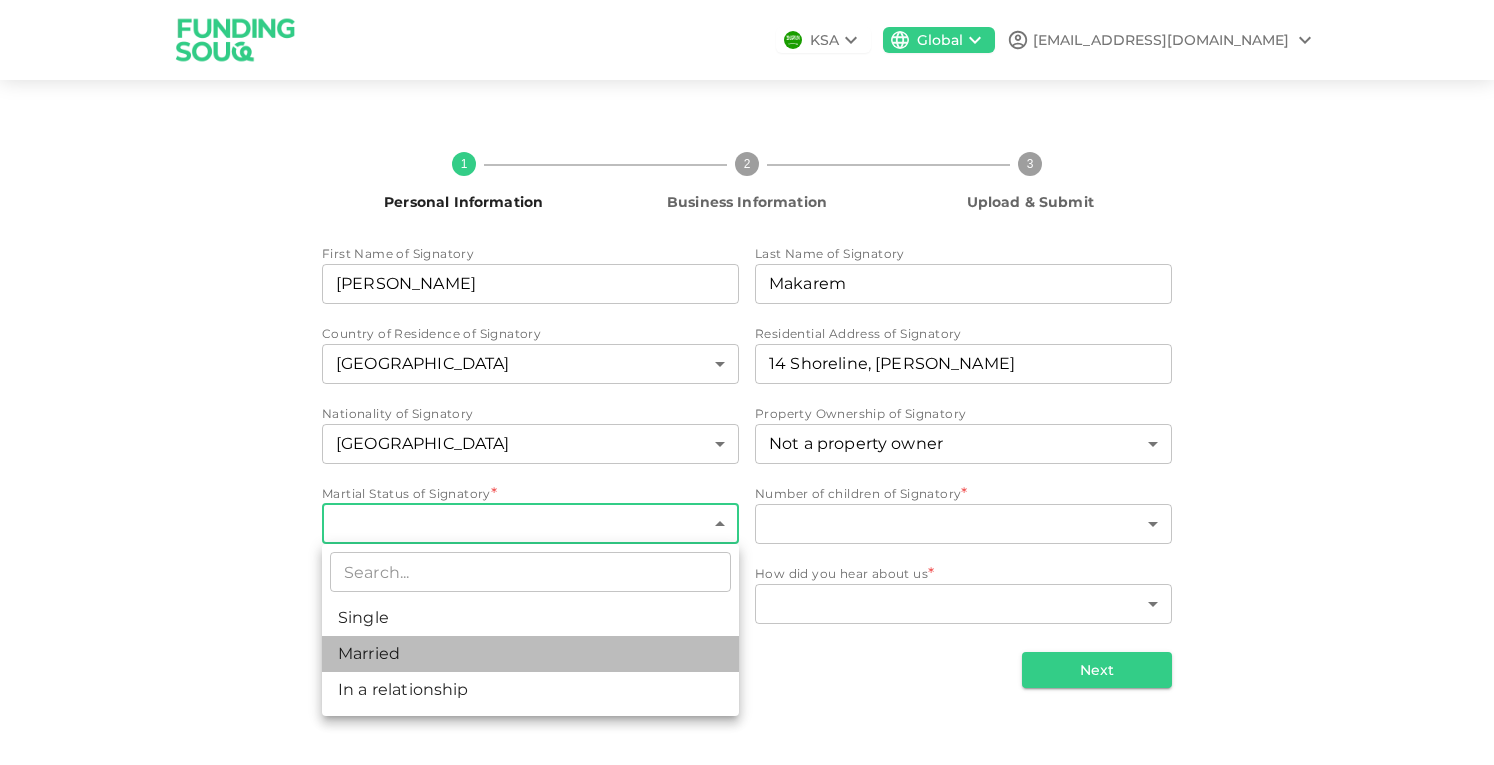 click on "Married" at bounding box center [530, 654] 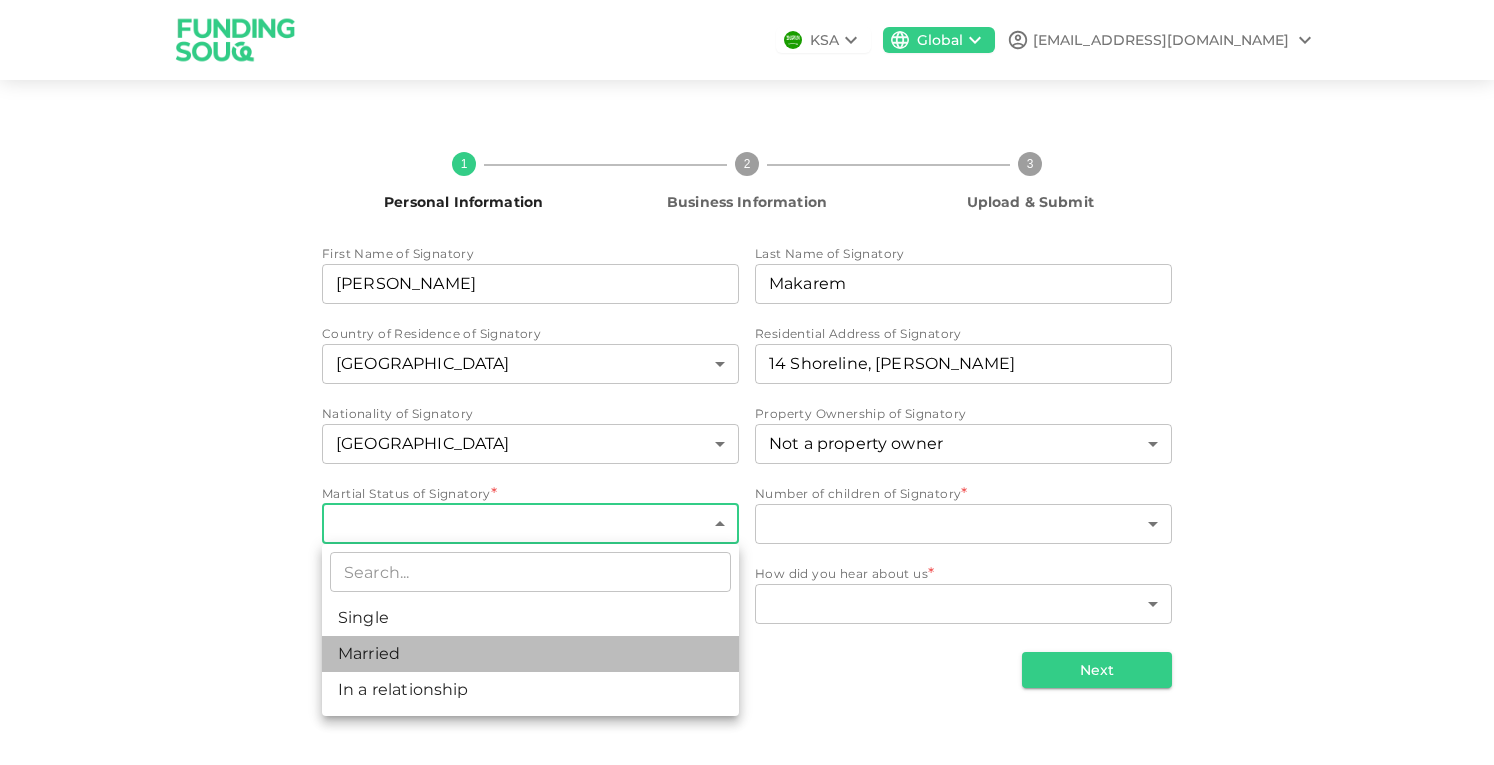 type on "2" 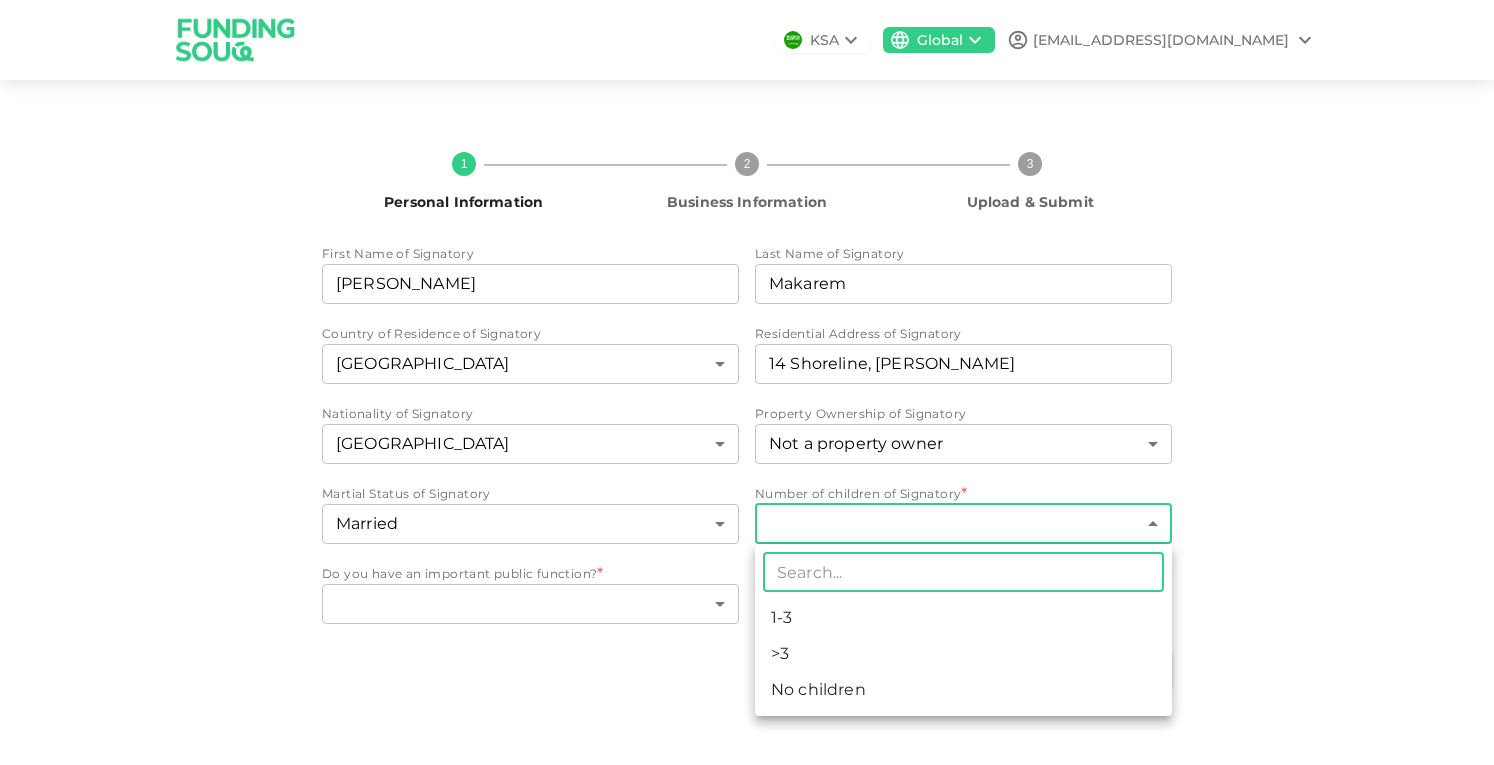click on "KSA Global [EMAIL_ADDRESS][DOMAIN_NAME] 1 Personal Information 2 Business Information 3 Upload & Submit   First Name of Signatory First Name of Signatory [PERSON_NAME] First Name of Signatory   Last Name of Signatory Last Name of Signatory [PERSON_NAME] Last Name of Signatory   Country of Residence of Signatory [DEMOGRAPHIC_DATA] 2 ​   Residential Address of Signatory Residential Address of Signatory [GEOGRAPHIC_DATA][PERSON_NAME] Residential Address of Signatory   Nationality of Signatory [DEMOGRAPHIC_DATA] 207 ​   Property Ownership of Signatory Not a property owner 3 ​   Martial Status of Signatory Married 2 ​   Number of children of Signatory * ​ ​   Do you have an important public function? * ​ ​   How did you hear about us * ​ ​ Next
​ 1-3 >3 No children" at bounding box center (747, 382) 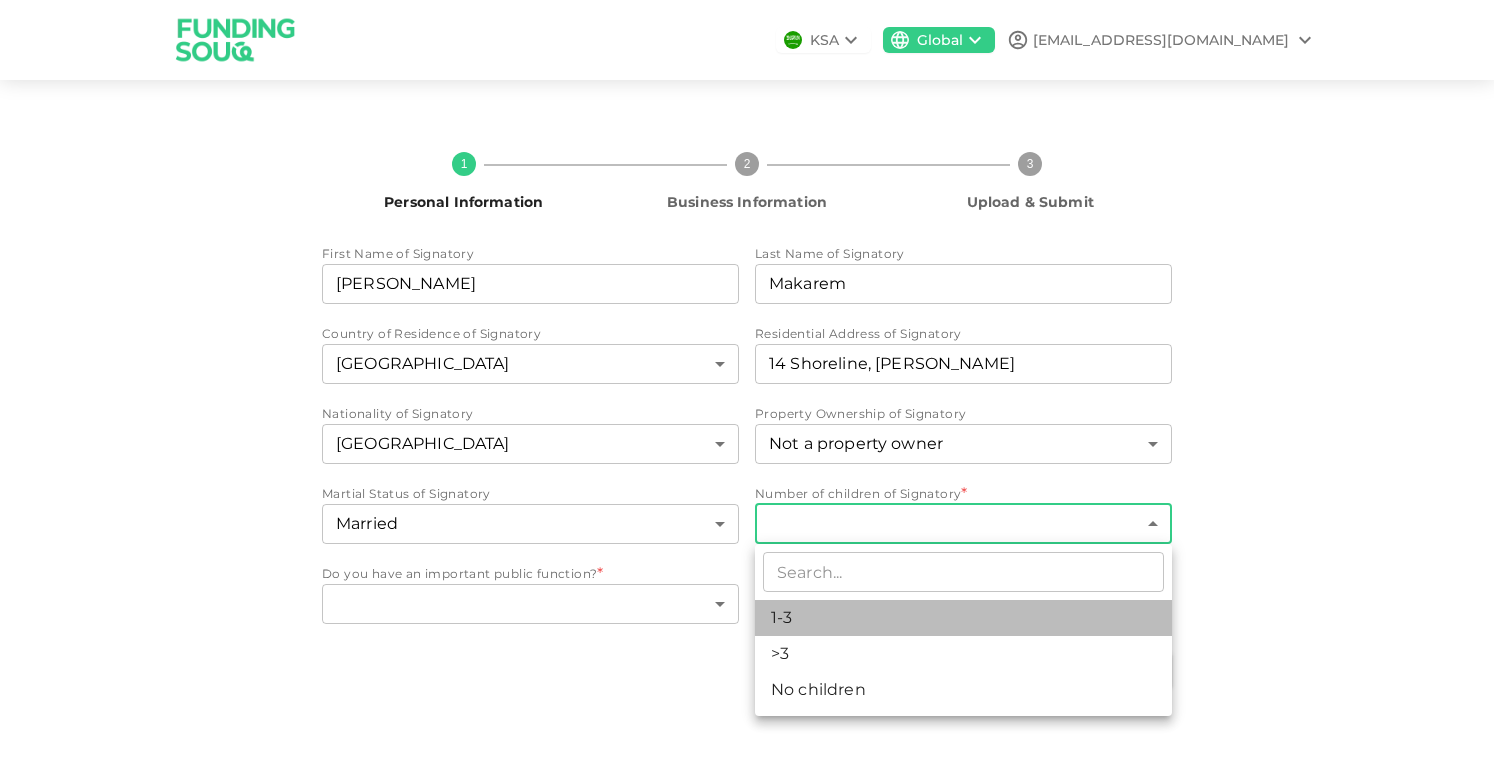 click on "1-3" at bounding box center [963, 618] 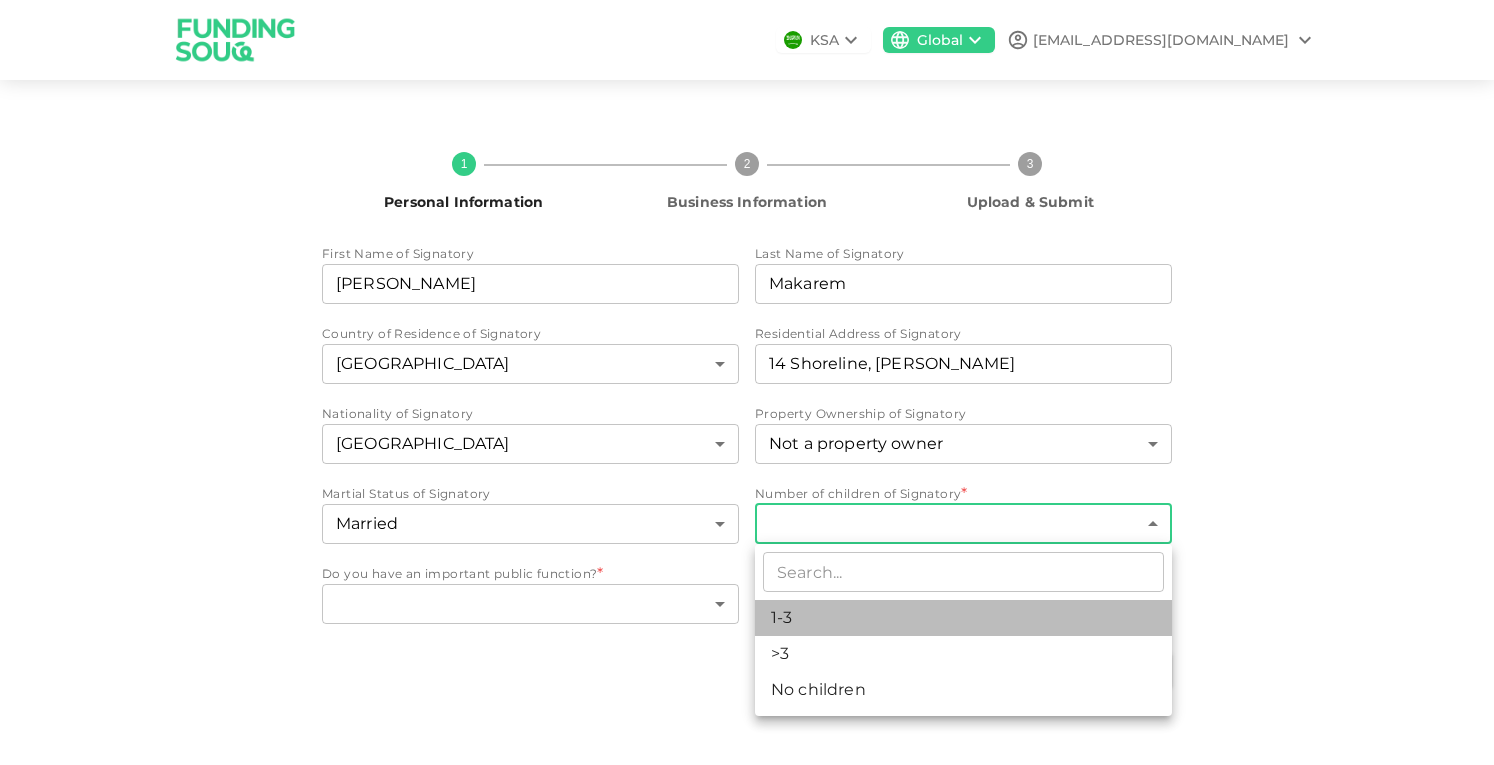 type on "1" 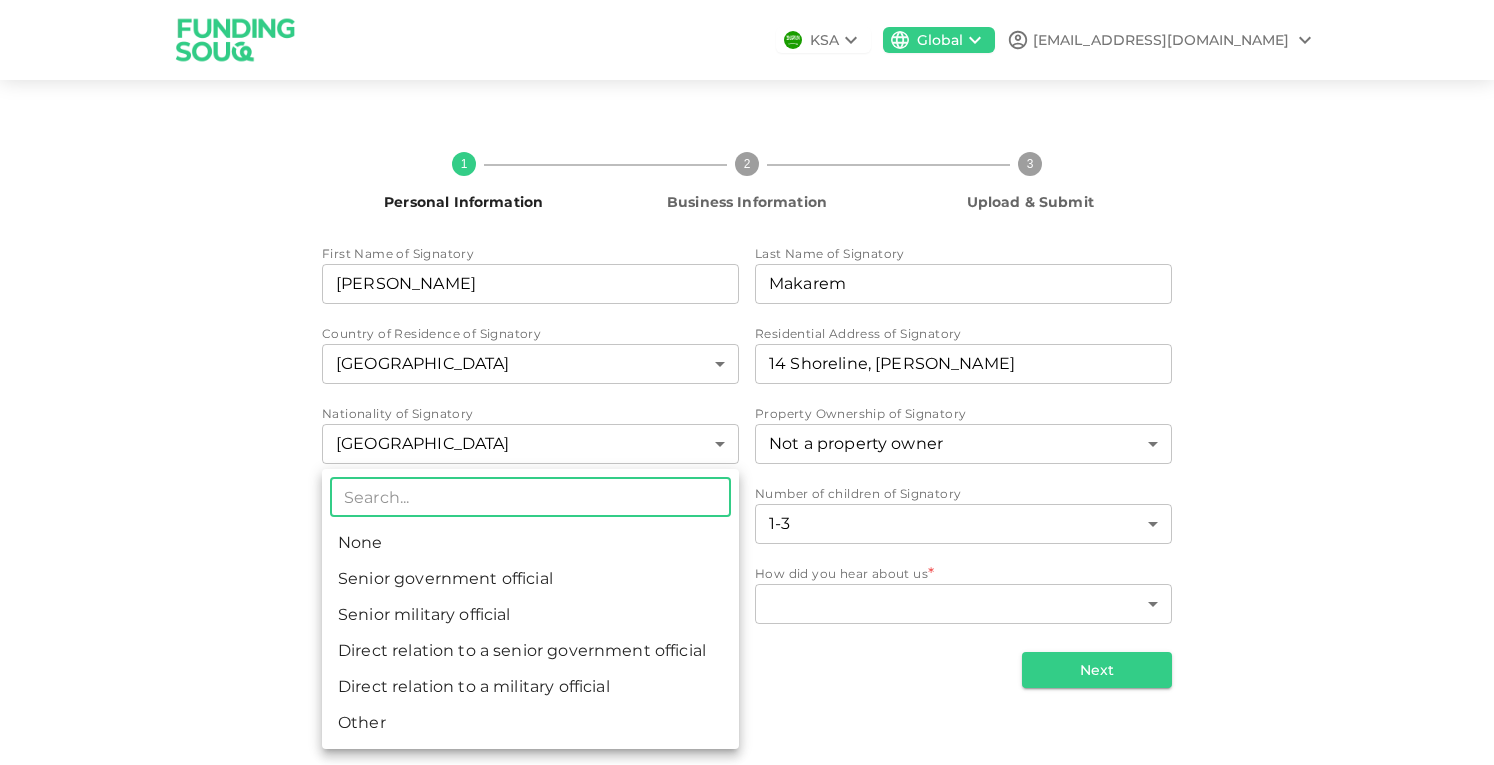 click on "KSA Global [EMAIL_ADDRESS][DOMAIN_NAME] 1 Personal Information 2 Business Information 3 Upload & Submit   First Name of Signatory First Name of Signatory [PERSON_NAME] First Name of Signatory   Last Name of Signatory Last Name of Signatory [PERSON_NAME] Last Name of Signatory   Country of Residence of Signatory [DEMOGRAPHIC_DATA] 2 ​   Residential Address of Signatory Residential Address of Signatory [GEOGRAPHIC_DATA][PERSON_NAME] Residential Address of Signatory   Nationality of Signatory [DEMOGRAPHIC_DATA] 207 ​   Property Ownership of Signatory Not a property owner 3 ​   Martial Status of Signatory Married 2 ​   Number of children of Signatory 1-3 1 ​   Do you have an important public function? * ​ ​   How did you hear about us * ​ ​ Next
​ None Senior government official Senior military official Direct relation to a senior government official Direct relation to a military official Other" at bounding box center (747, 382) 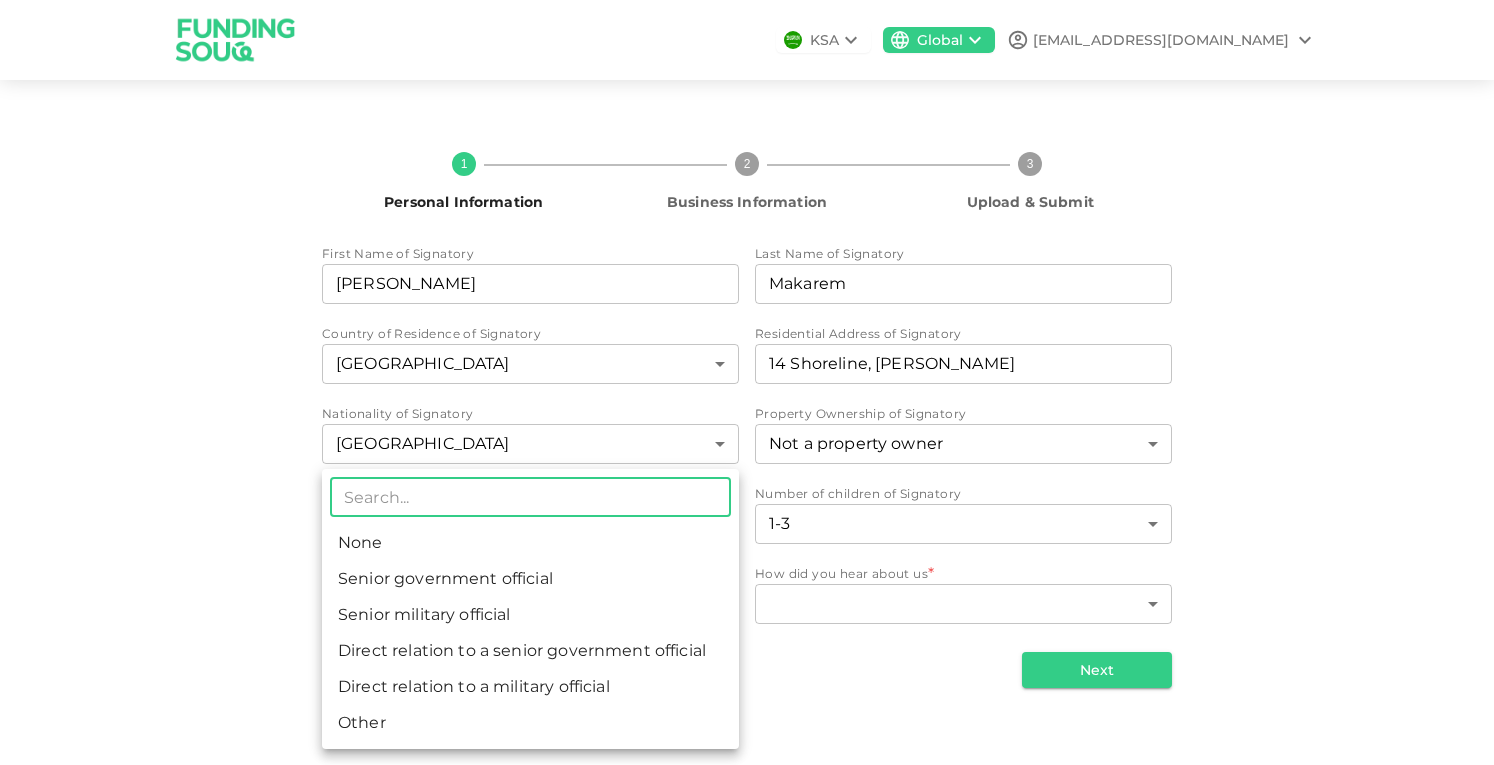click on "None" at bounding box center (530, 543) 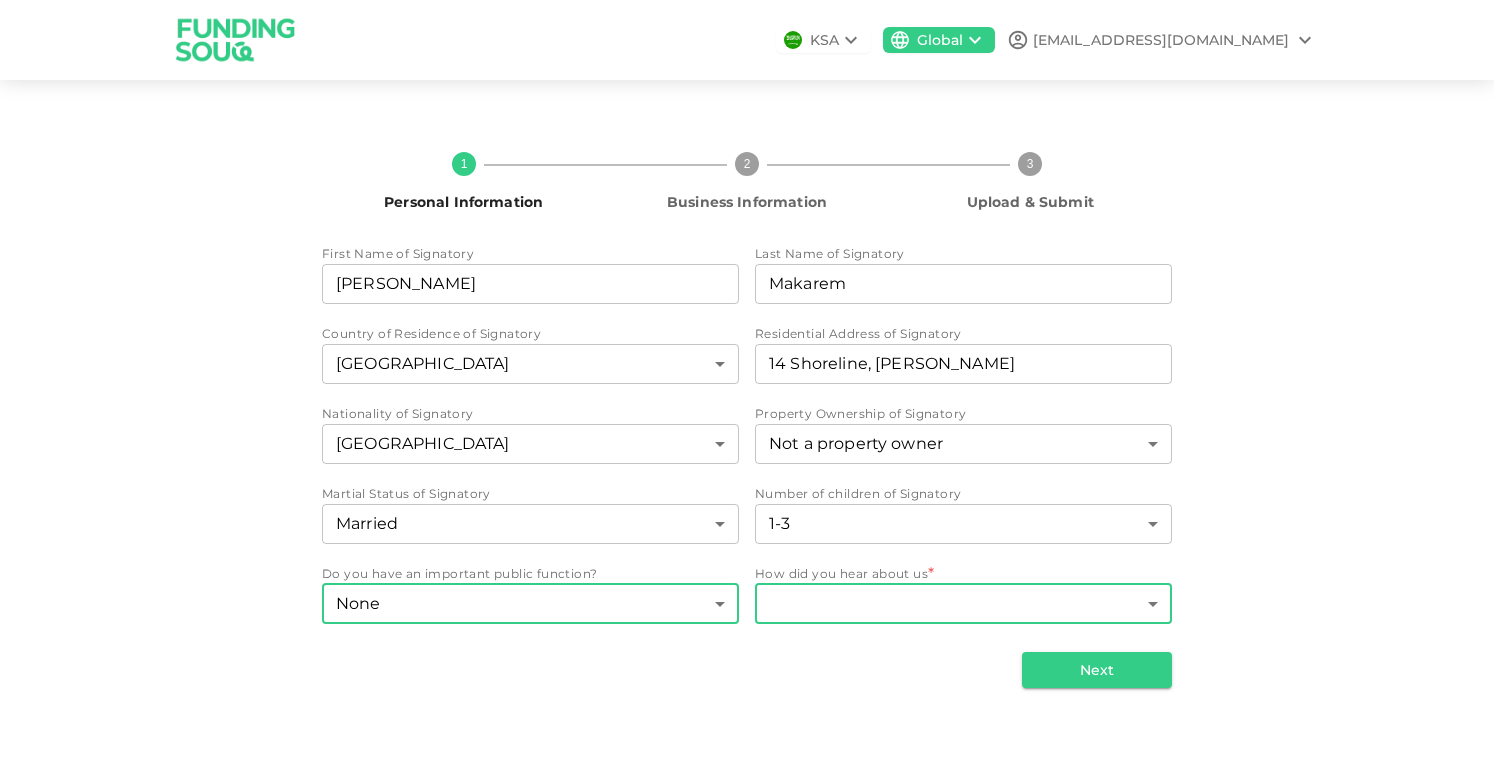 click on "KSA Global [EMAIL_ADDRESS][DOMAIN_NAME] 1 Personal Information 2 Business Information 3 Upload & Submit   First Name of Signatory First Name of Signatory [PERSON_NAME] First Name of Signatory   Last Name of Signatory Last Name of Signatory [PERSON_NAME] Last Name of Signatory   Country of Residence of Signatory [DEMOGRAPHIC_DATA] 2 ​   Residential Address of Signatory Residential Address of Signatory [GEOGRAPHIC_DATA][PERSON_NAME] Residential Address of Signatory   Nationality of Signatory [DEMOGRAPHIC_DATA] 207 ​   Property Ownership of Signatory Not a property owner 3 ​   Martial Status of Signatory Married 2 ​   Number of children of Signatory 1-3 1 ​   Do you have an important public function? None 1 ​   How did you hear about us * ​ ​ Next" at bounding box center [747, 382] 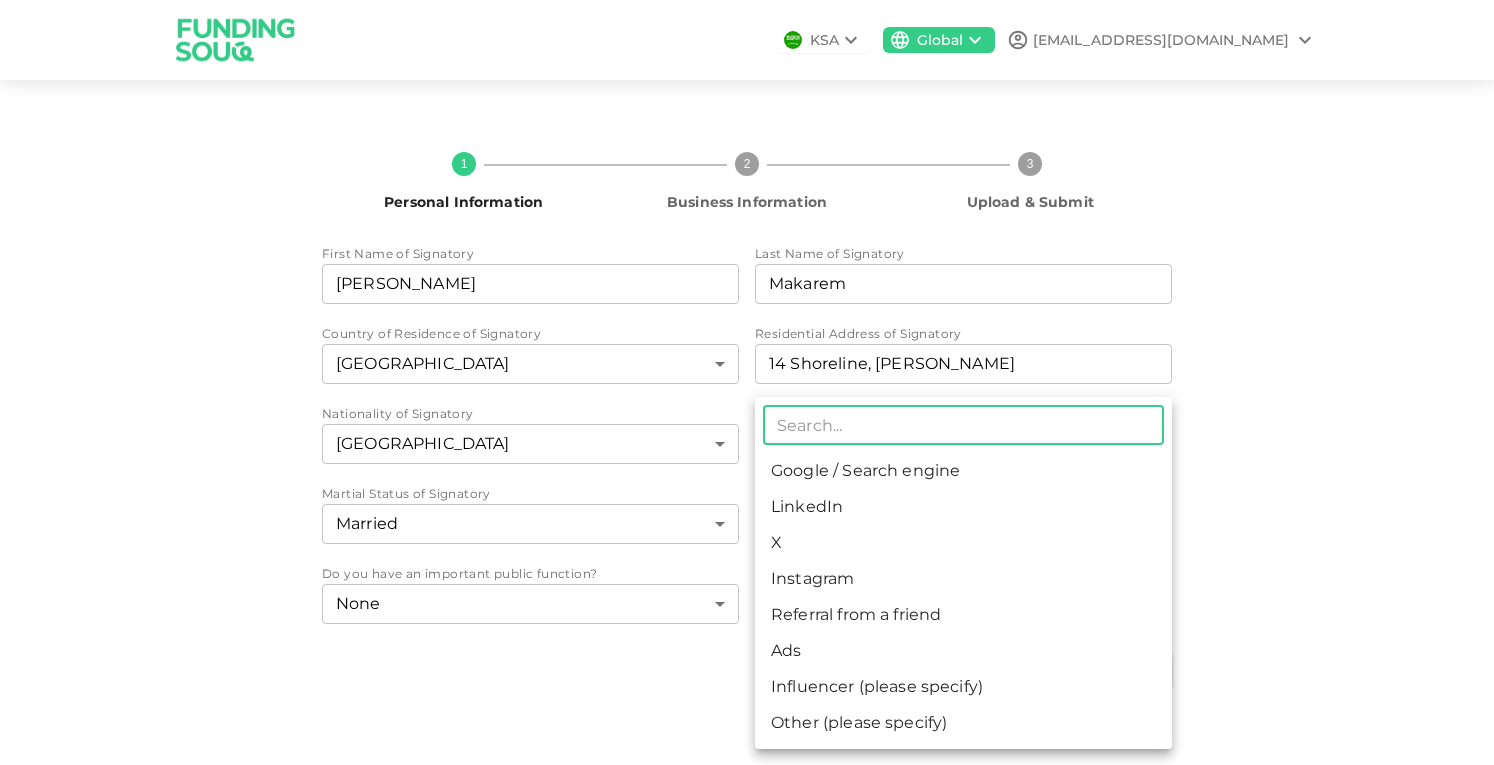 click on "Google / Search engine" at bounding box center (963, 471) 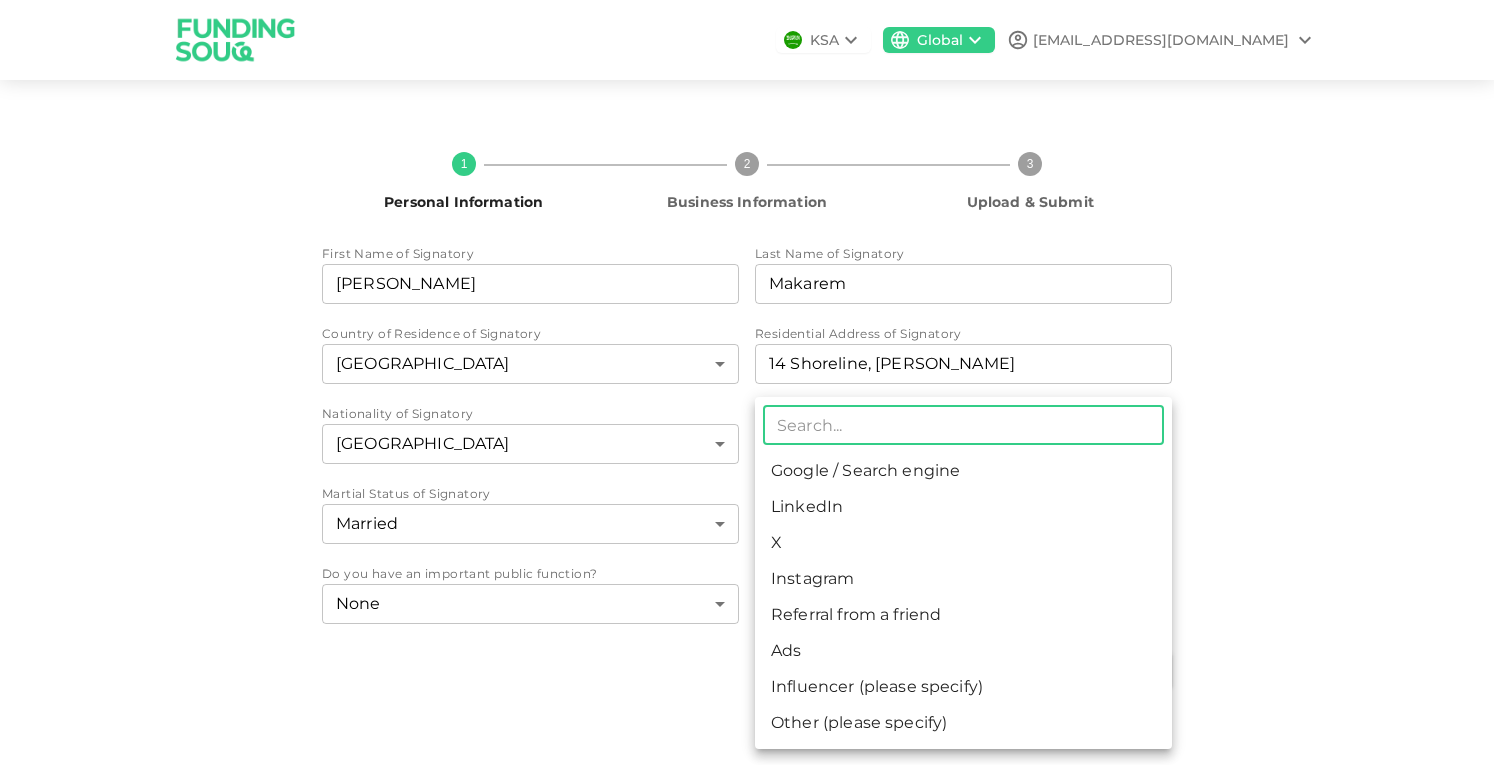 type on "1" 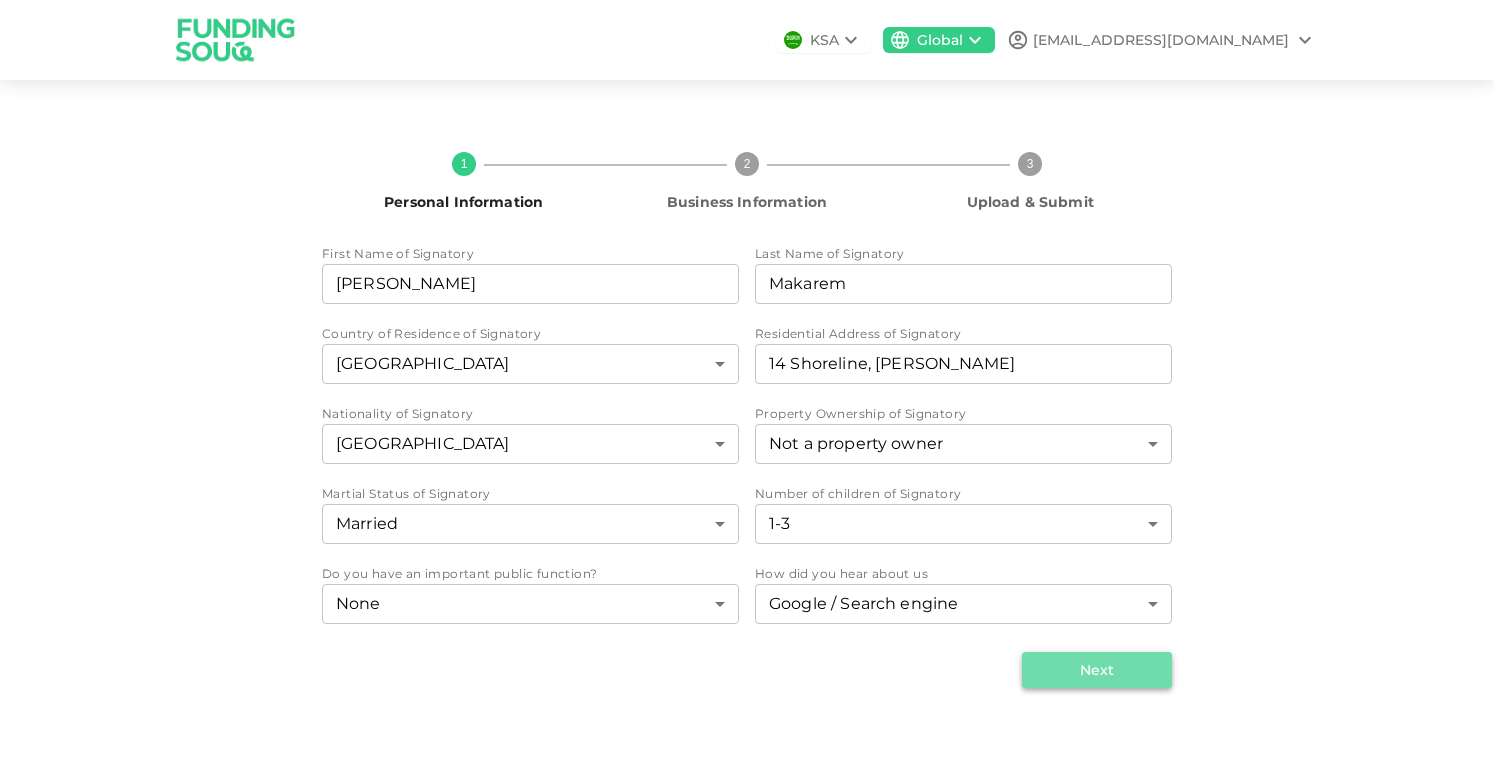 click on "Next" at bounding box center (1097, 670) 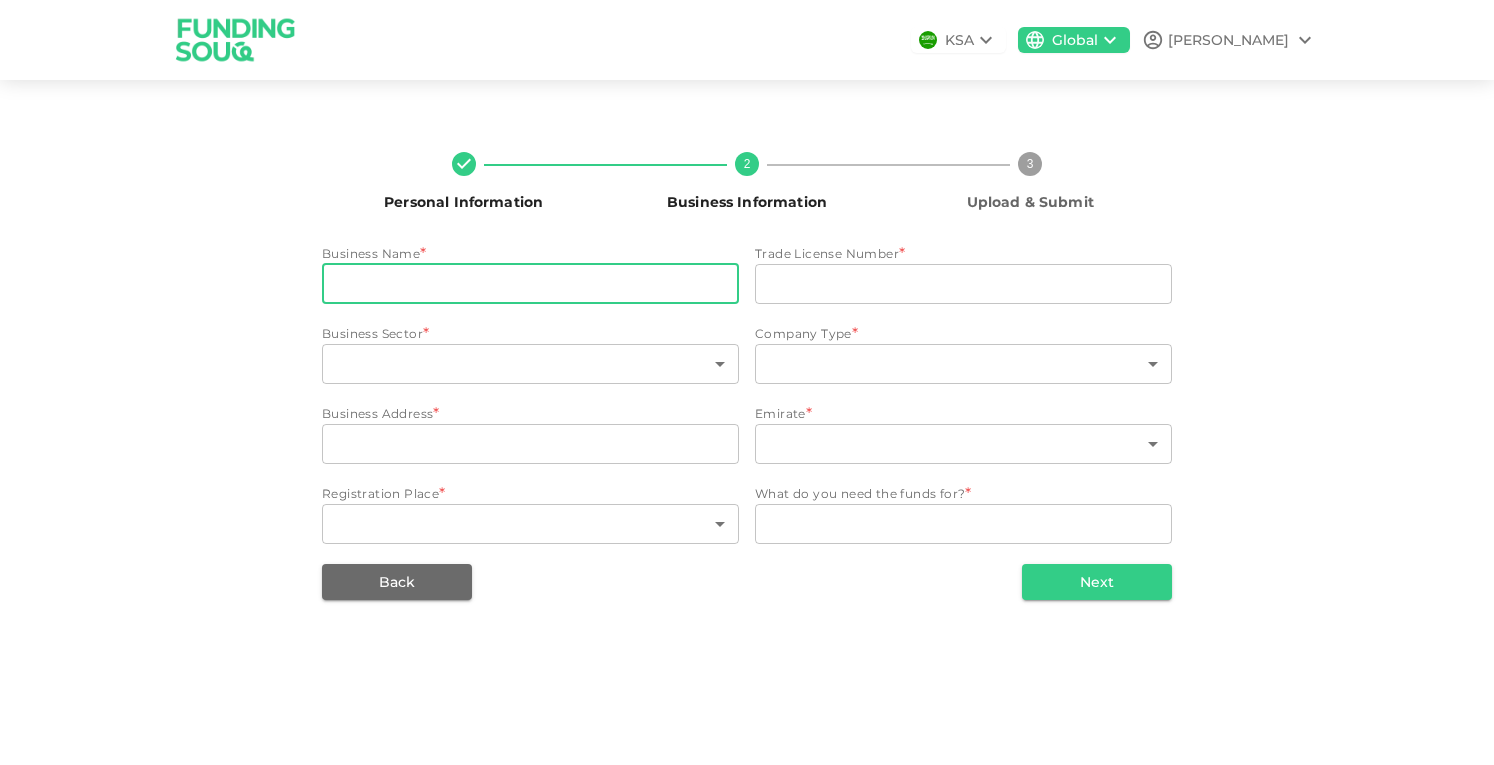 click on "businessName" at bounding box center (530, 284) 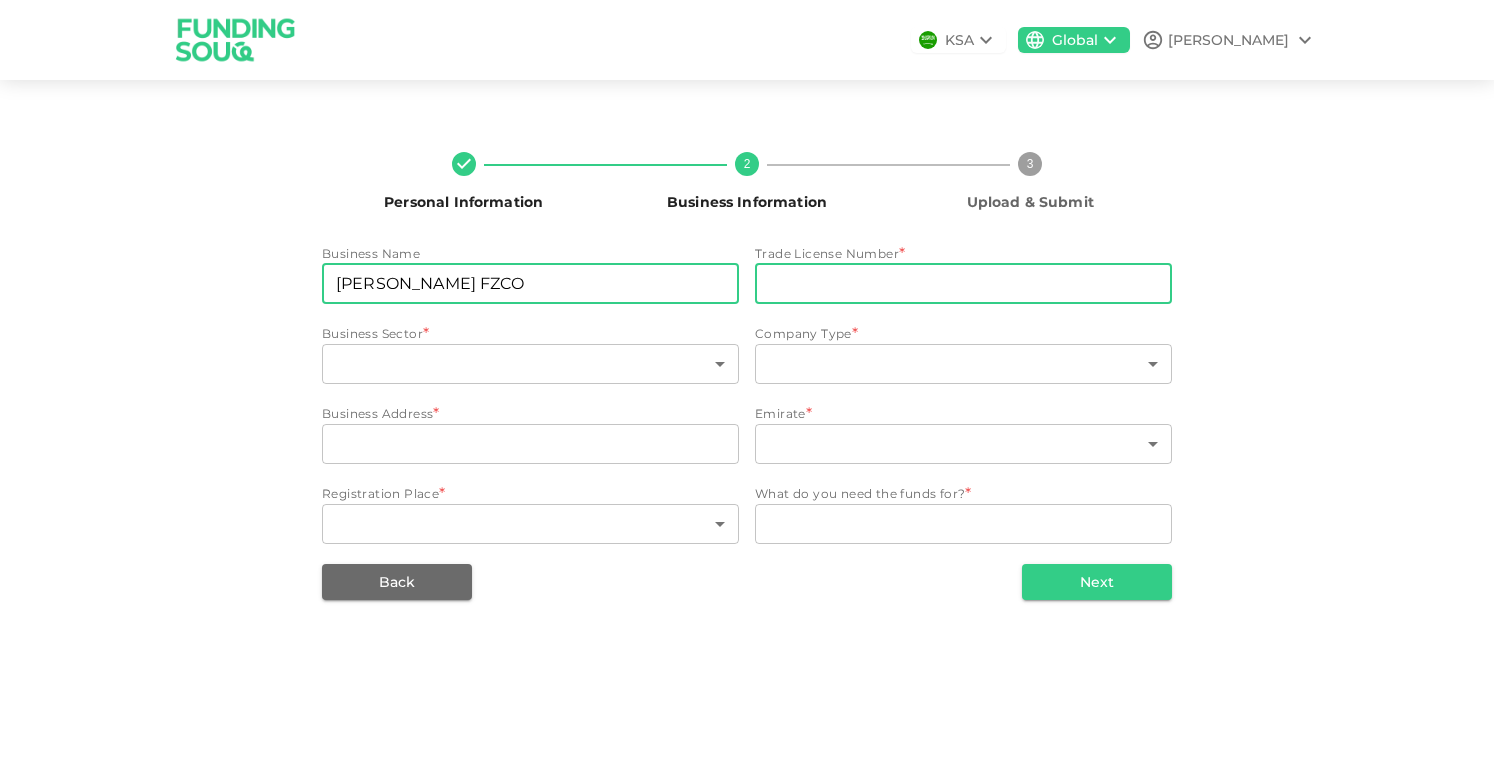 click on "tradeLicenseNumber" at bounding box center [963, 284] 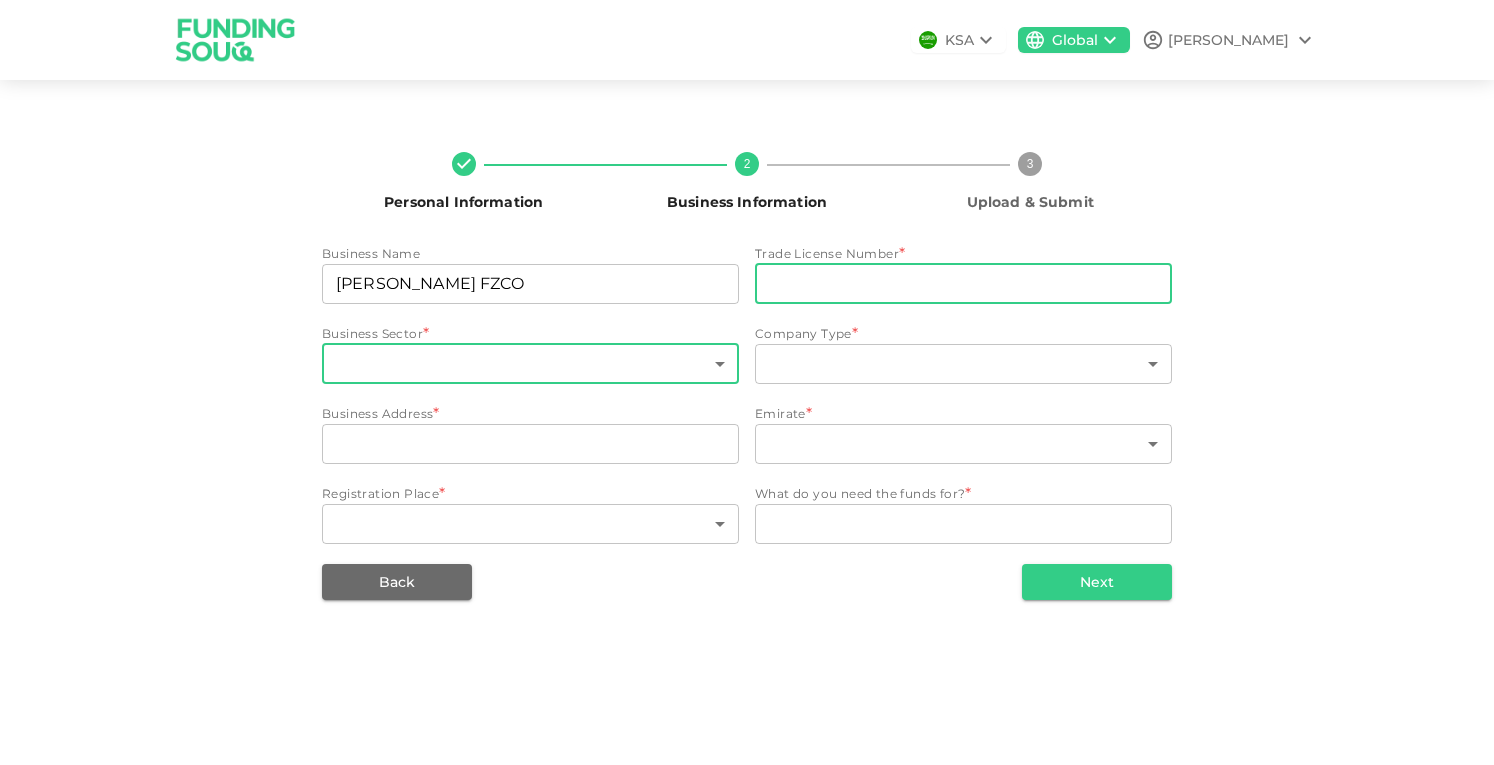 click on "KSA Global [PERSON_NAME] Personal Information 2 Business Information 3 Upload & Submit   Business Name businessName [PERSON_NAME] FZCO businessName   Trade License Number * tradeLicenseNumber tradeLicenseNumber   Business Sector * ​ ​   Company Type * ​ ​   Business Address * businessAddress businessAddress   Emirate * ​ ​   Registration Place * ​ ​   What do you need the funds for? * WhatDoYouNeedFundsFor x WhatDoYouNeedFundsFor Back Next" at bounding box center (747, 382) 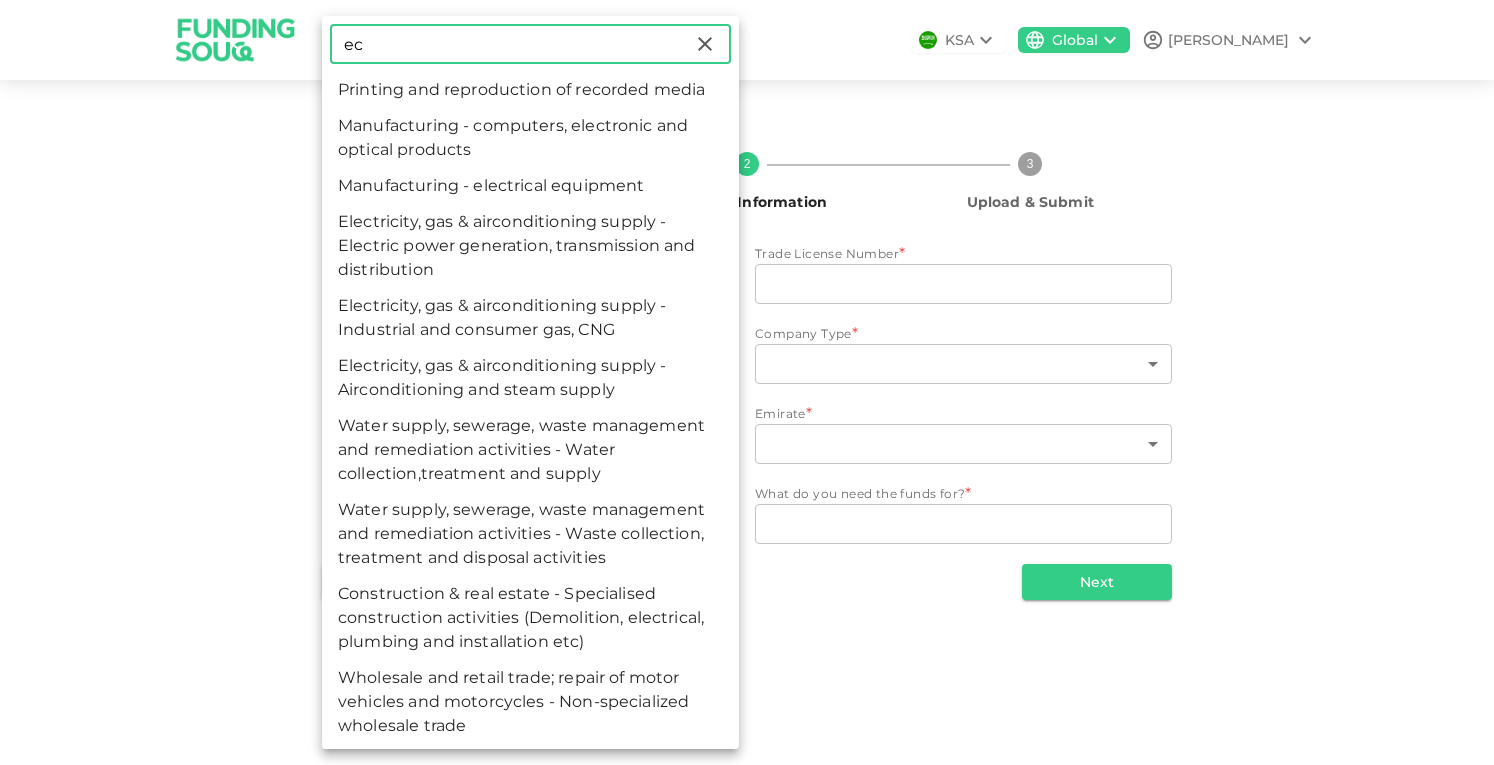 type on "e" 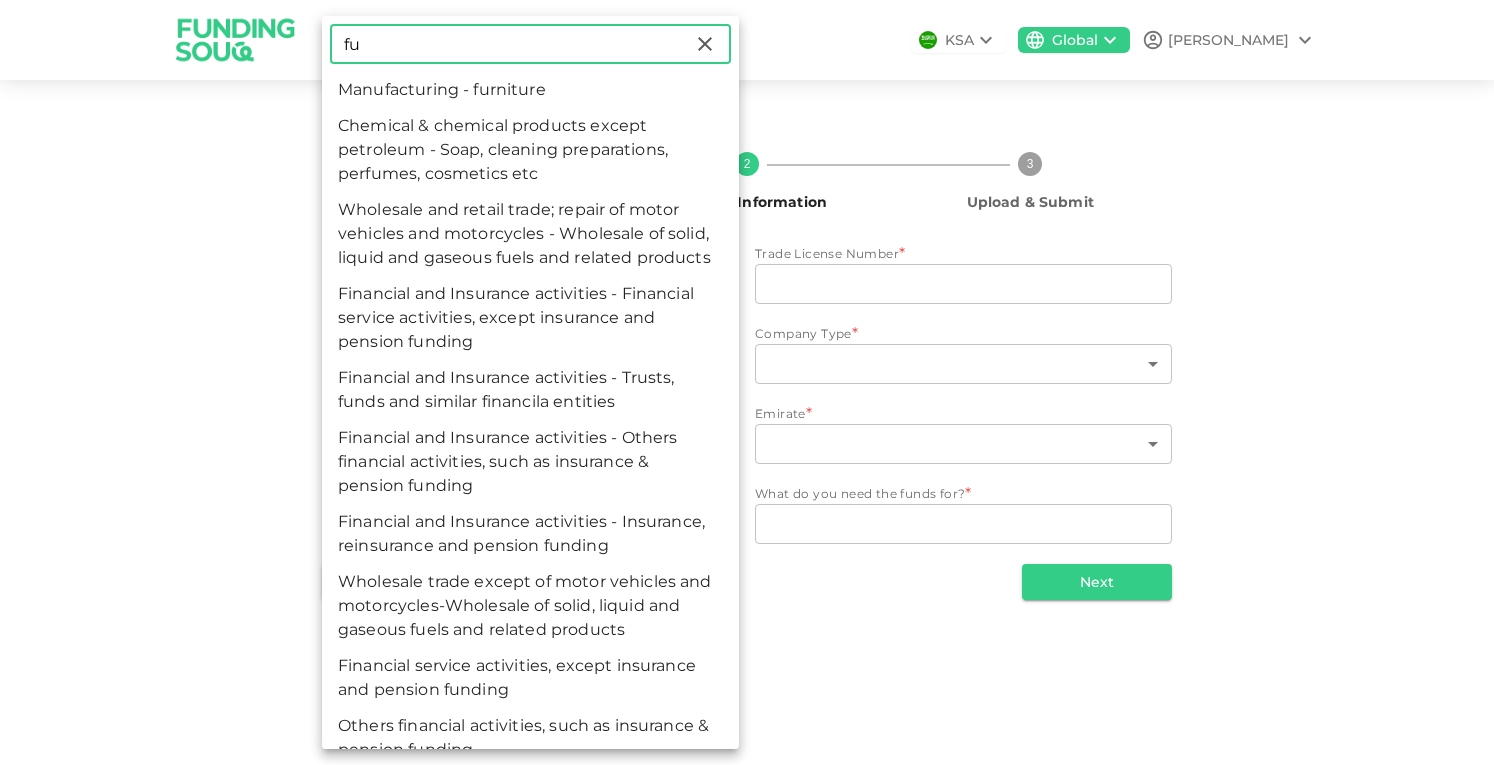 type on "f" 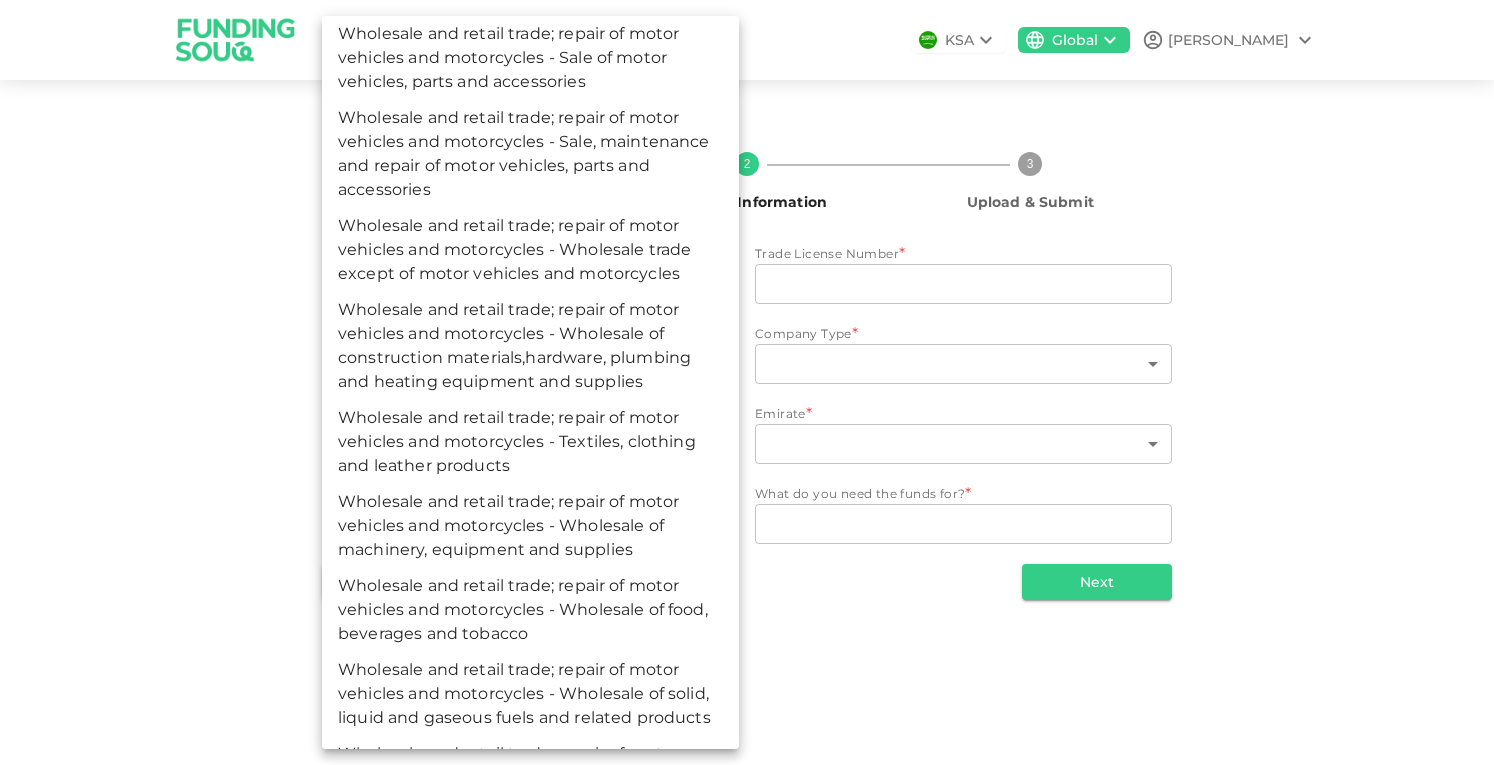 scroll, scrollTop: 0, scrollLeft: 0, axis: both 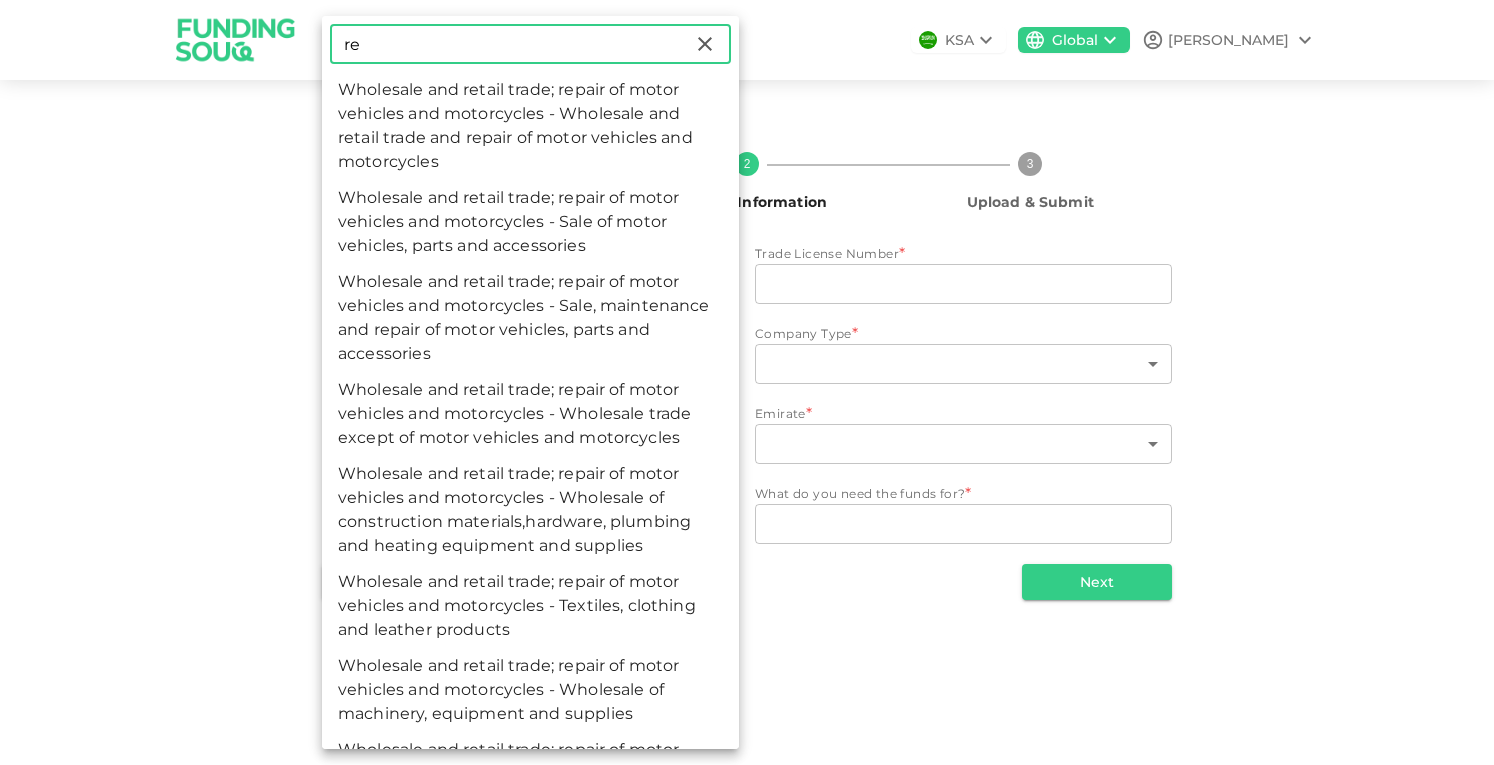 type on "r" 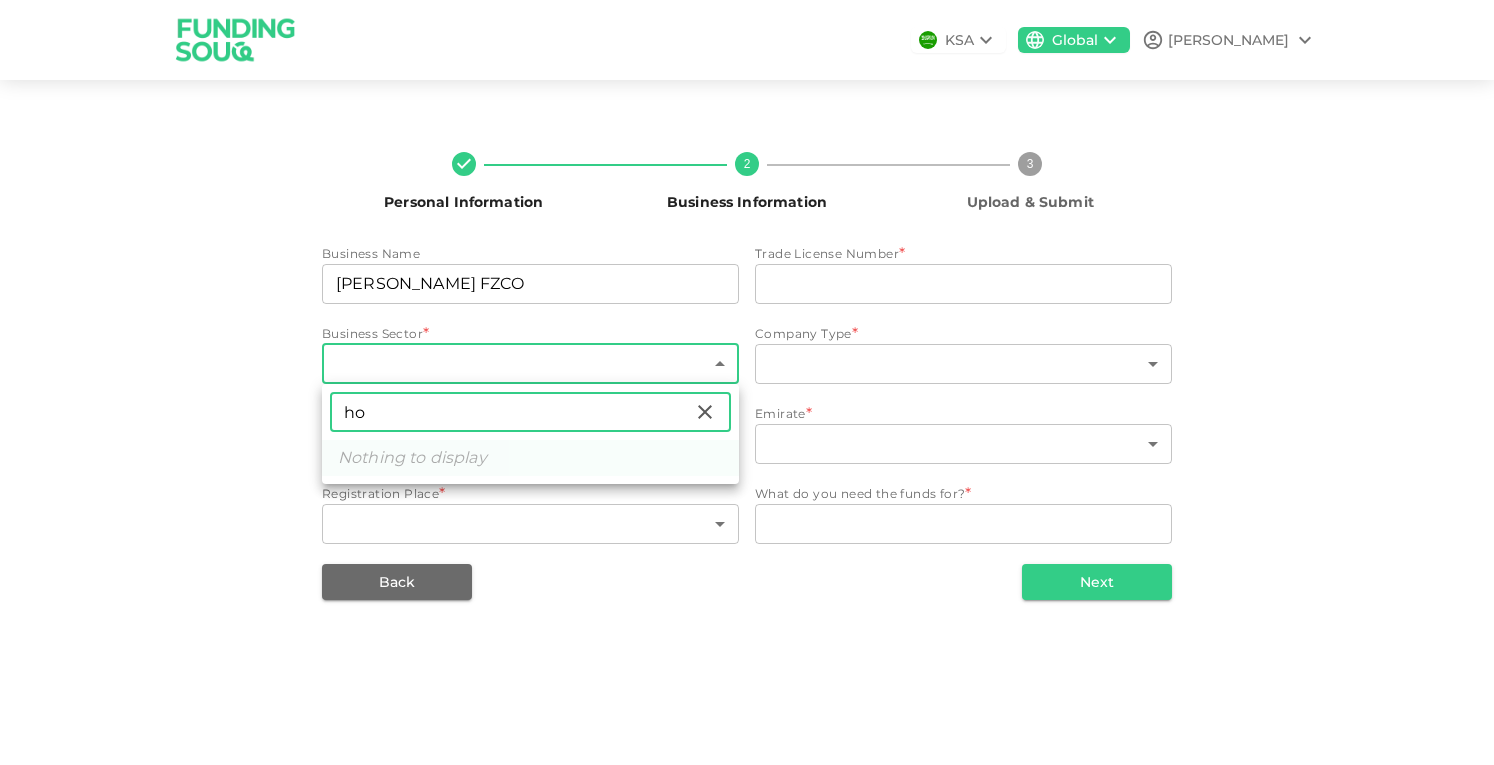 type on "h" 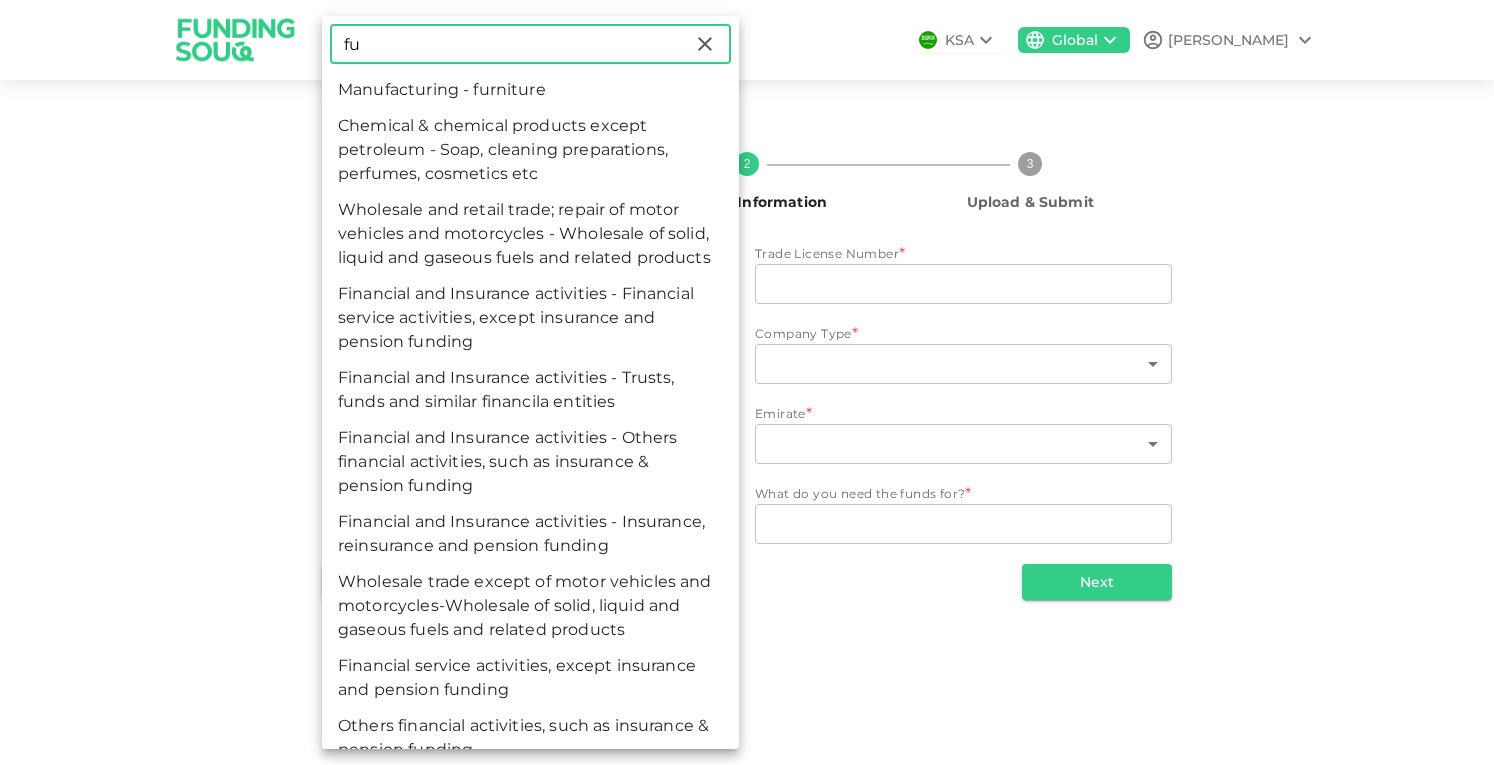 type on "f" 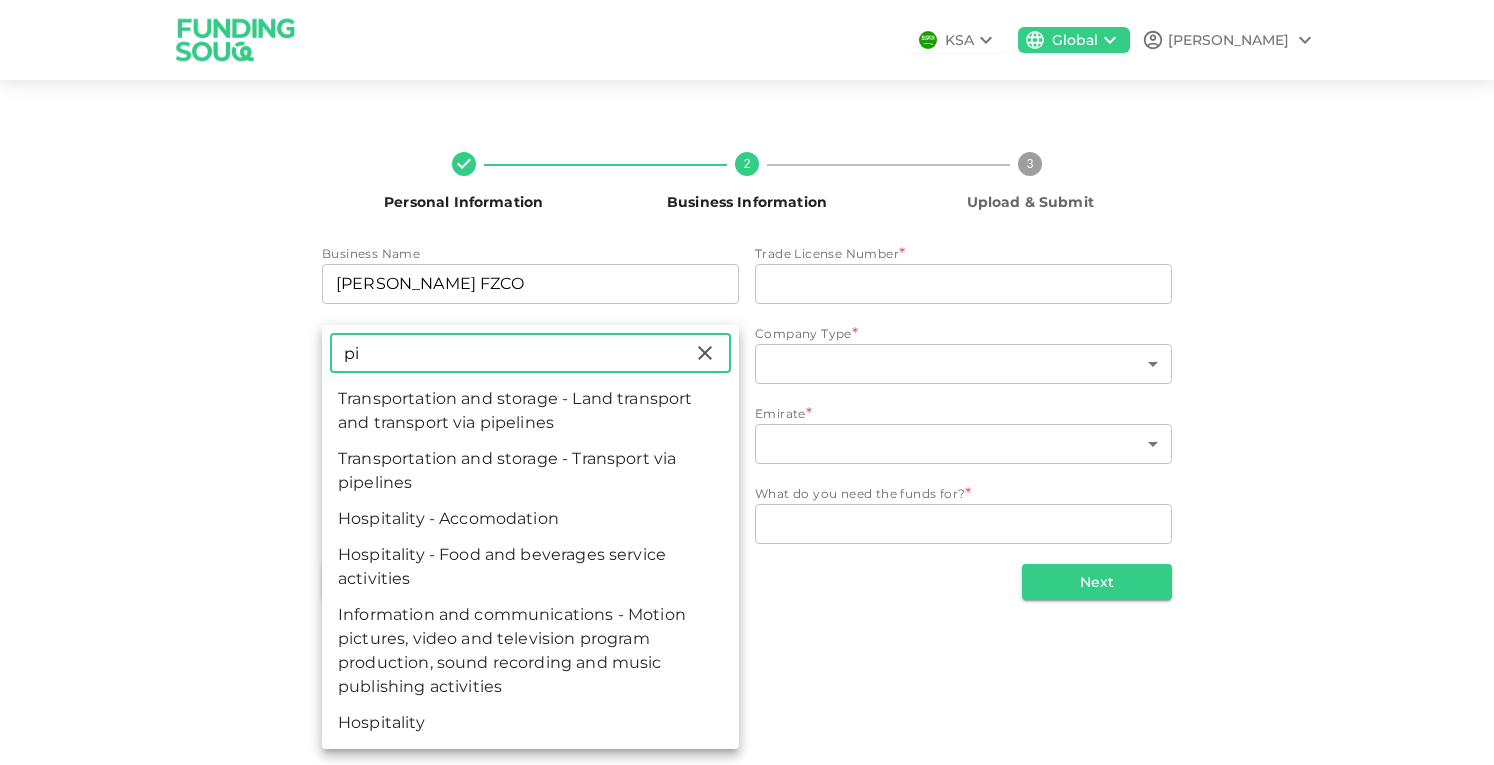 type on "p" 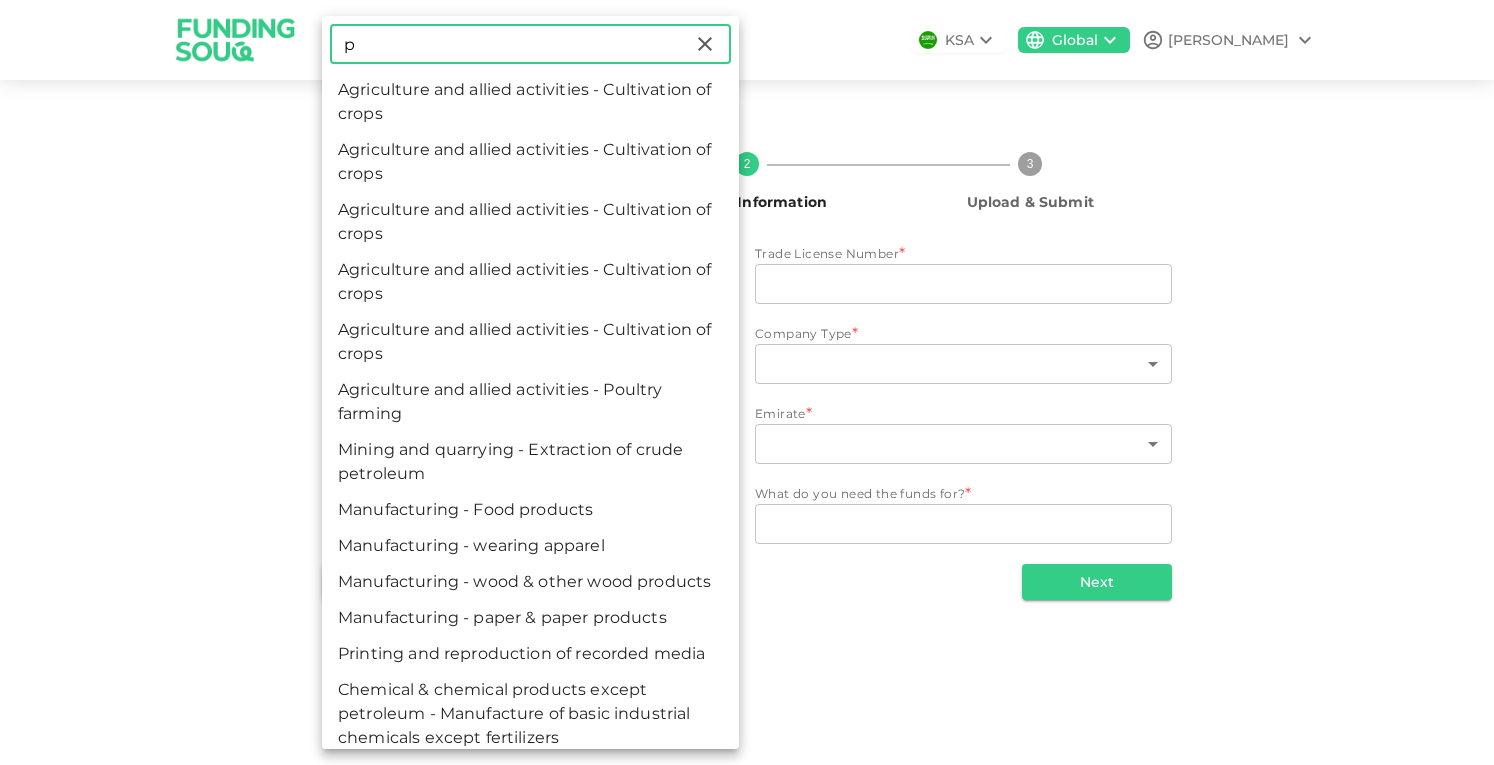 type 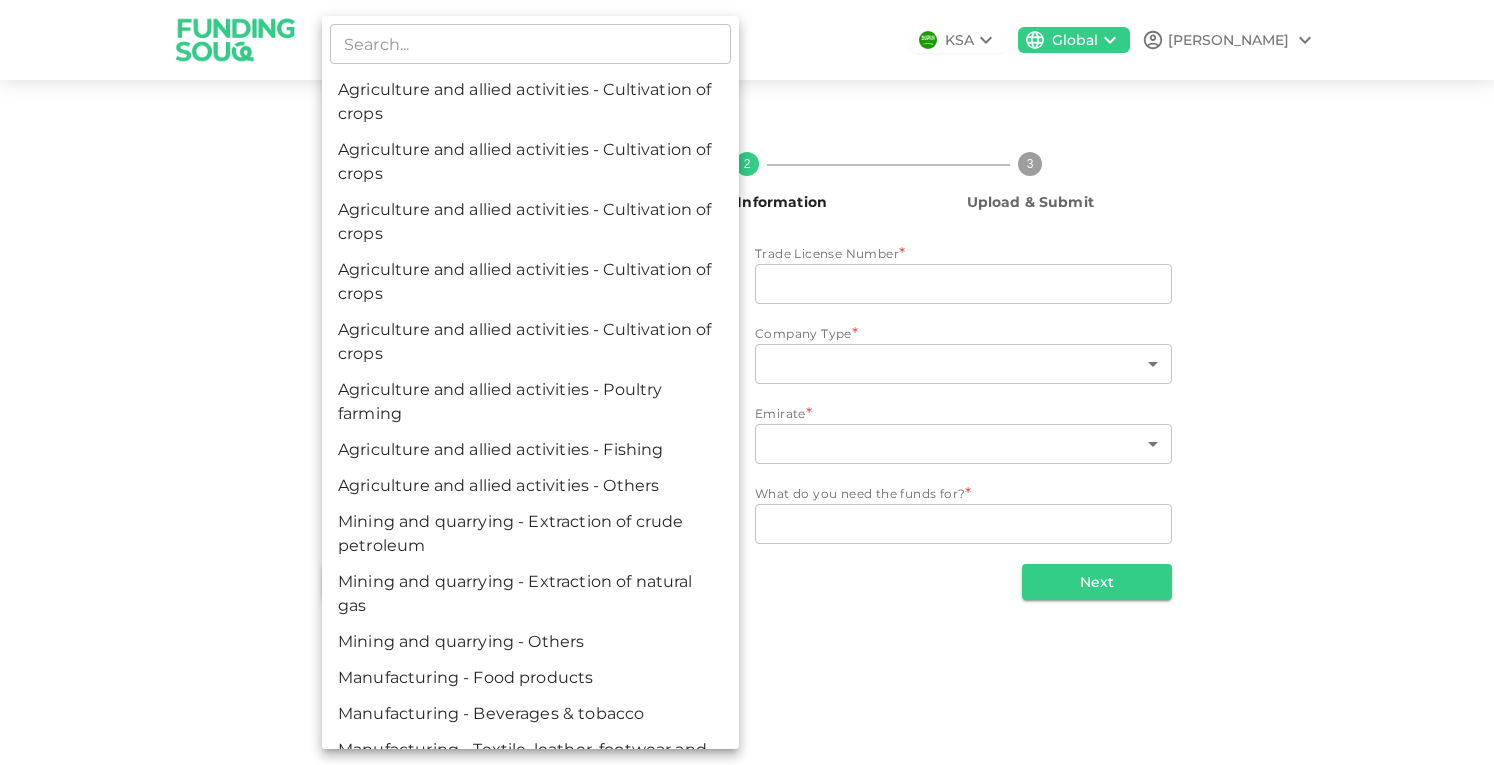 click at bounding box center [747, 382] 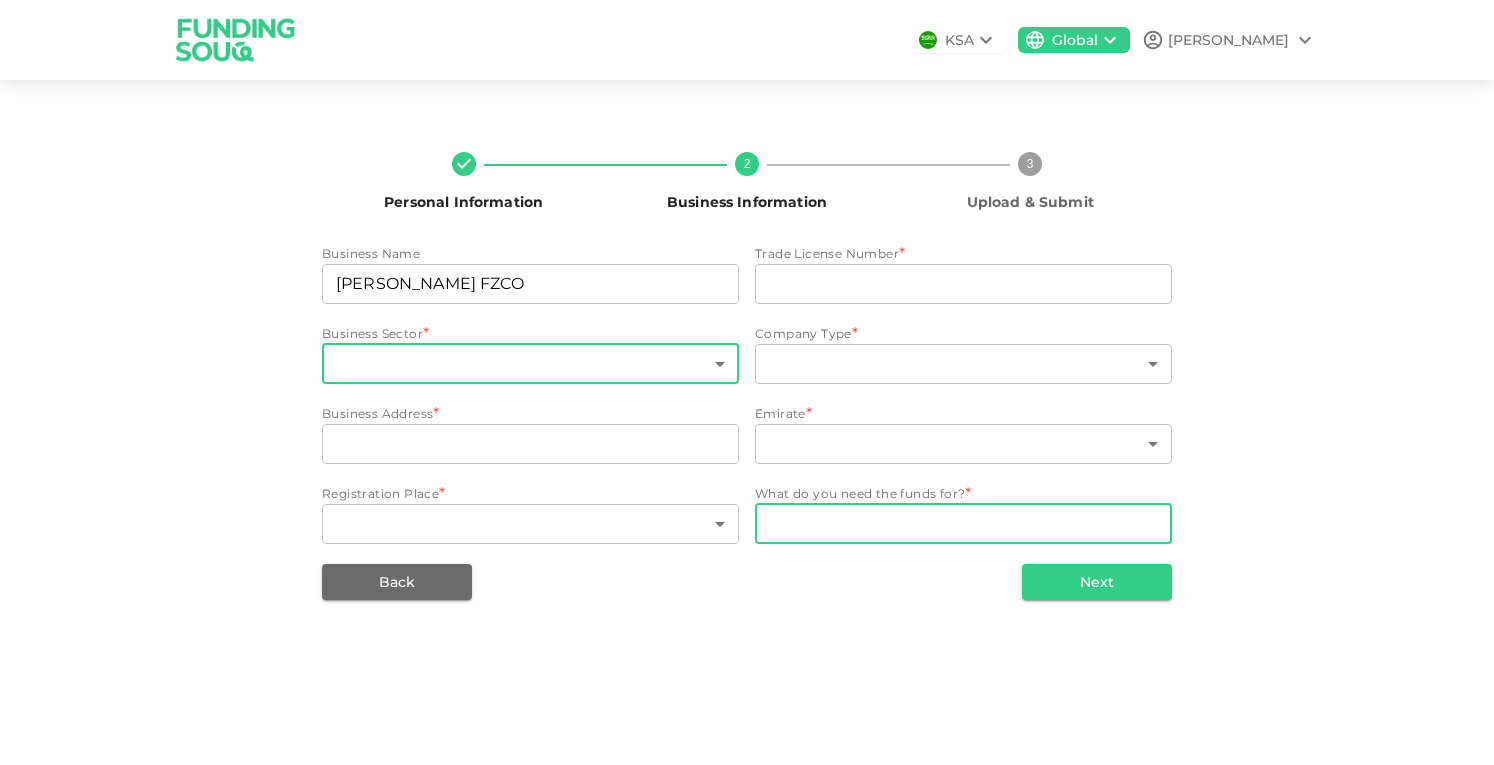 click on "WhatDoYouNeedFundsFor" at bounding box center (963, 523) 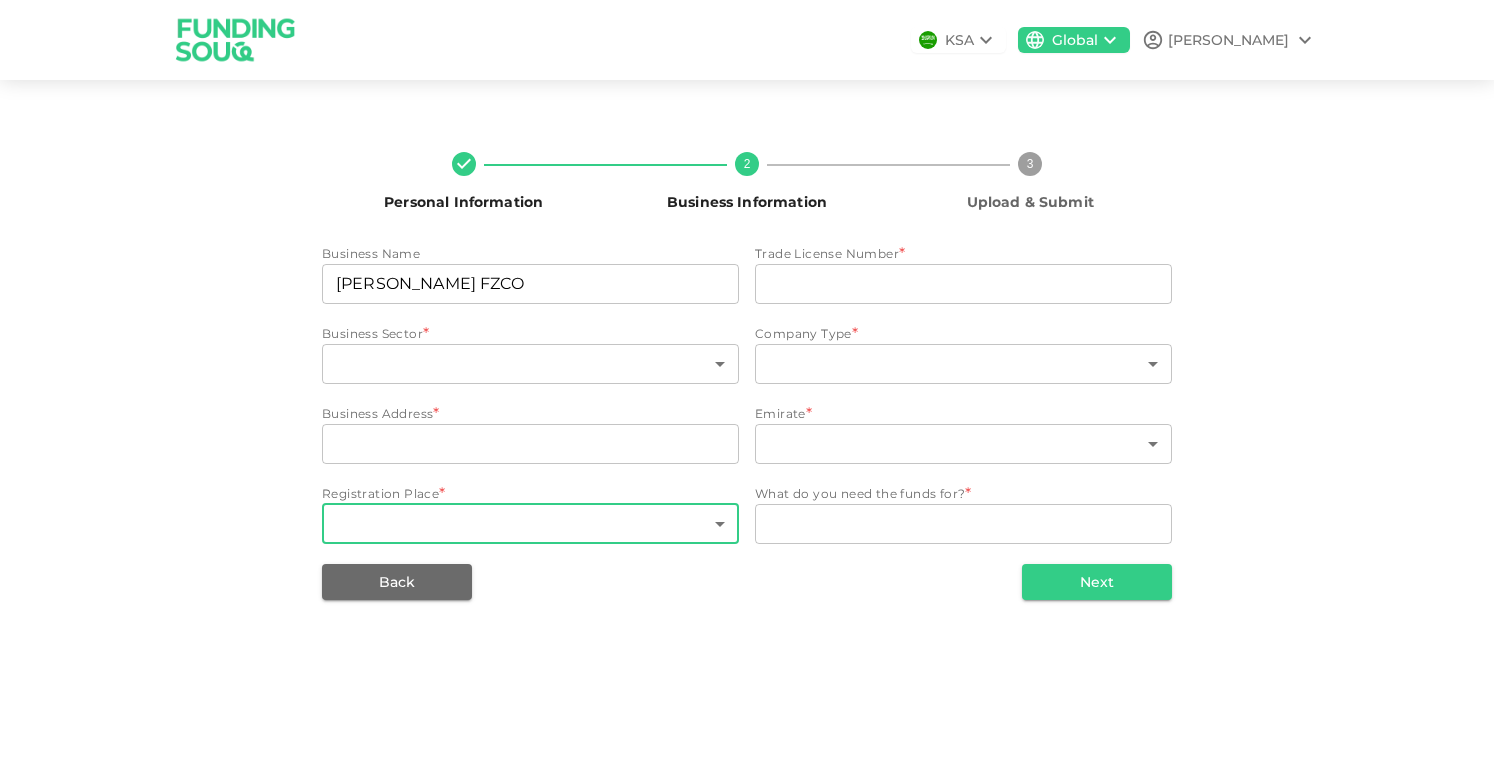click on "KSA Global [PERSON_NAME] Personal Information 2 Business Information 3 Upload & Submit   Business Name businessName [PERSON_NAME] FZCO businessName   Trade License Number * tradeLicenseNumber tradeLicenseNumber   Business Sector * ​ ​   Company Type * ​ ​   Business Address * businessAddress businessAddress   Emirate * ​ ​   Registration Place * ​ ​   What do you need the funds for? * WhatDoYouNeedFundsFor x WhatDoYouNeedFundsFor Back Next" at bounding box center (747, 382) 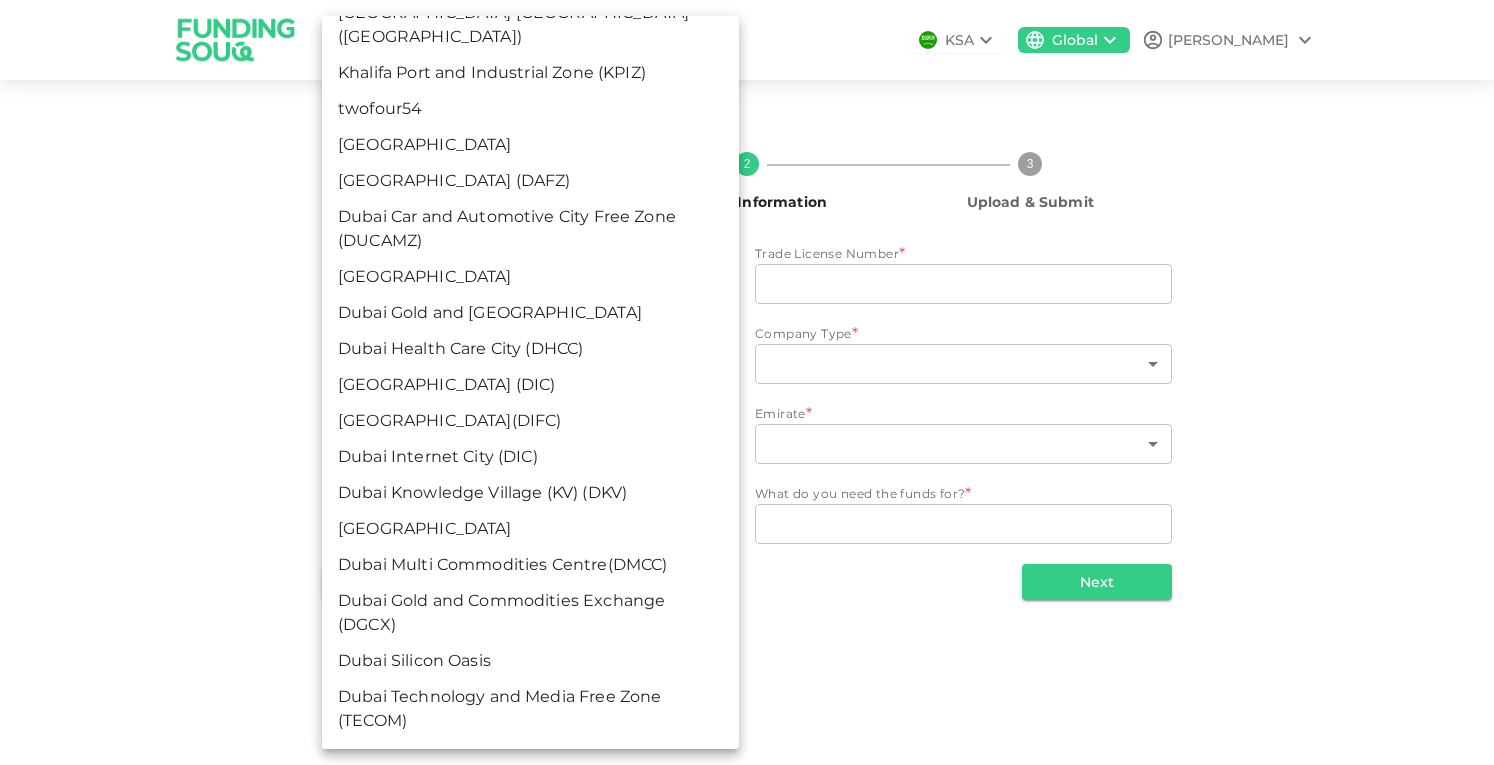 scroll, scrollTop: 736, scrollLeft: 0, axis: vertical 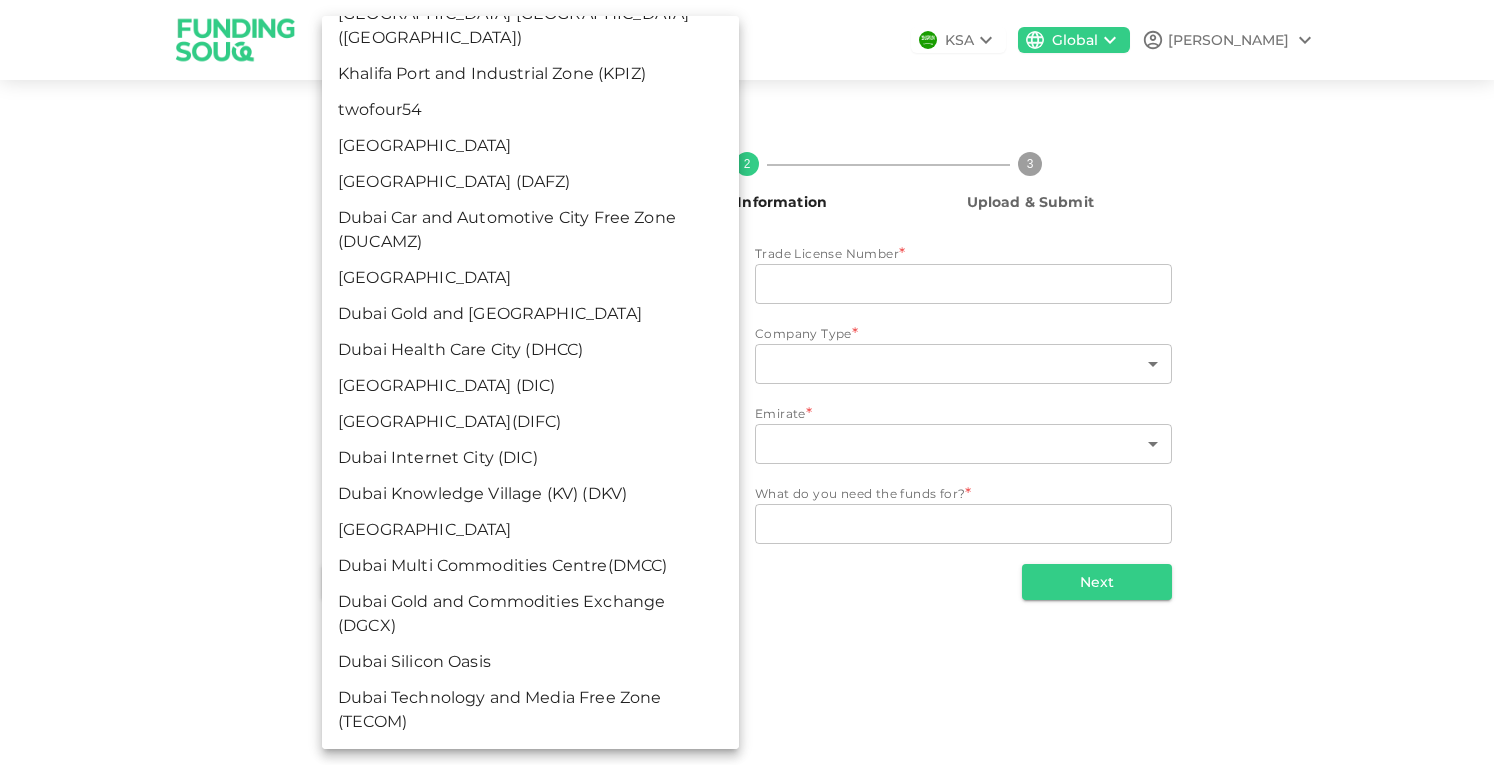 click at bounding box center [747, 382] 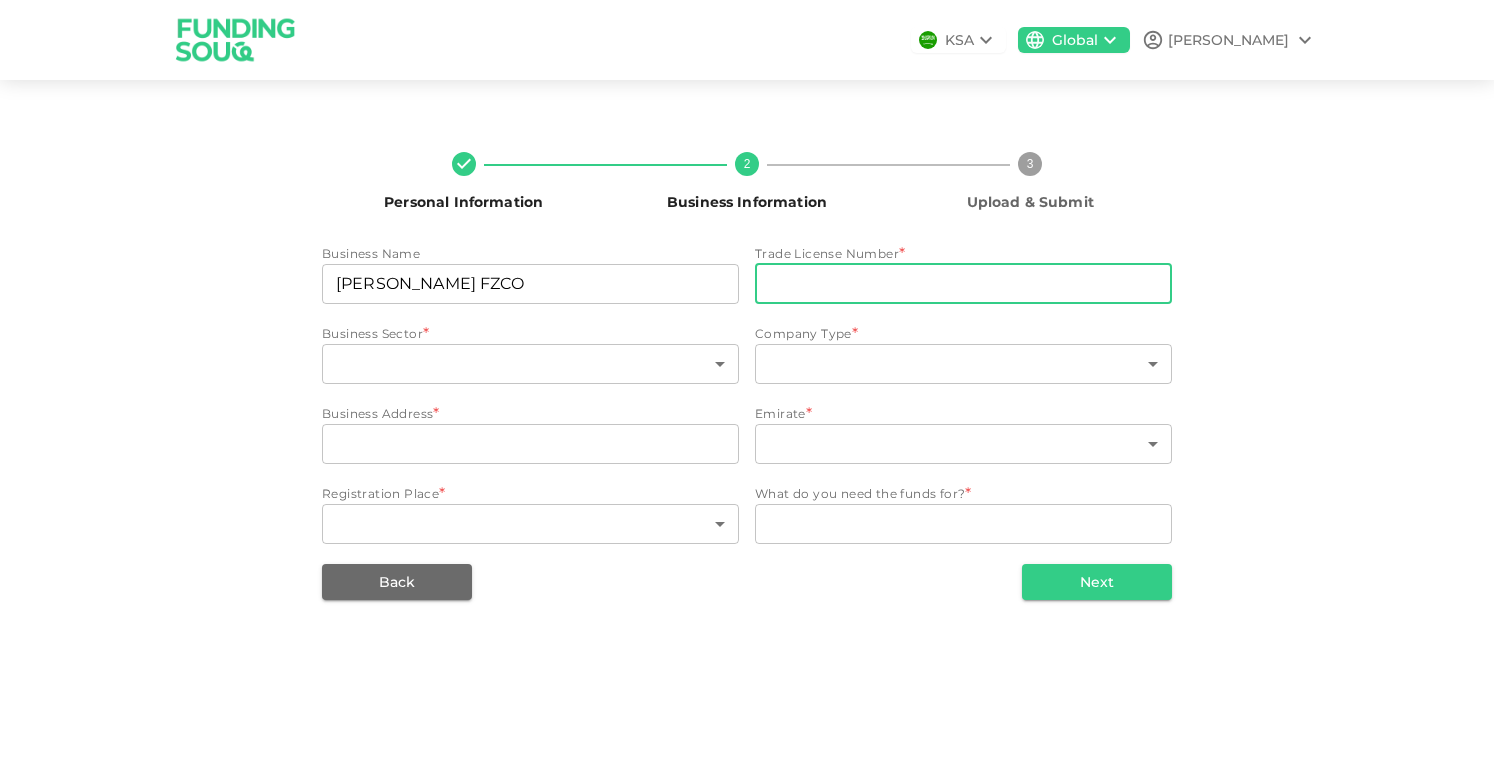 click on "tradeLicenseNumber" at bounding box center [963, 284] 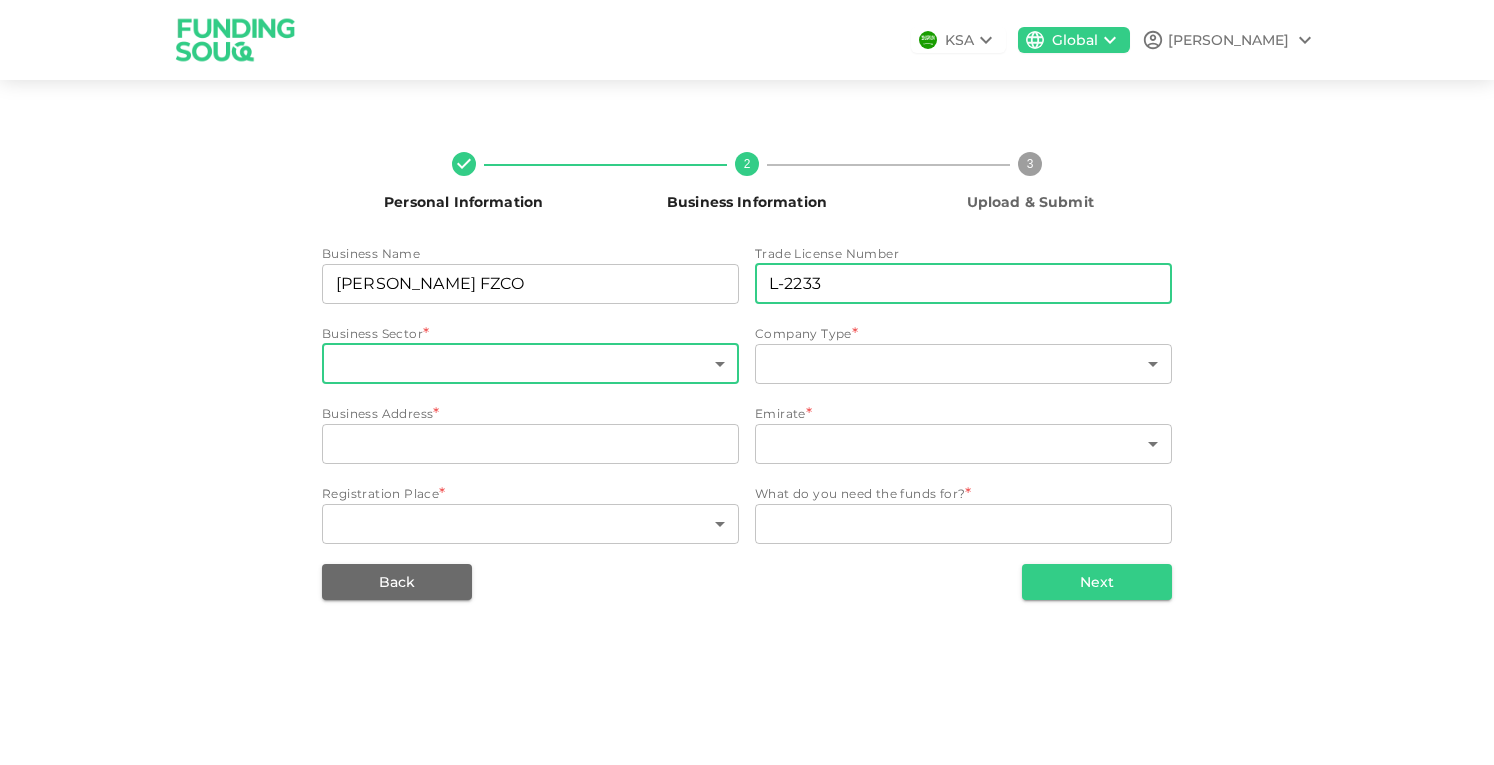 type on "L-2233" 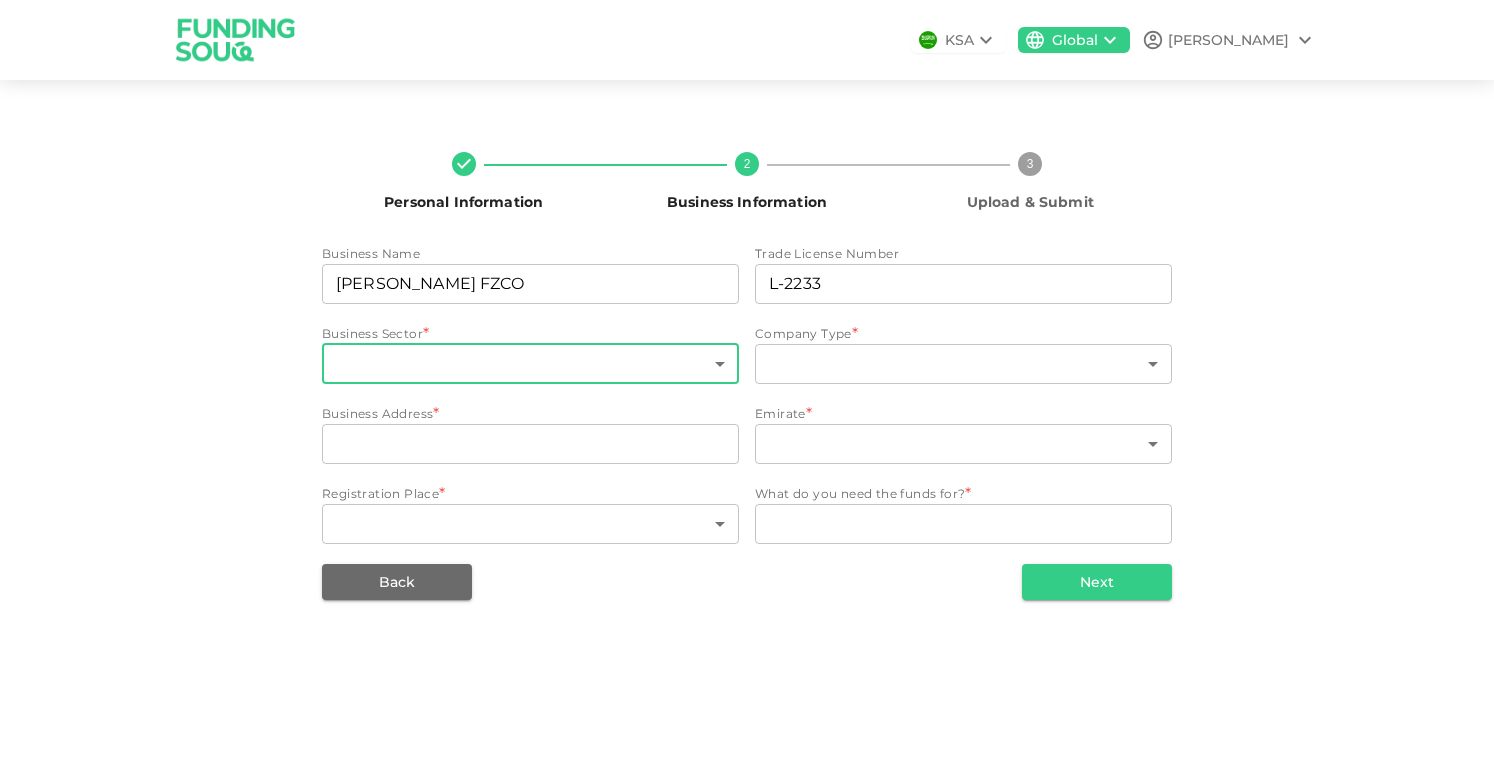 click on "KSA Global [PERSON_NAME] Personal Information 2 Business Information 3 Upload & Submit   Business Name businessName [PERSON_NAME] FZCO businessName   Trade License Number tradeLicenseNumber L-2233 tradeLicenseNumber   Business Sector * ​ ​   Company Type * ​ ​   Business Address * businessAddress businessAddress   Emirate * ​ ​   Registration Place * ​ ​   What do you need the funds for? * WhatDoYouNeedFundsFor x WhatDoYouNeedFundsFor Back Next" at bounding box center (747, 382) 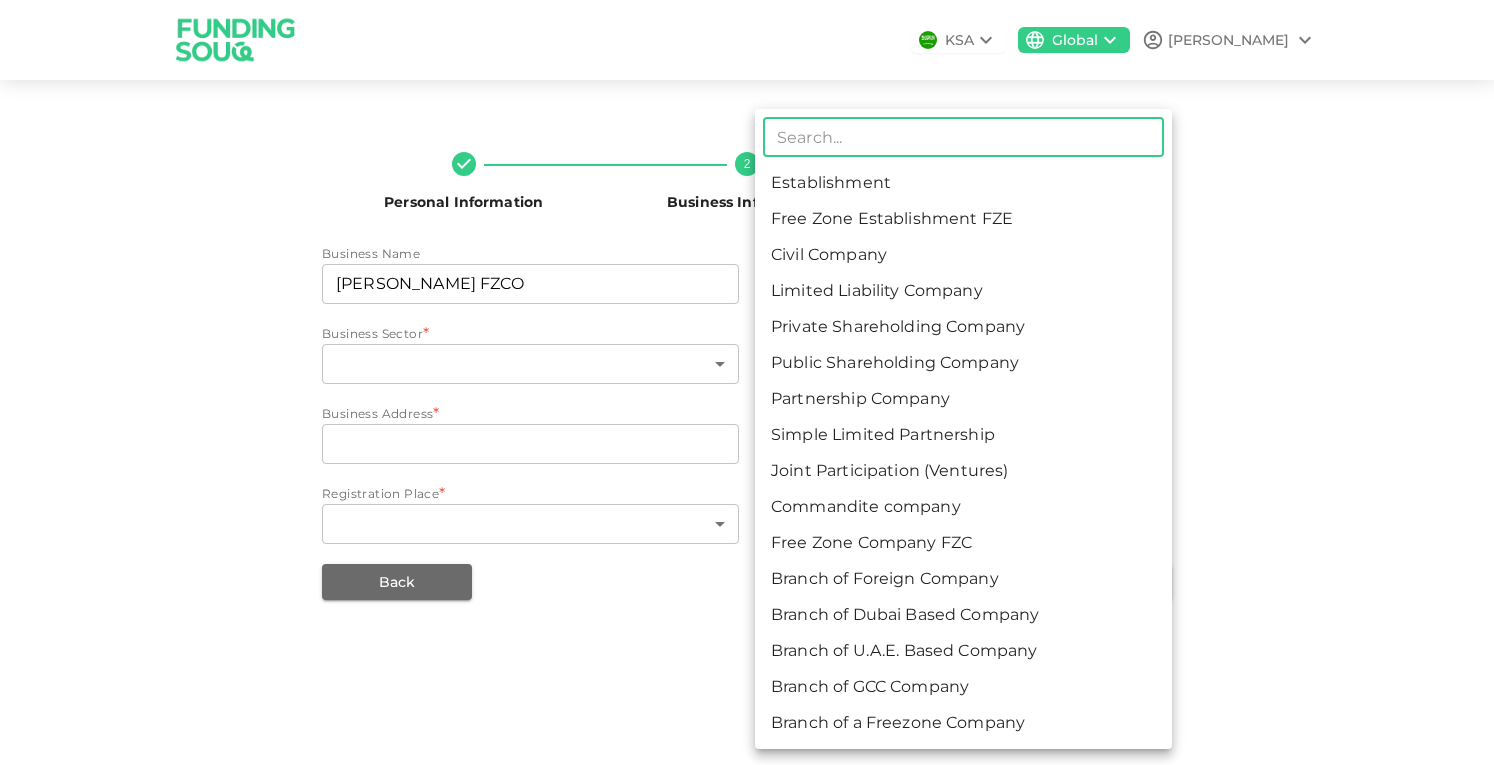 click on "Free Zone Establishment FZE" at bounding box center (963, 219) 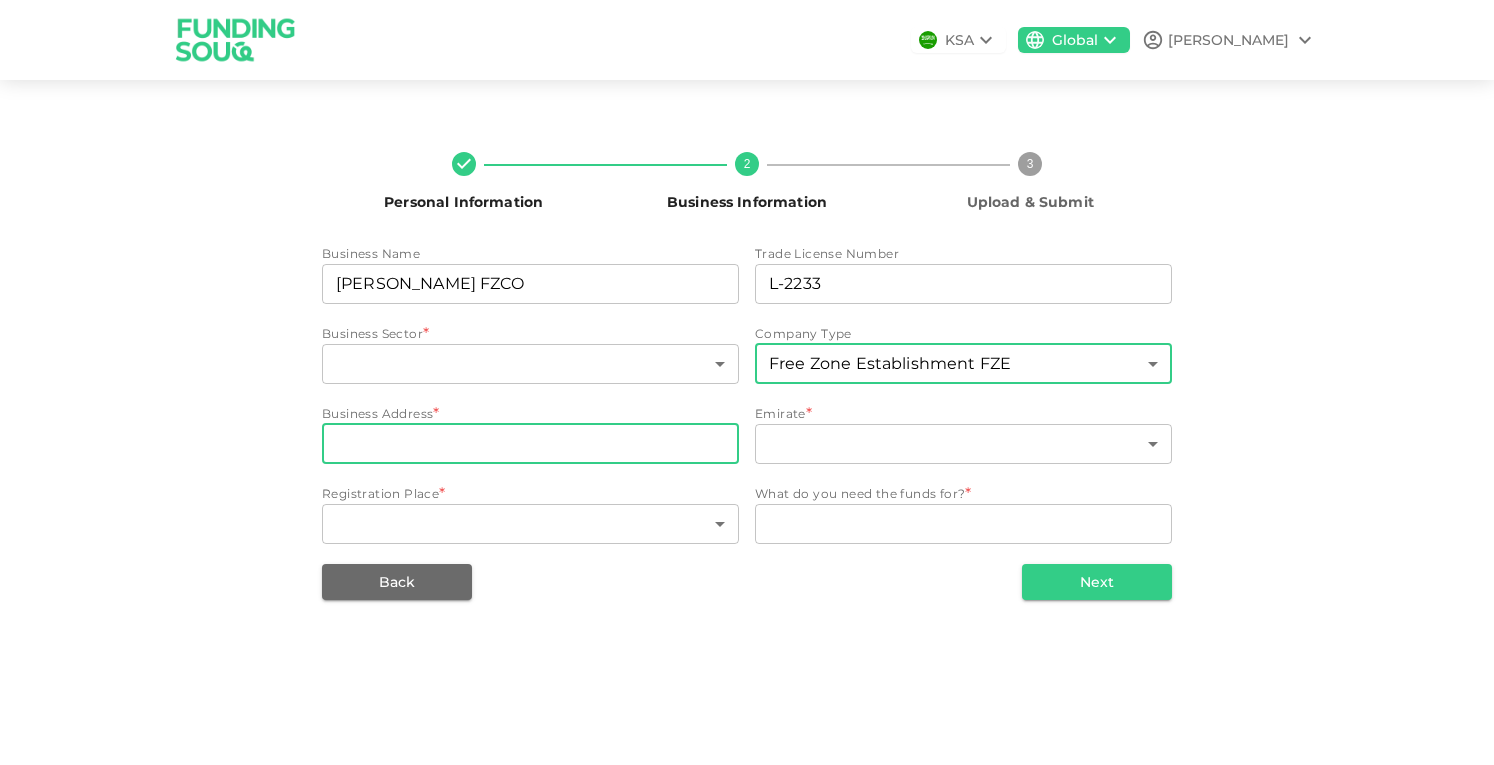 click on "businessAddress" at bounding box center (530, 444) 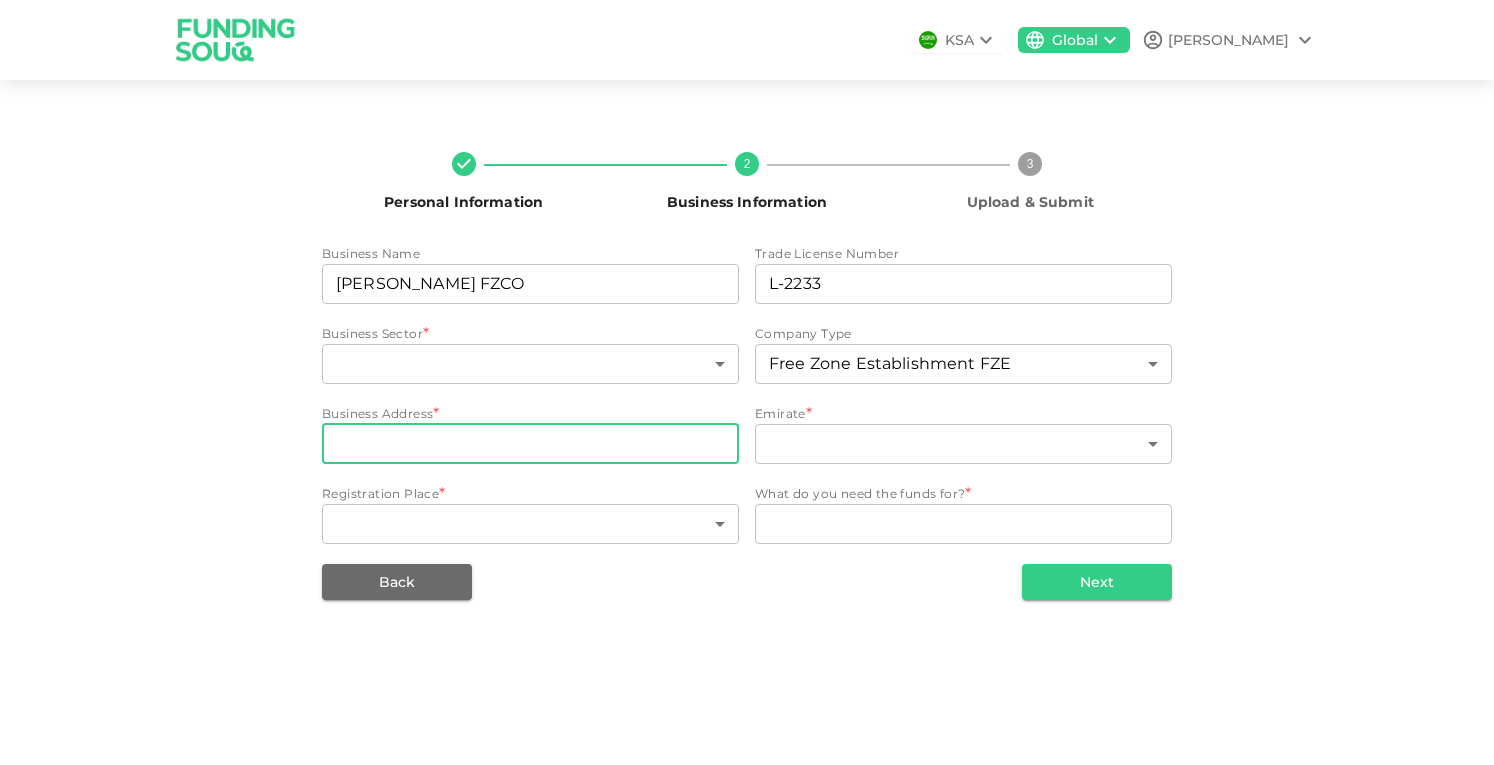 type on "03 The Offices [GEOGRAPHIC_DATA], [GEOGRAPHIC_DATA]" 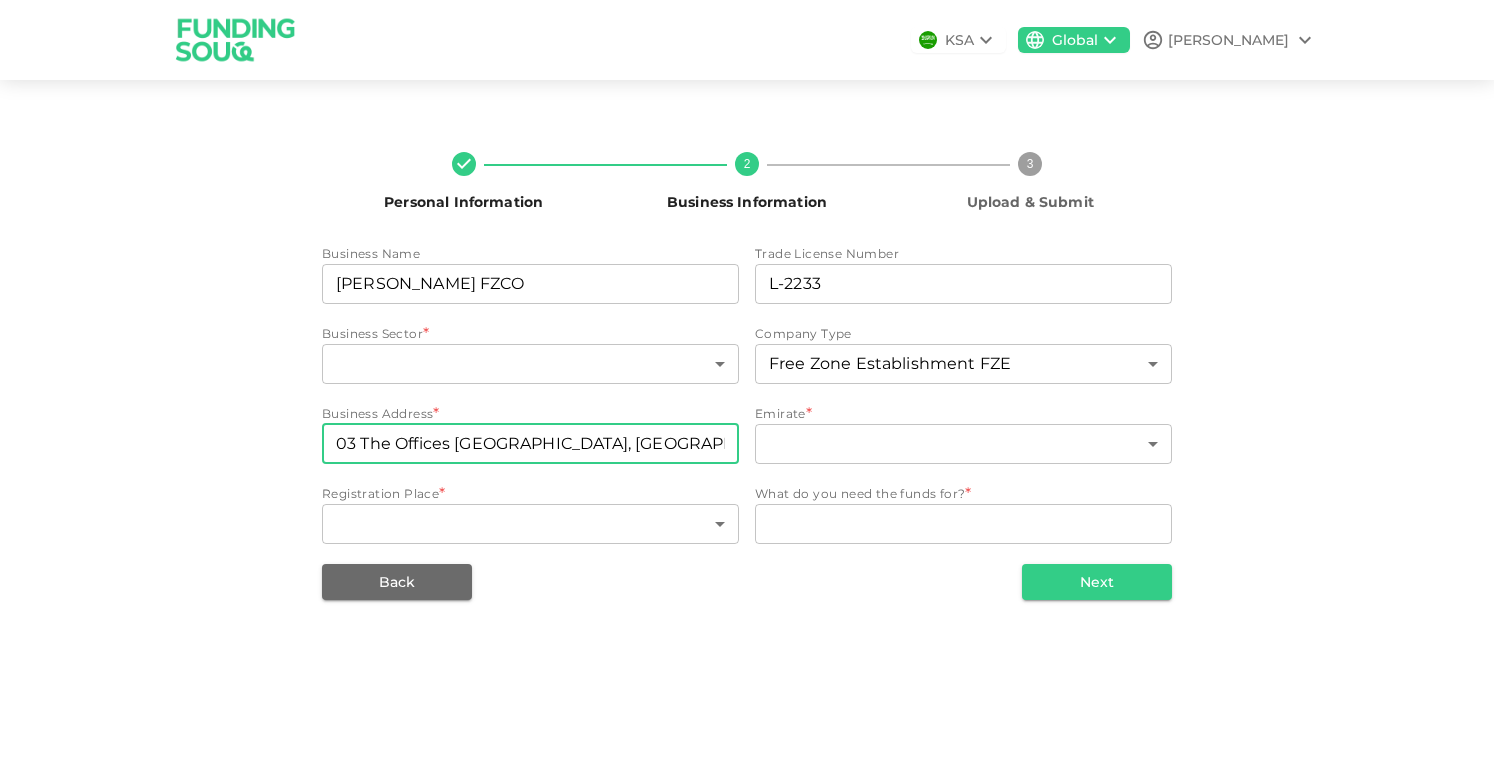 type on "2" 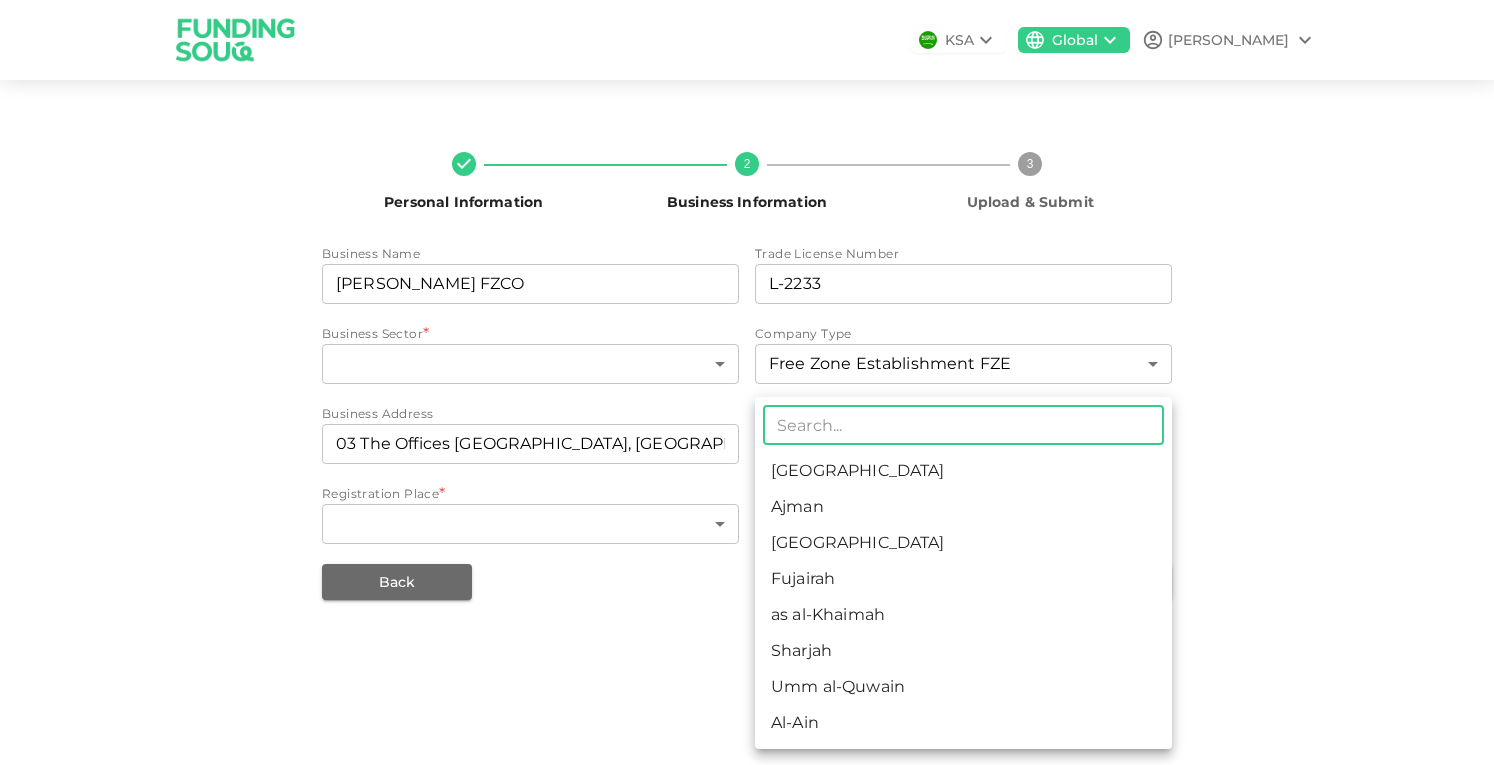 click on "KSA Global [PERSON_NAME] Personal Information 2 Business Information 3 Upload & Submit   Business Name businessName [PERSON_NAME] FZCO businessName   Trade License Number tradeLicenseNumber L-2233 tradeLicenseNumber   Business Sector * ​ ​   Company Type Free Zone Establishment FZE 2 ​   Business Address businessAddress 03 The Offices [GEOGRAPHIC_DATA] businessAddress   Emirate * ​ Duabi ​   Registration Place * ​ ​   What do you need the funds for? * WhatDoYouNeedFundsFor x WhatDoYouNeedFundsFor Back Next
​ [GEOGRAPHIC_DATA] Ajman [GEOGRAPHIC_DATA] [GEOGRAPHIC_DATA] as al-Khaimah [GEOGRAPHIC_DATA] [GEOGRAPHIC_DATA] [GEOGRAPHIC_DATA]" at bounding box center [747, 382] 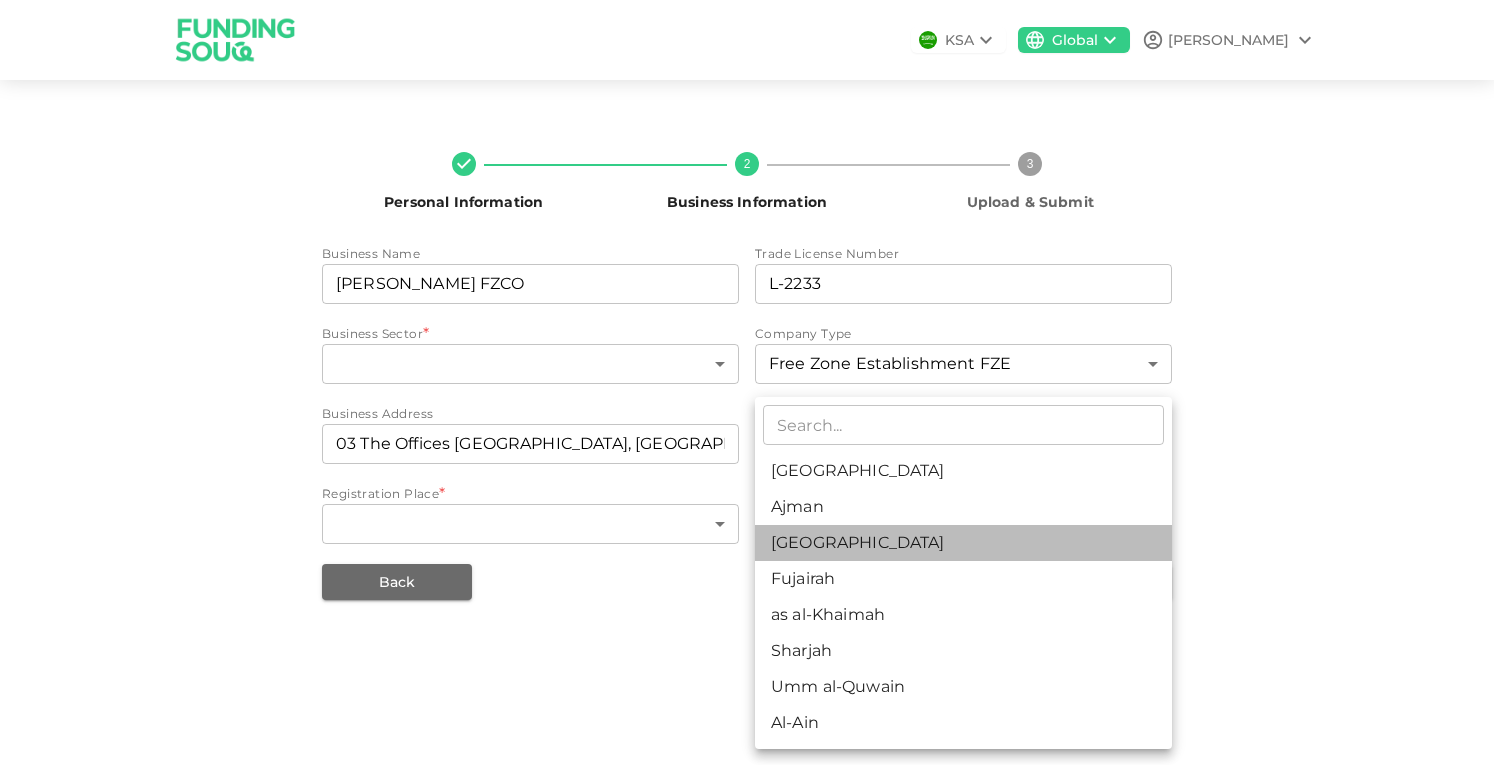 click on "[GEOGRAPHIC_DATA]" at bounding box center (963, 543) 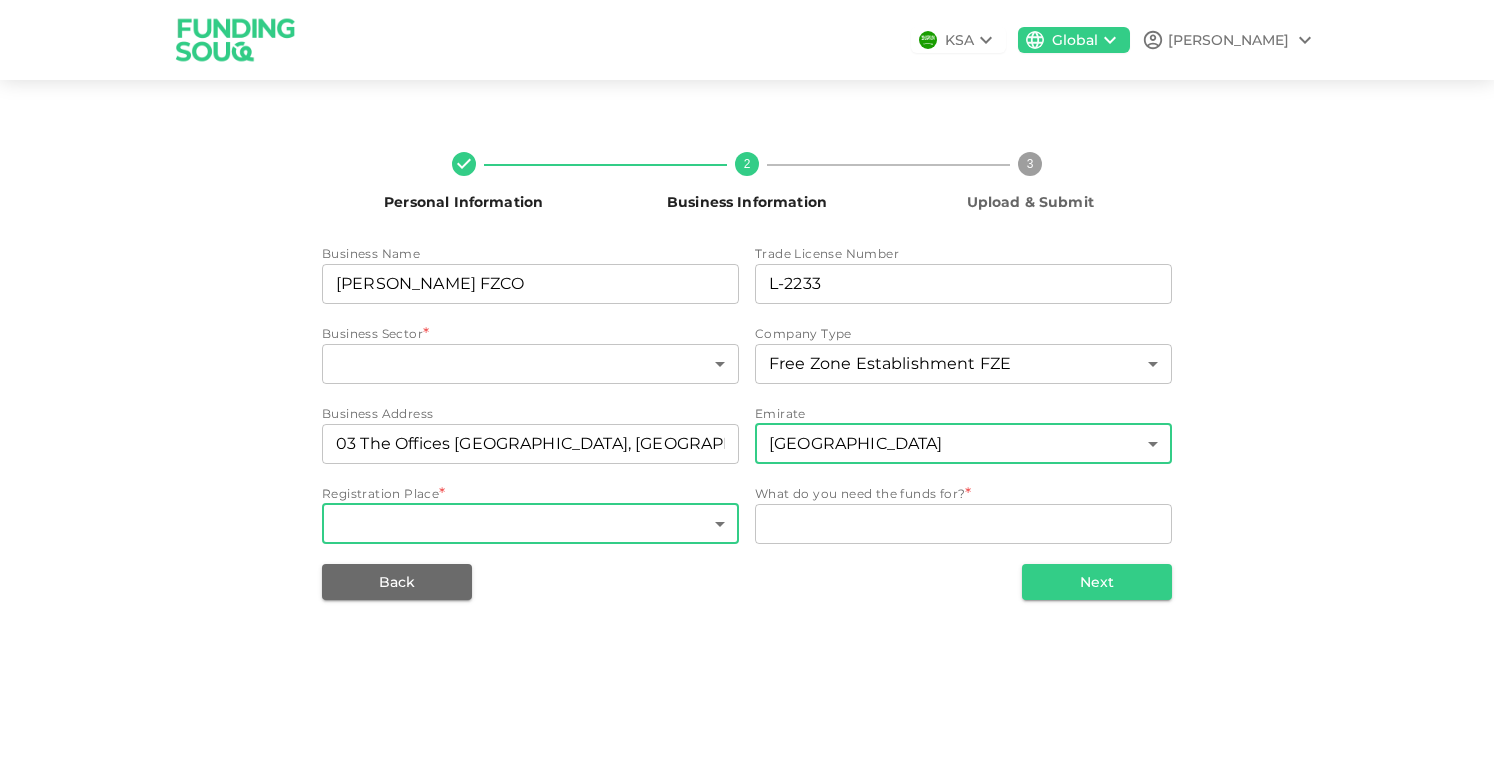 click on "KSA Global [PERSON_NAME] Personal Information 2 Business Information 3 Upload & Submit   Business Name businessName [PERSON_NAME] FZCO businessName   Trade License Number tradeLicenseNumber L-2233 tradeLicenseNumber   Business Sector * ​ ​   Company Type Free Zone Establishment FZE 2 ​   Business Address businessAddress 03 The Offices [GEOGRAPHIC_DATA] businessAddress   [GEOGRAPHIC_DATA] 3 ​   Registration Place * ​ ​   What do you need the funds for? * WhatDoYouNeedFundsFor x WhatDoYouNeedFundsFor Back Next" at bounding box center [747, 382] 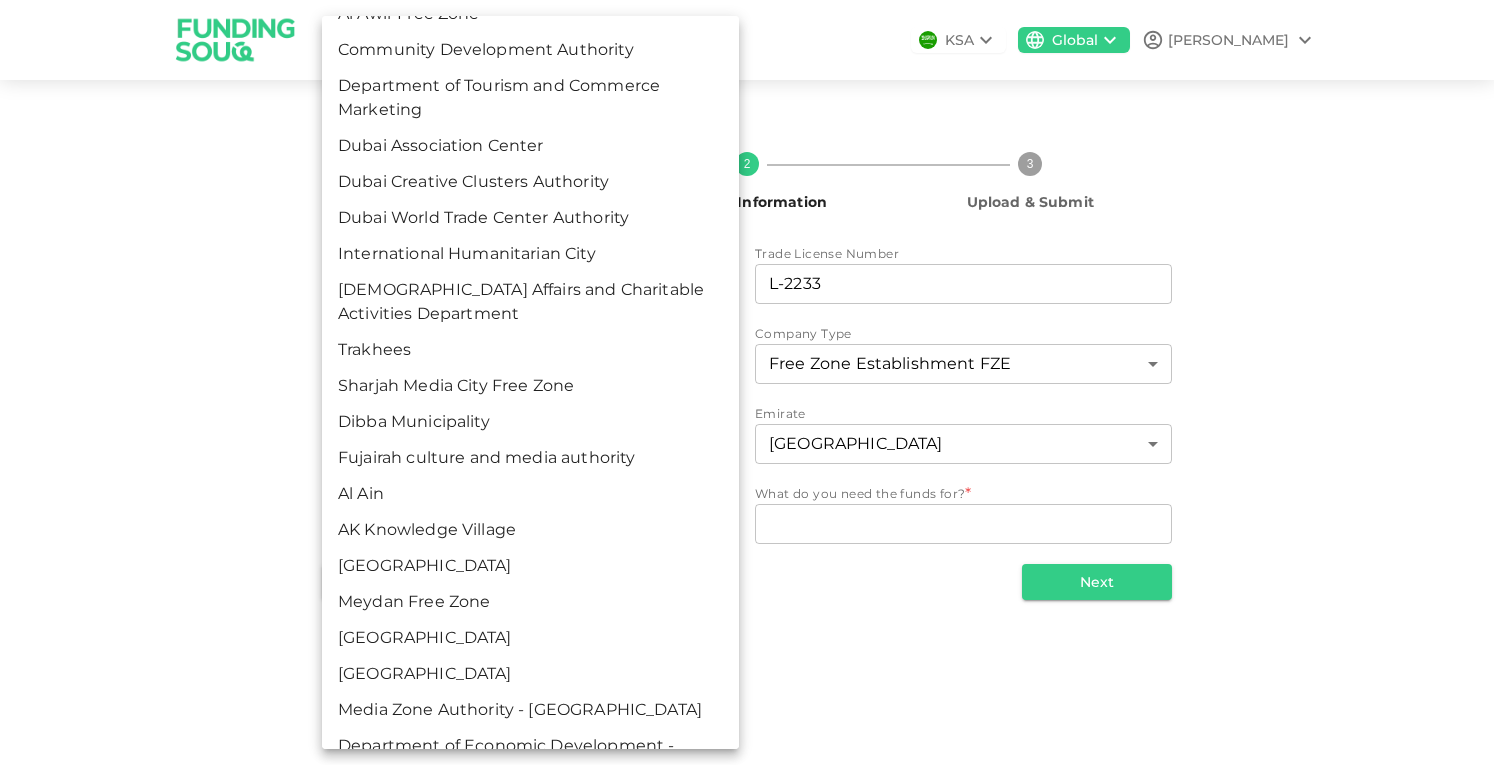 scroll, scrollTop: 2834, scrollLeft: 0, axis: vertical 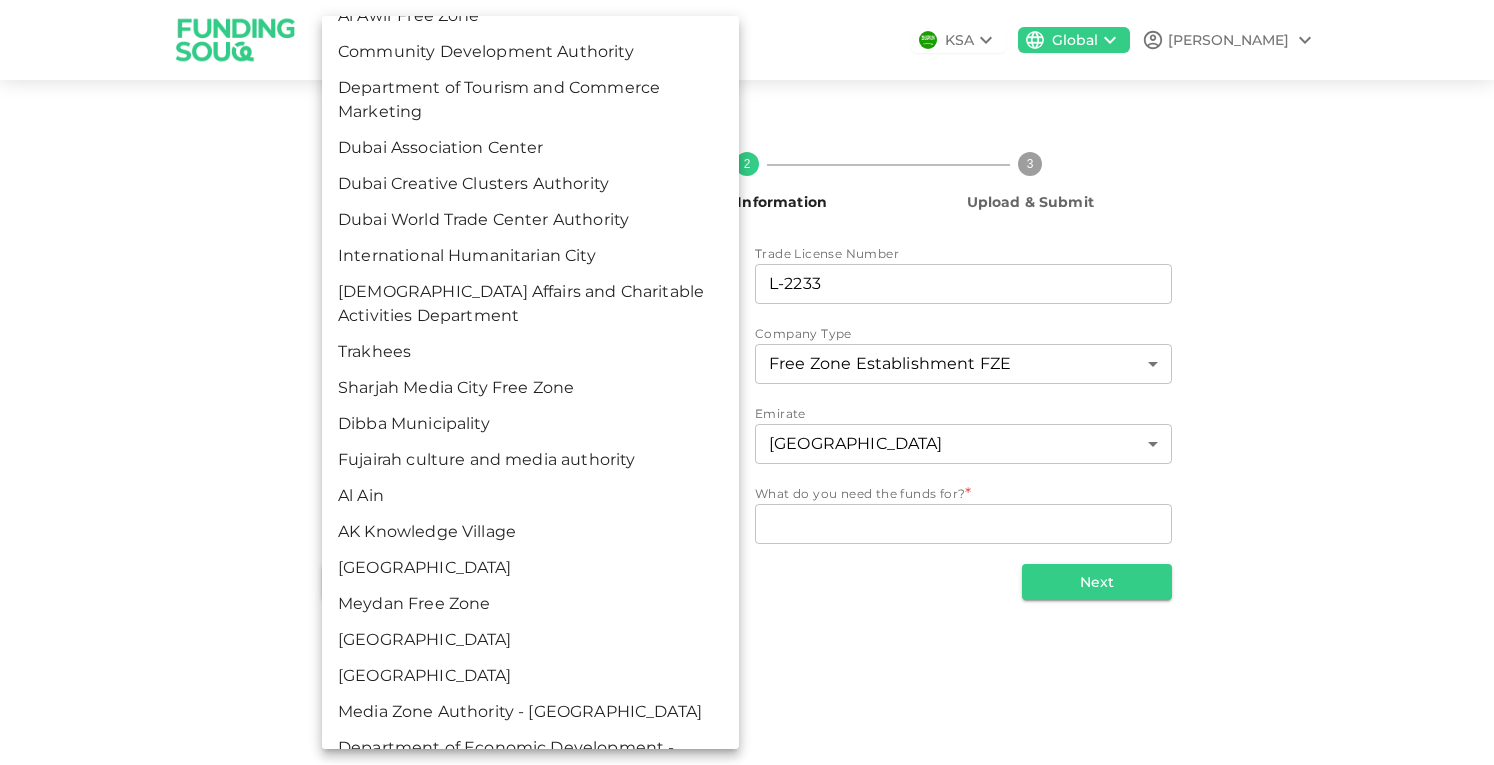 click on "Dubai World Trade Center Authority" at bounding box center [530, 220] 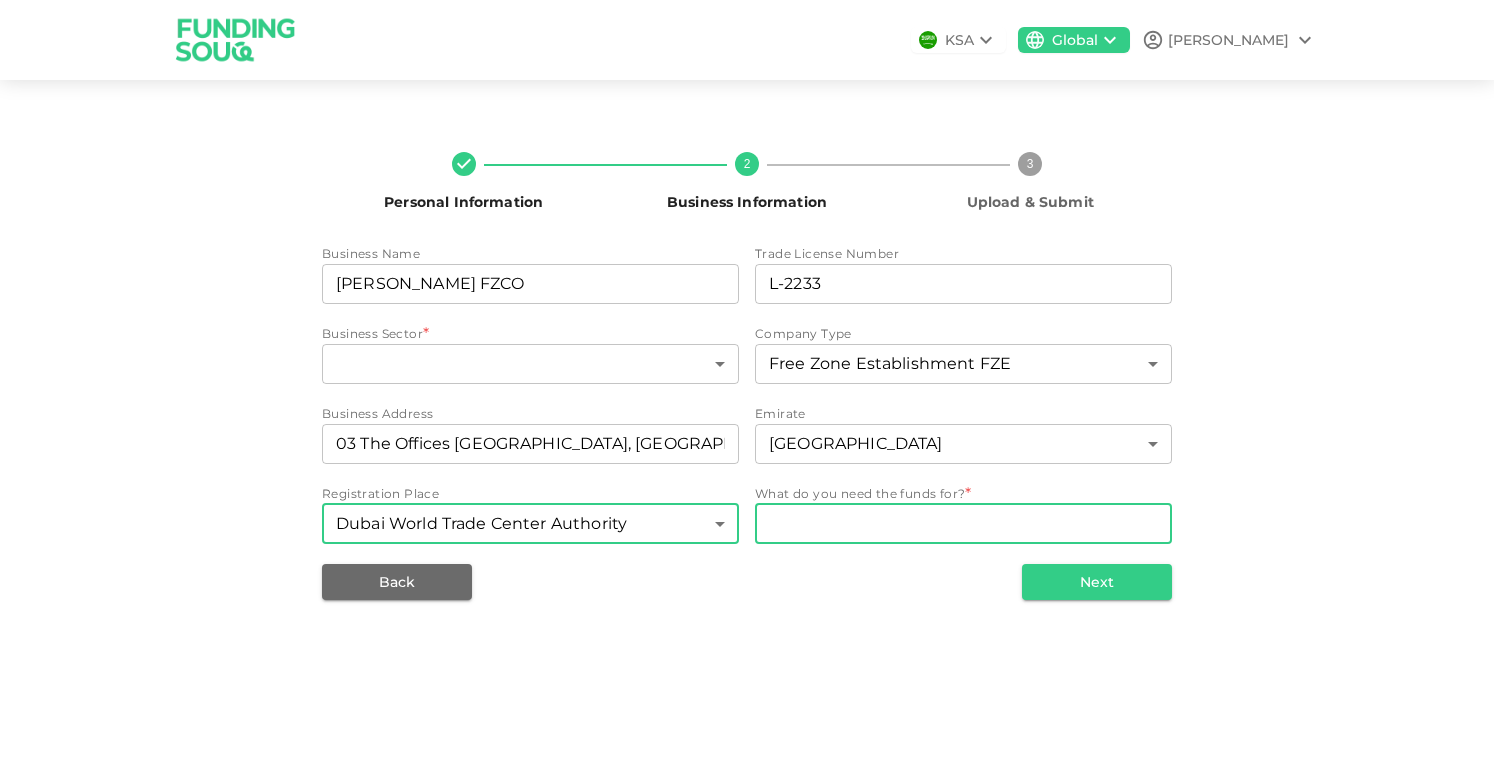 click on "WhatDoYouNeedFundsFor" at bounding box center [963, 523] 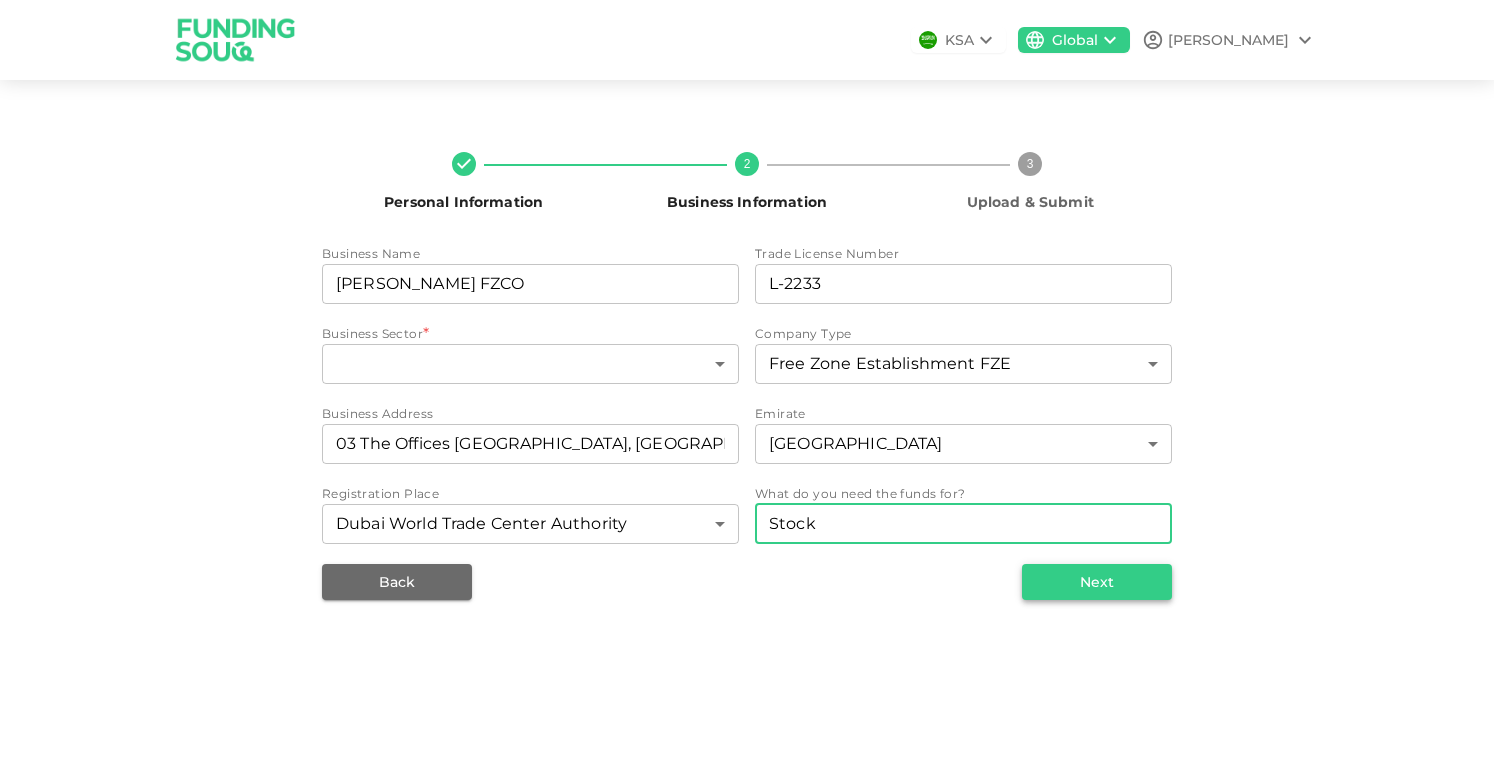 type on "Stock" 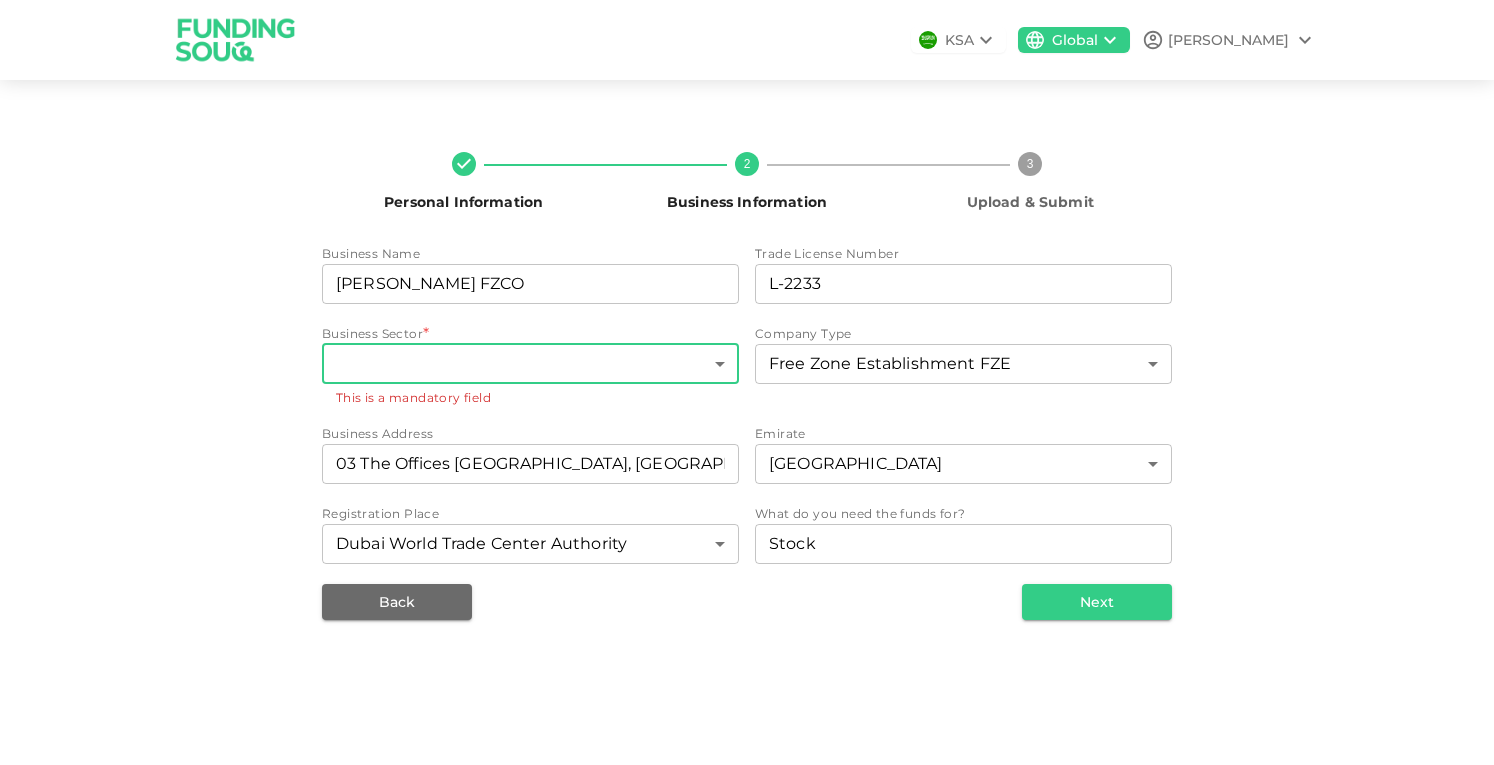 click on "KSA Global [PERSON_NAME] Personal Information 2 Business Information 3 Upload & Submit   Business Name businessName [PERSON_NAME] FZCO businessName   Trade License Number tradeLicenseNumber L-2233 tradeLicenseNumber   Business Sector * ​ ​ This is a mandatory field   Company Type Free Zone Establishment FZE 2 ​   Business Address businessAddress 03 The Offices [GEOGRAPHIC_DATA] businessAddress   [GEOGRAPHIC_DATA] 3 ​   Registration Place [GEOGRAPHIC_DATA] Authority 72 ​   What do you need the funds for? WhatDoYouNeedFundsFor Stock x WhatDoYouNeedFundsFor Back Next" at bounding box center (747, 382) 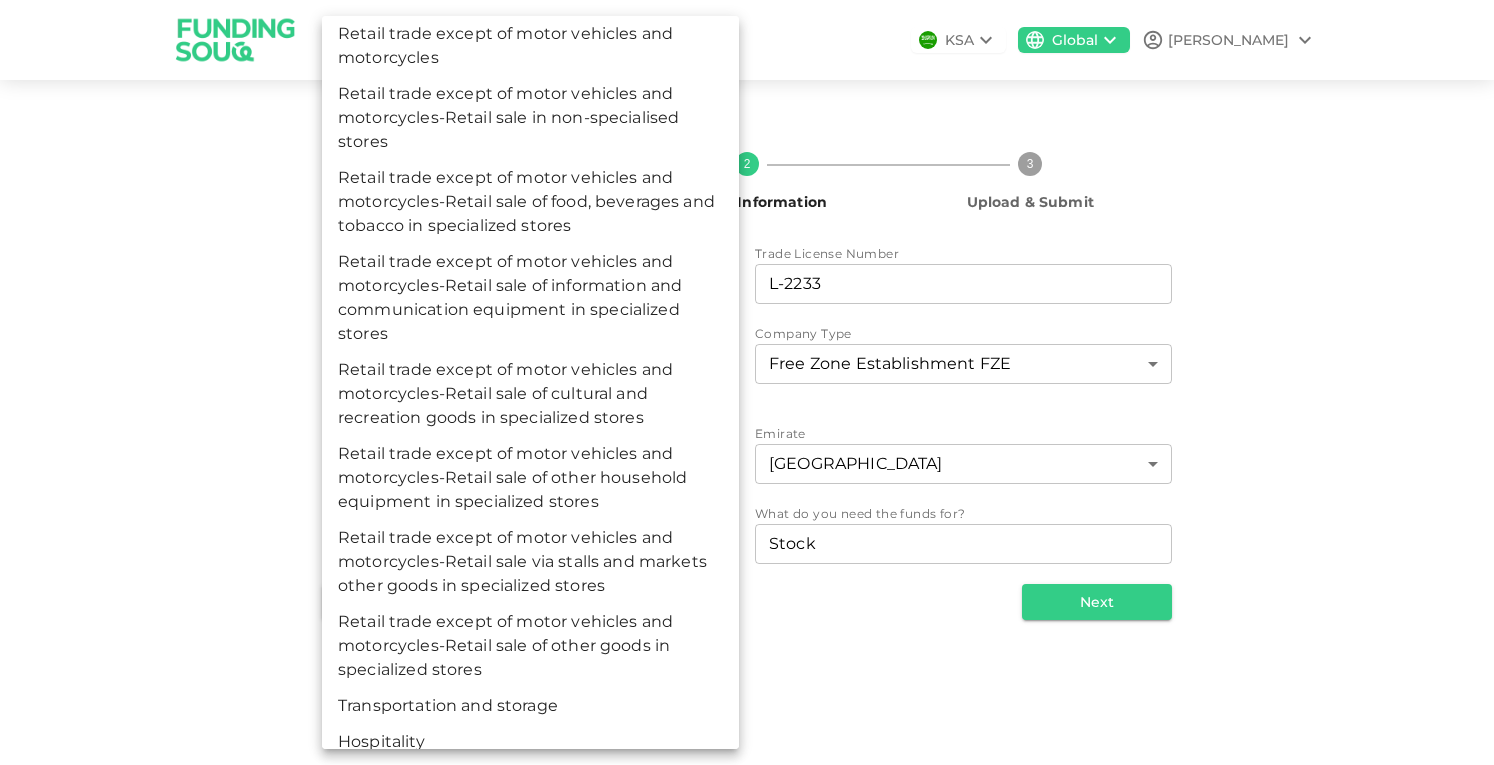 scroll, scrollTop: 9348, scrollLeft: 0, axis: vertical 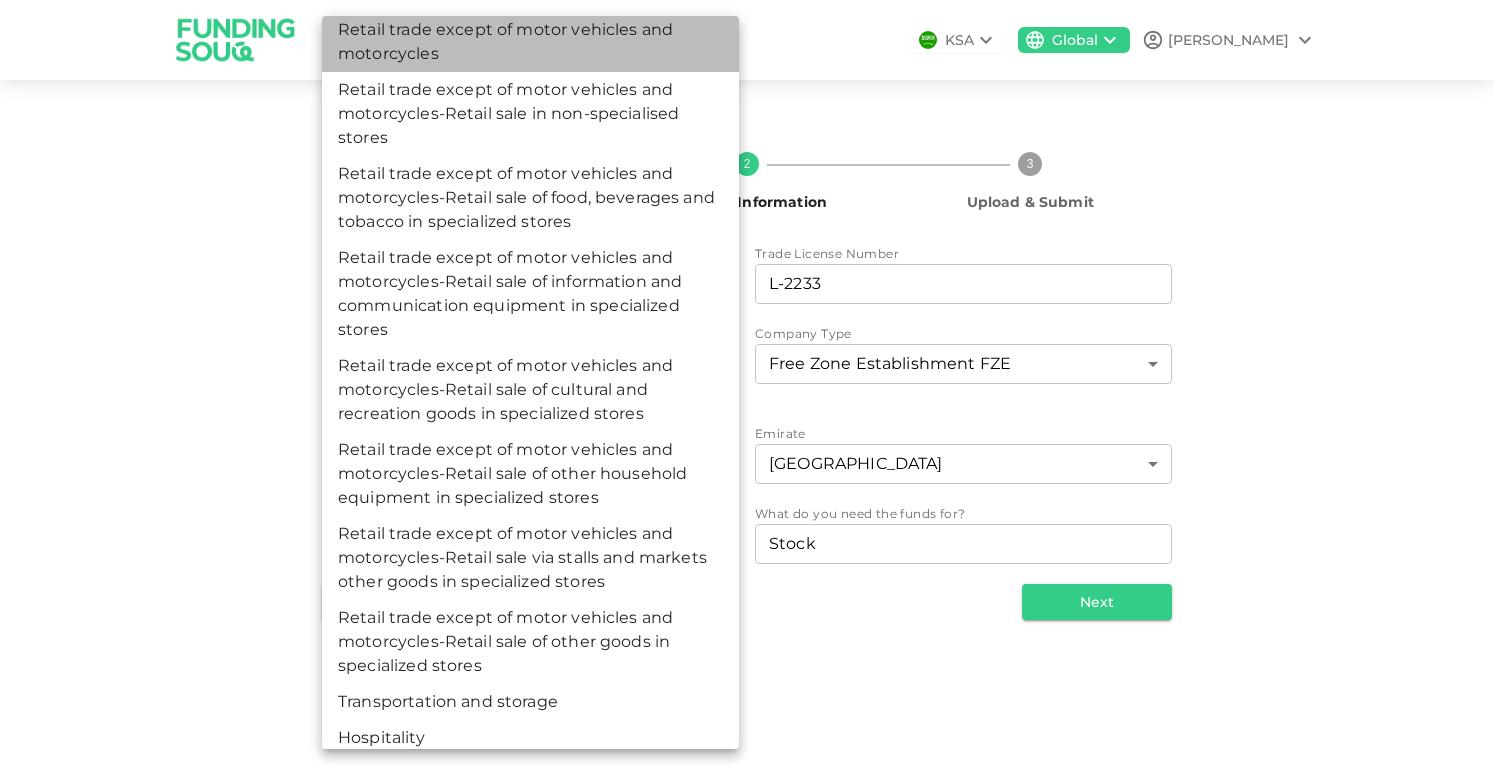 click on "Retail trade except of motor vehicles and motorcycles" at bounding box center (530, 42) 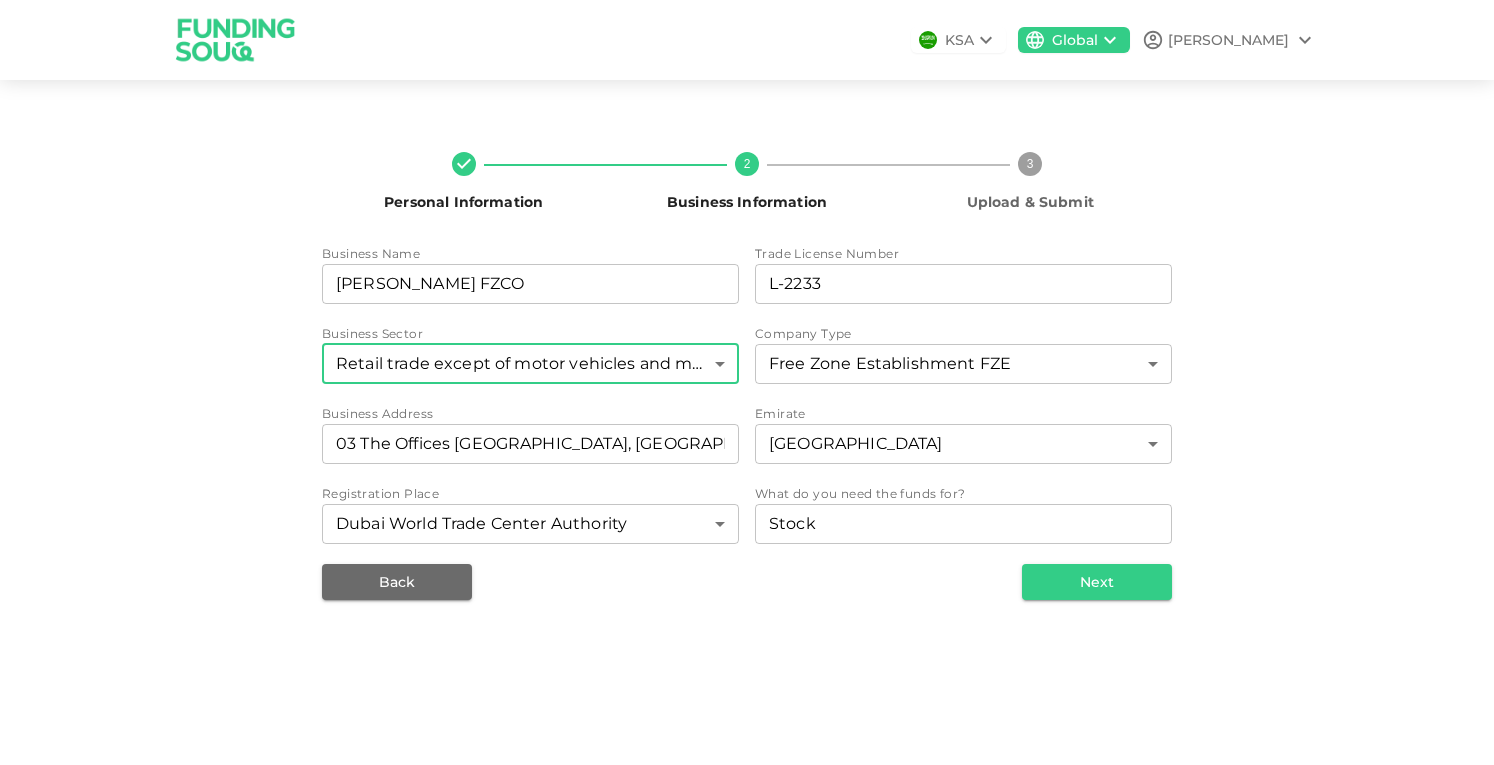 click on "KSA Global [PERSON_NAME] Personal Information 2 Business Information 3 Upload & Submit   Business Name businessName [PERSON_NAME] FZCO businessName   Trade License Number tradeLicenseNumber L-2233 tradeLicenseNumber   Business Sector Retail trade except of motor vehicles and motorcycles 151 ​   Company Type Free Zone Establishment FZE 2 ​   Business Address businessAddress 03 The Offices [GEOGRAPHIC_DATA] businessAddress   [GEOGRAPHIC_DATA] 3 ​   Registration Place Dubai World Trade Center Authority 72 ​   What do you need the funds for? WhatDoYouNeedFundsFor Stock x WhatDoYouNeedFundsFor Back Next" at bounding box center [747, 382] 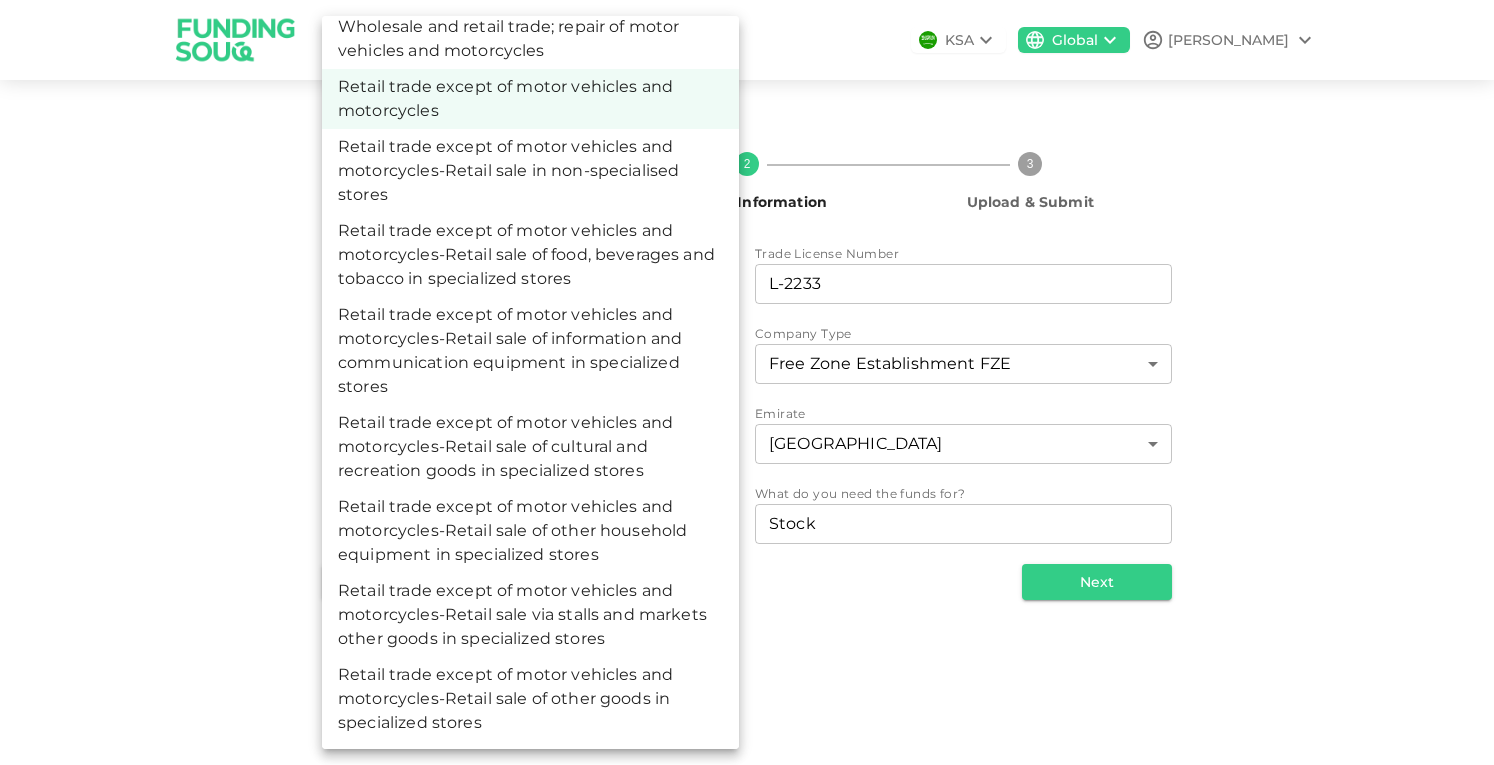 scroll, scrollTop: 2042, scrollLeft: 0, axis: vertical 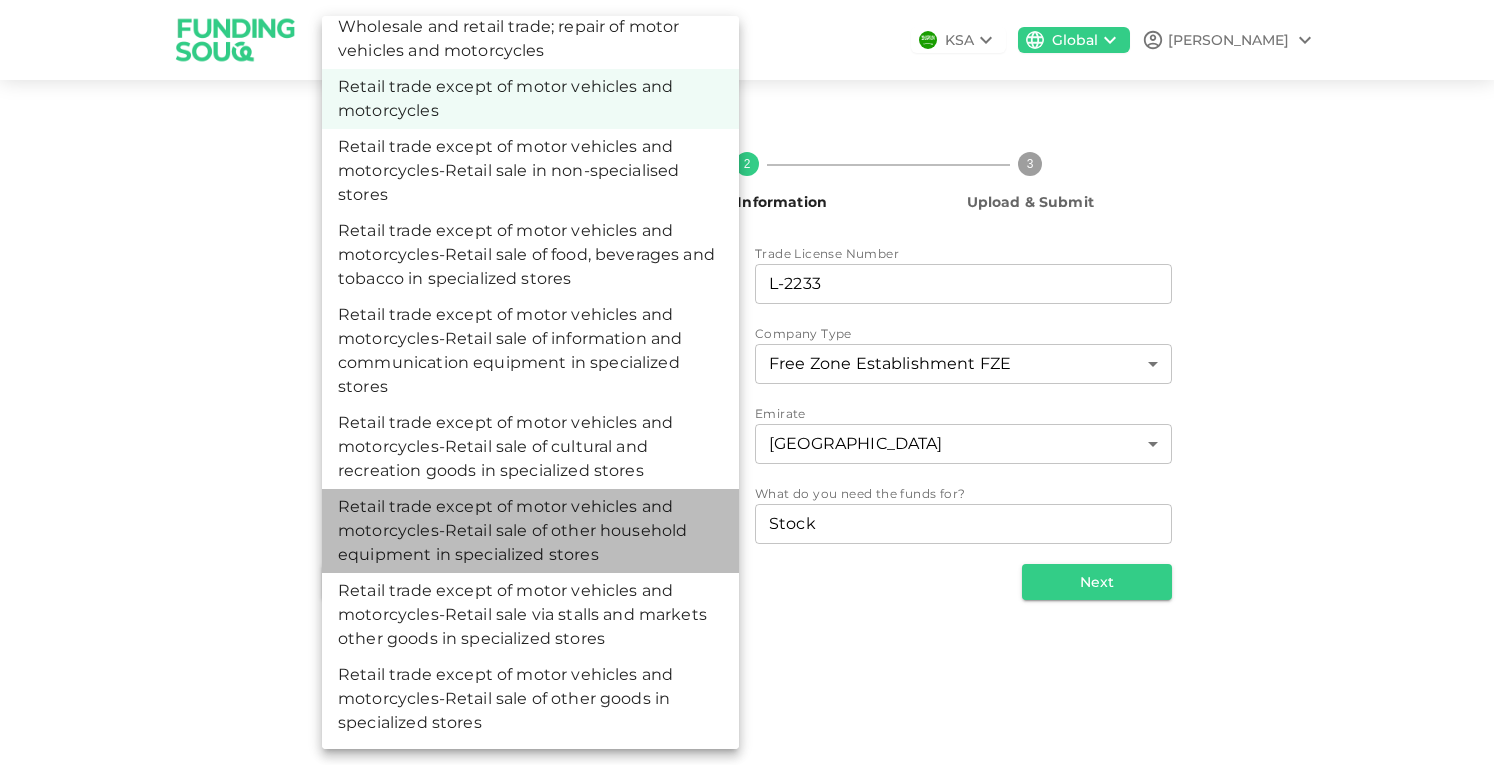click on "Retail trade except of motor vehicles and motorcycles-Retail sale of other household equipment in specialized stores" at bounding box center (530, 531) 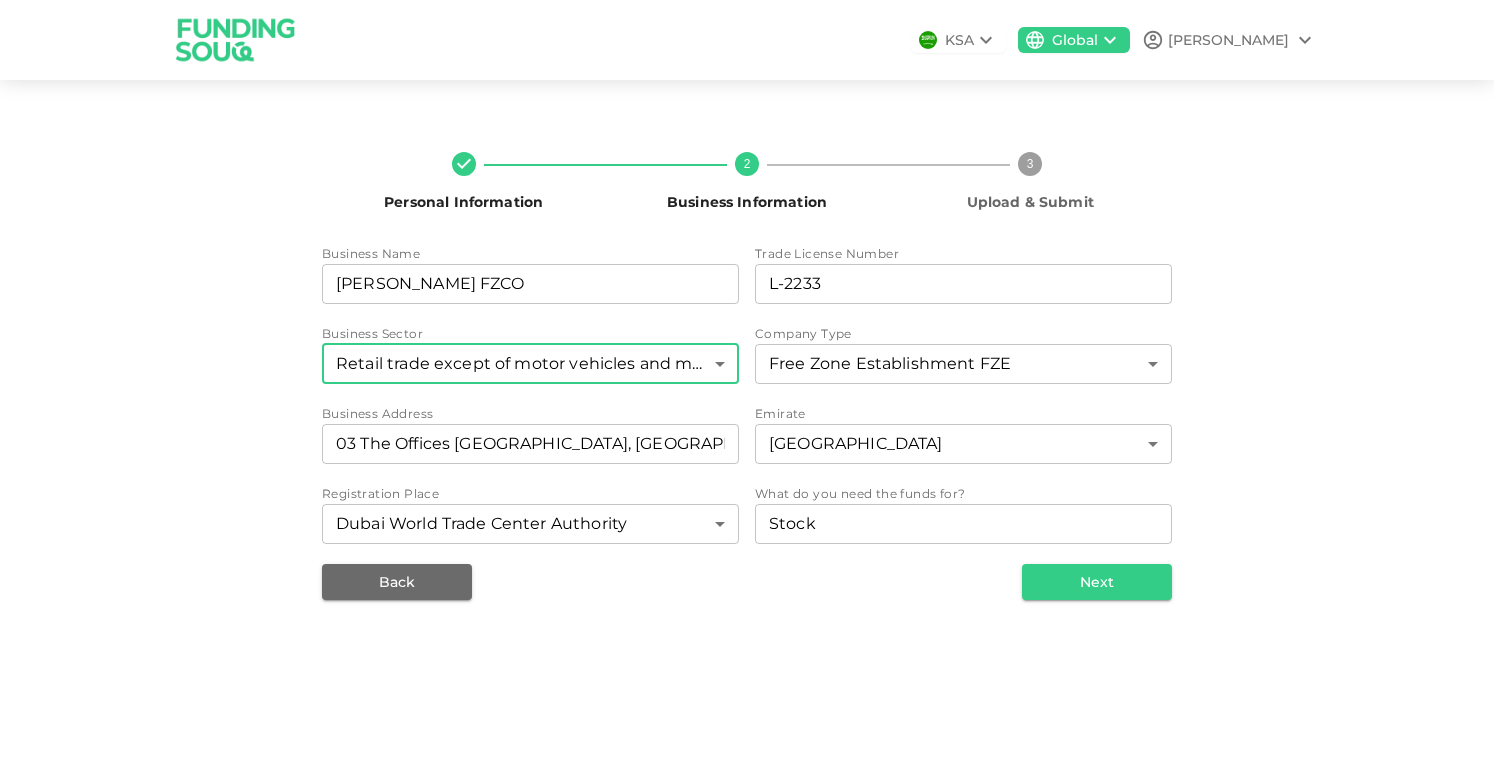 scroll, scrollTop: 1130, scrollLeft: 0, axis: vertical 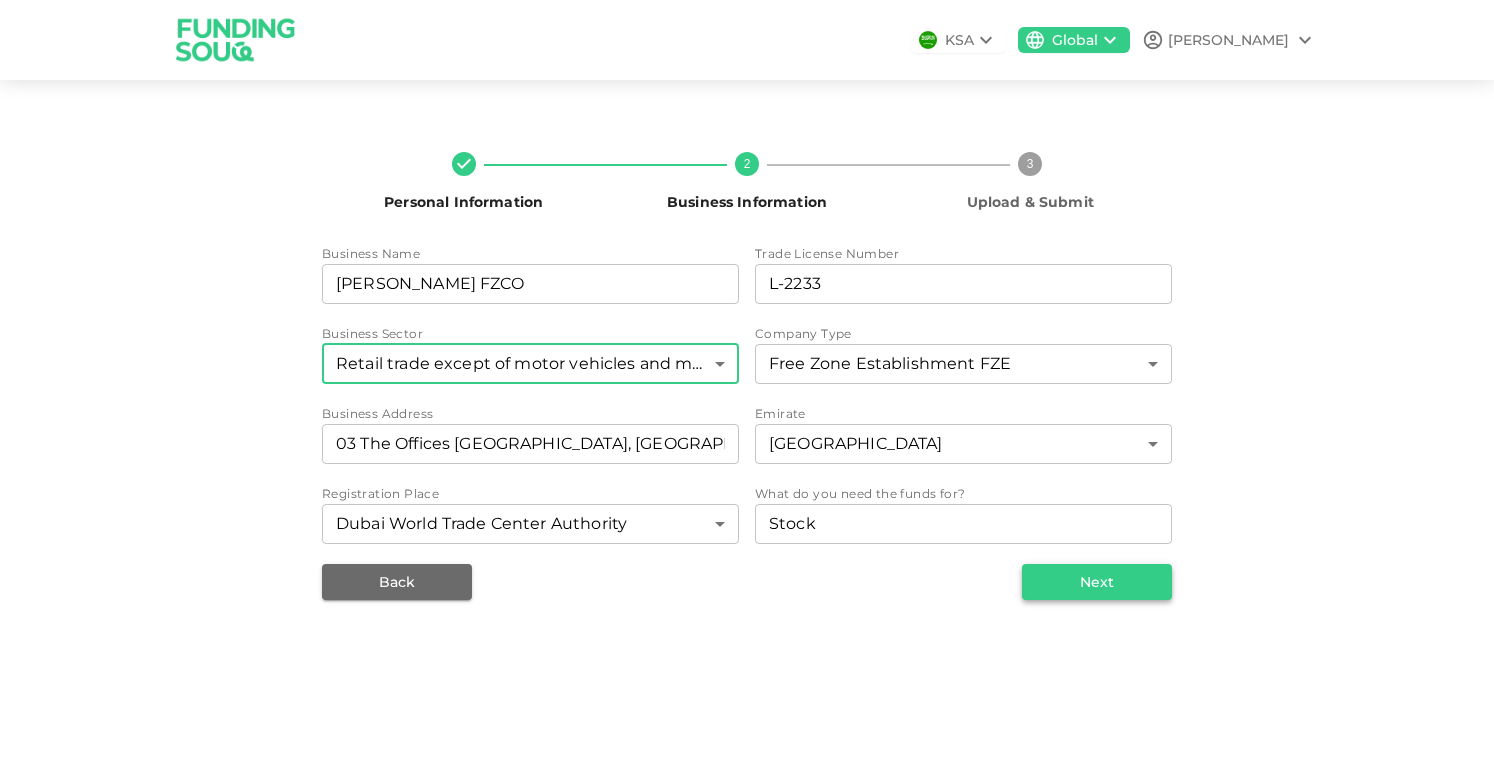 click on "Next" at bounding box center [1097, 582] 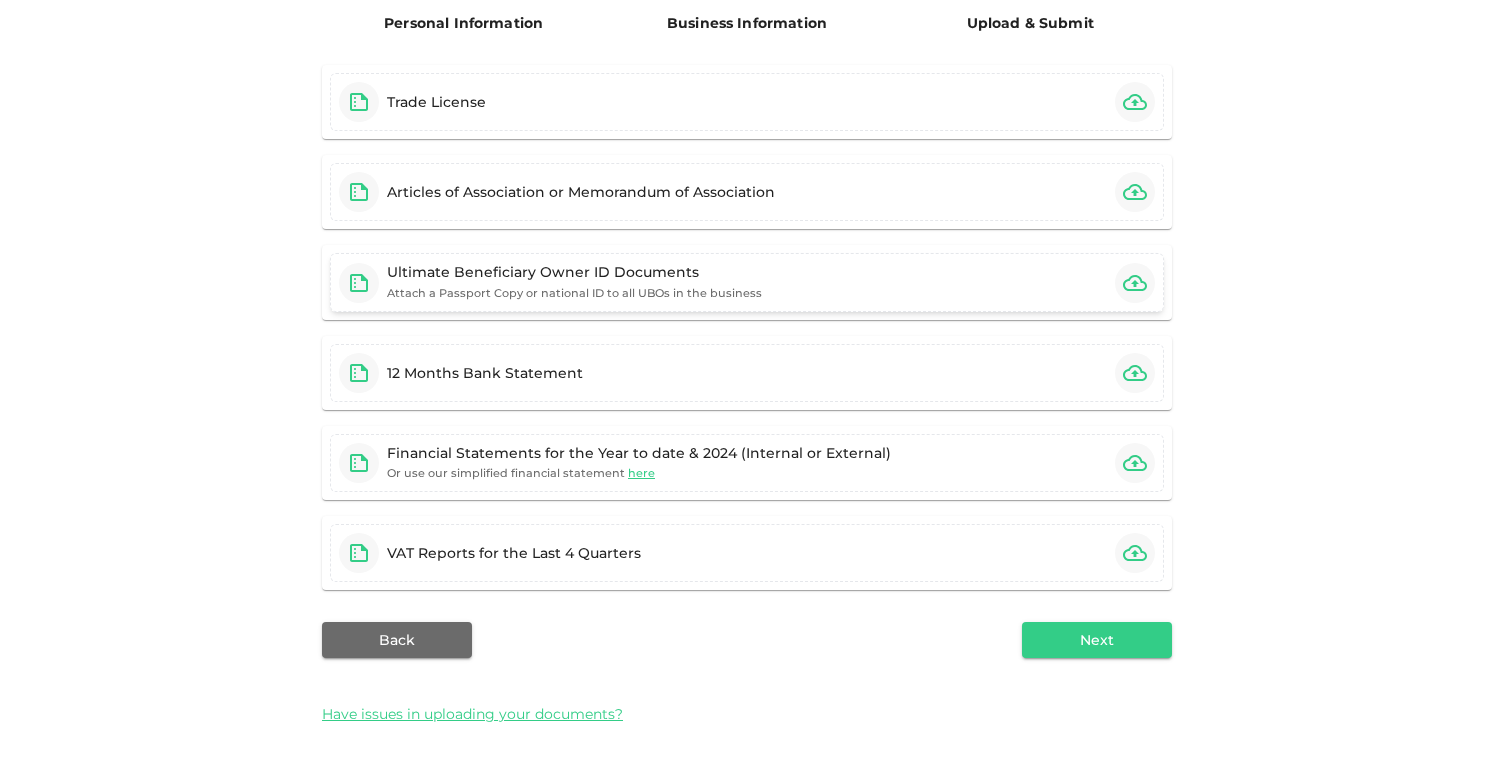 scroll, scrollTop: 0, scrollLeft: 0, axis: both 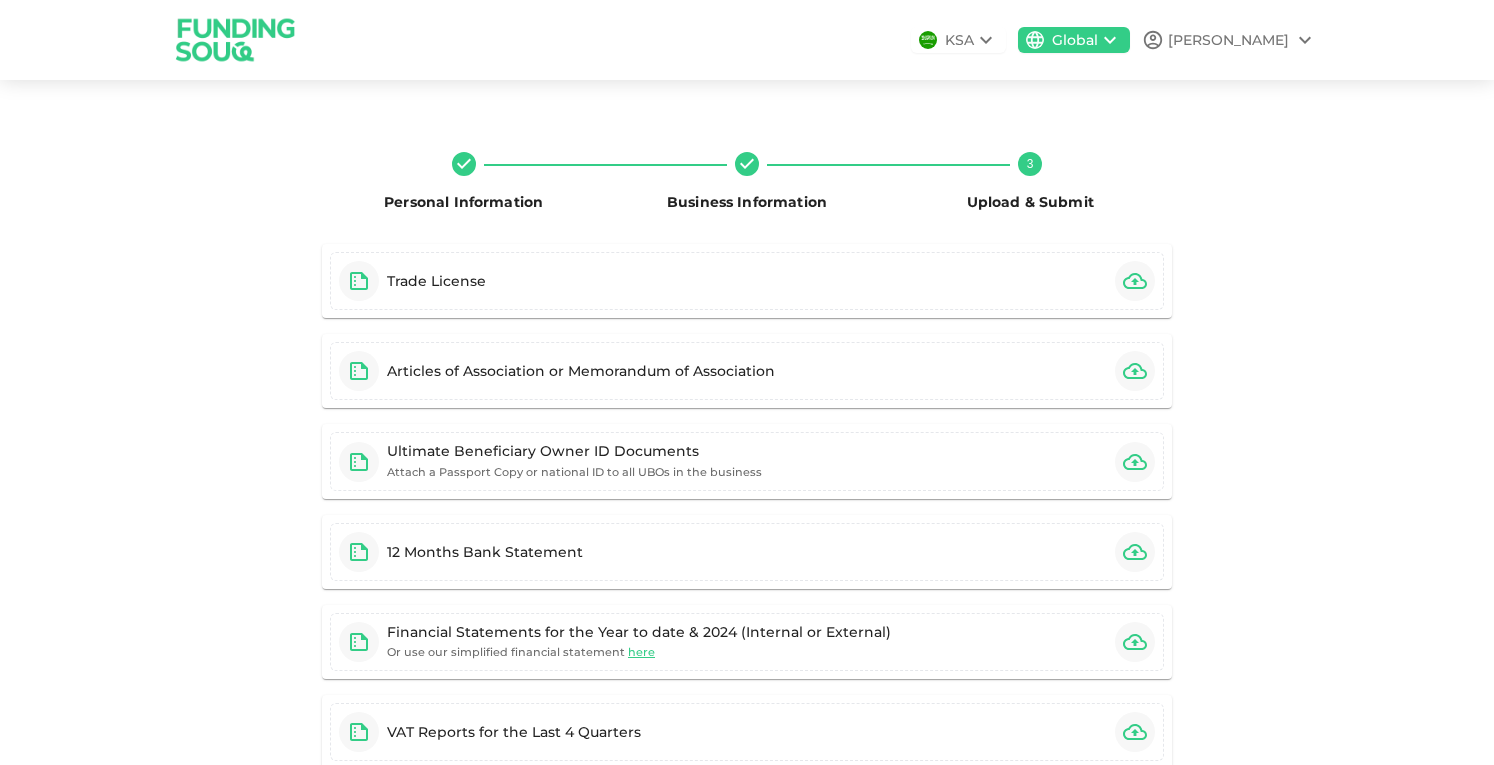 click 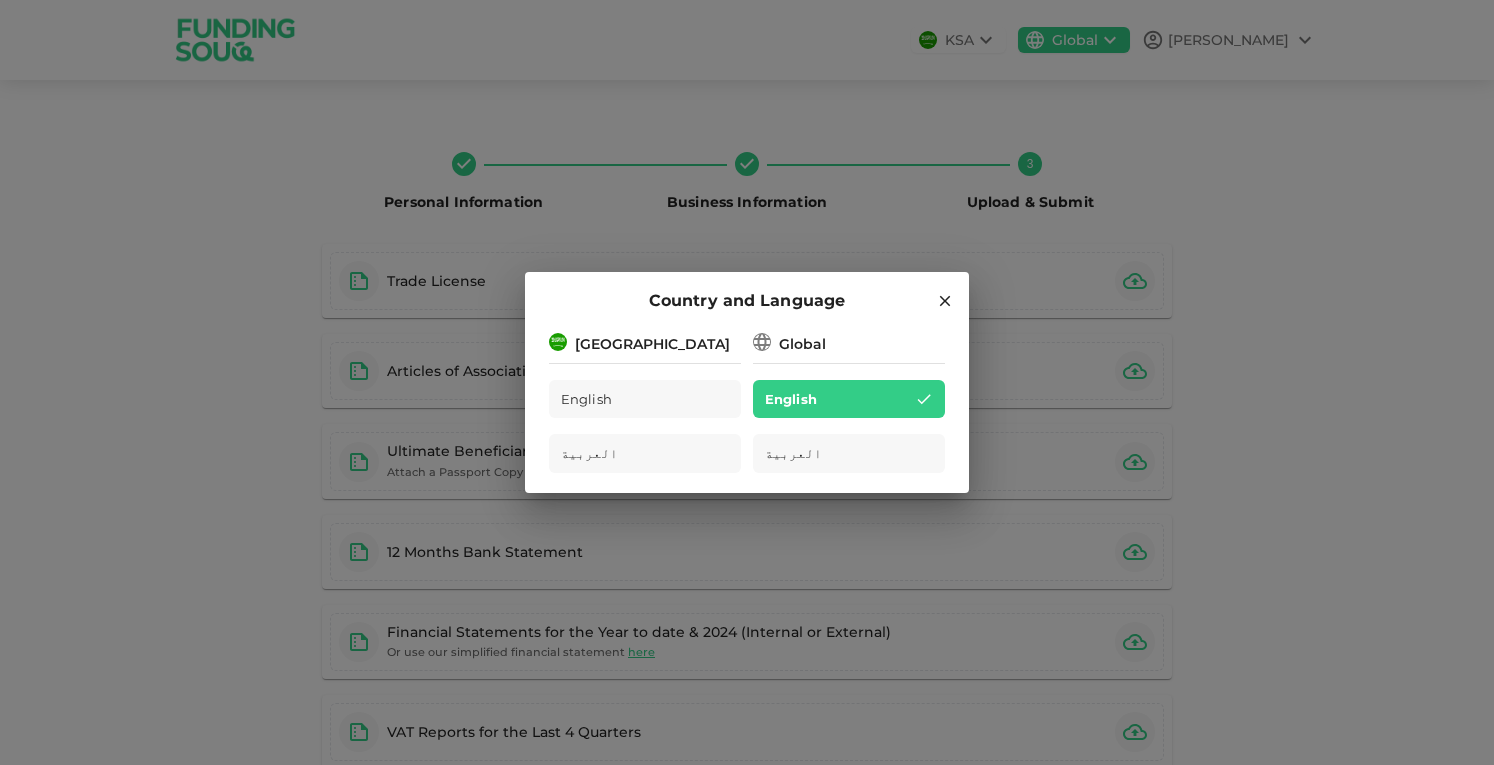 click on "Country and Language" at bounding box center (747, 301) 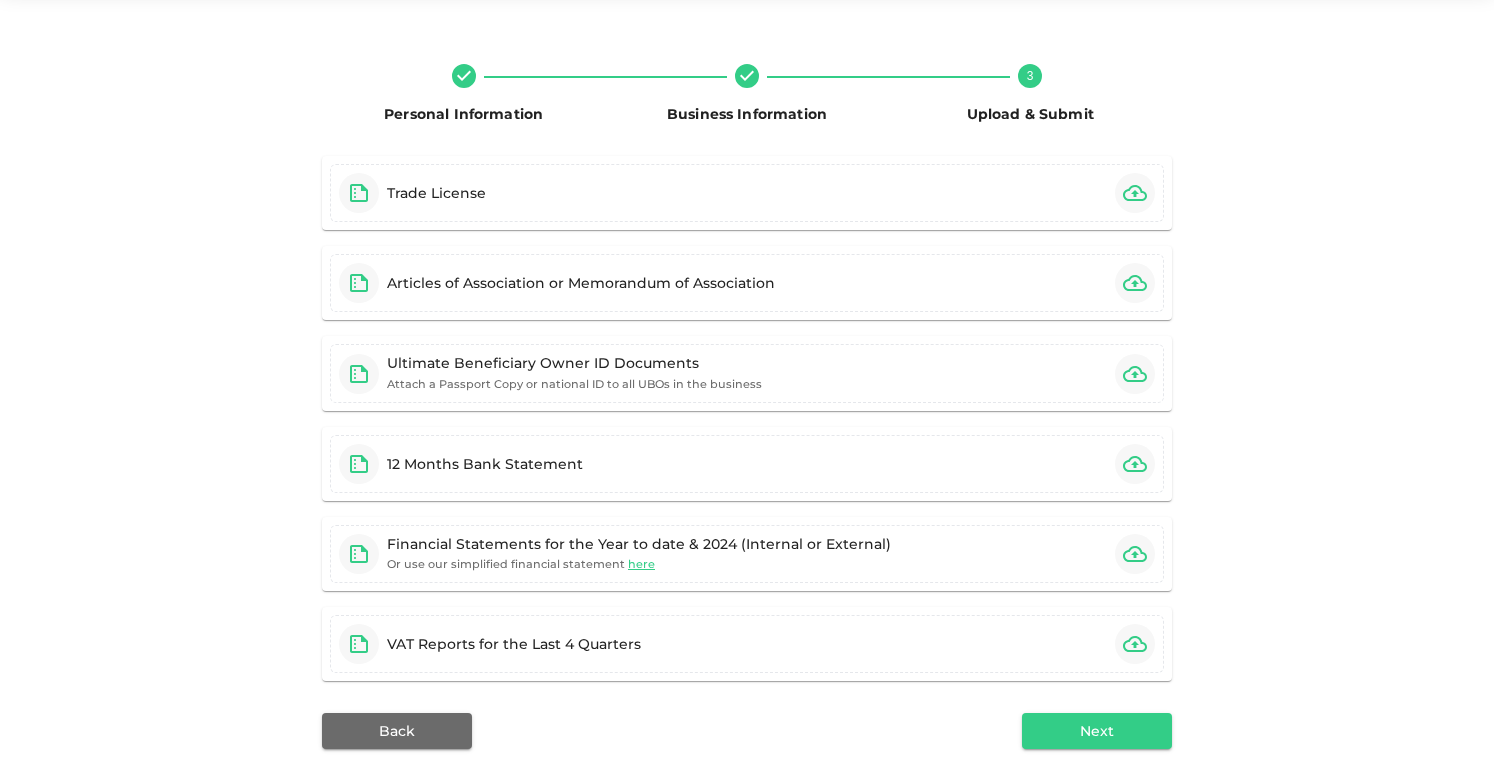 scroll, scrollTop: 0, scrollLeft: 0, axis: both 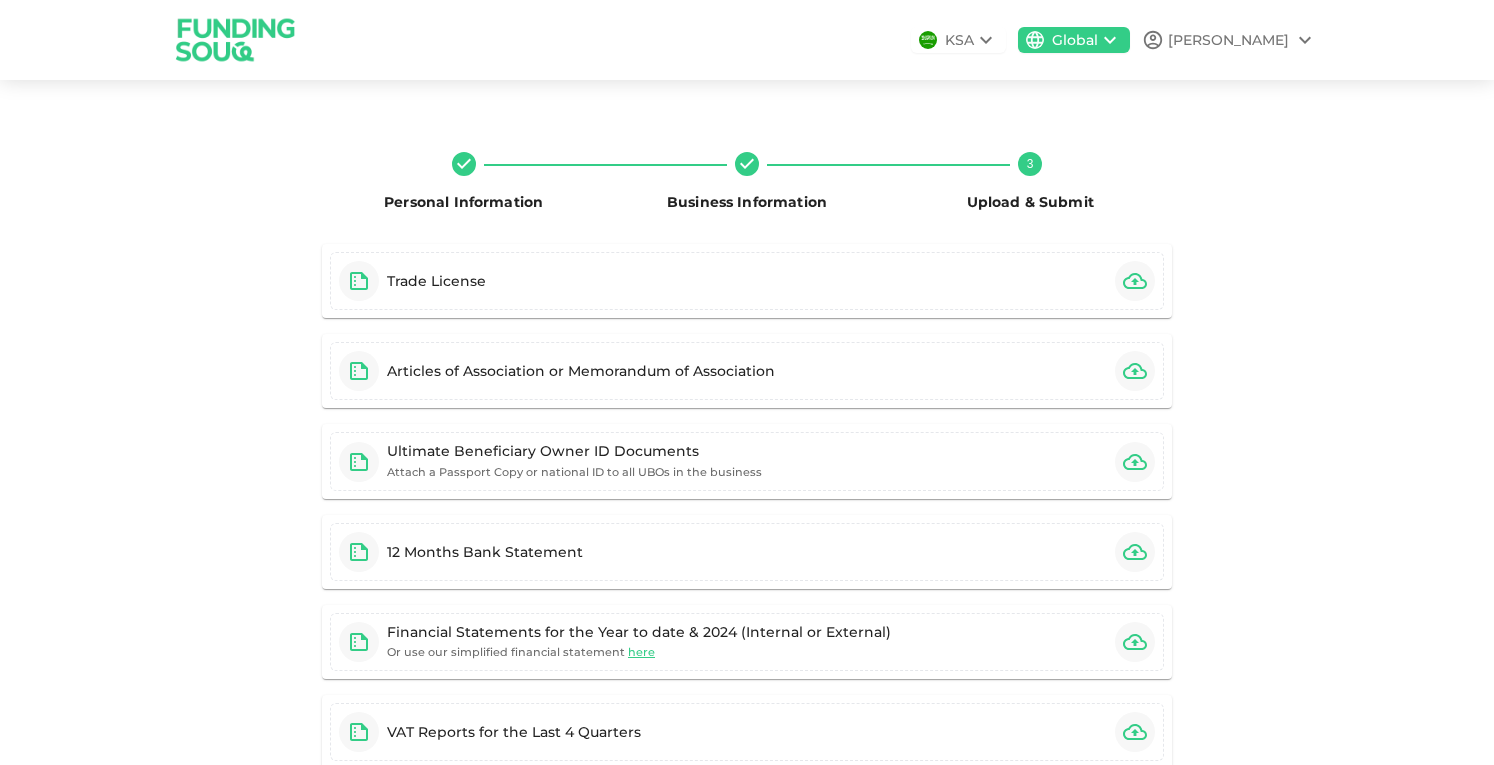 click on "KSA Global [PERSON_NAME]" at bounding box center [747, 39] 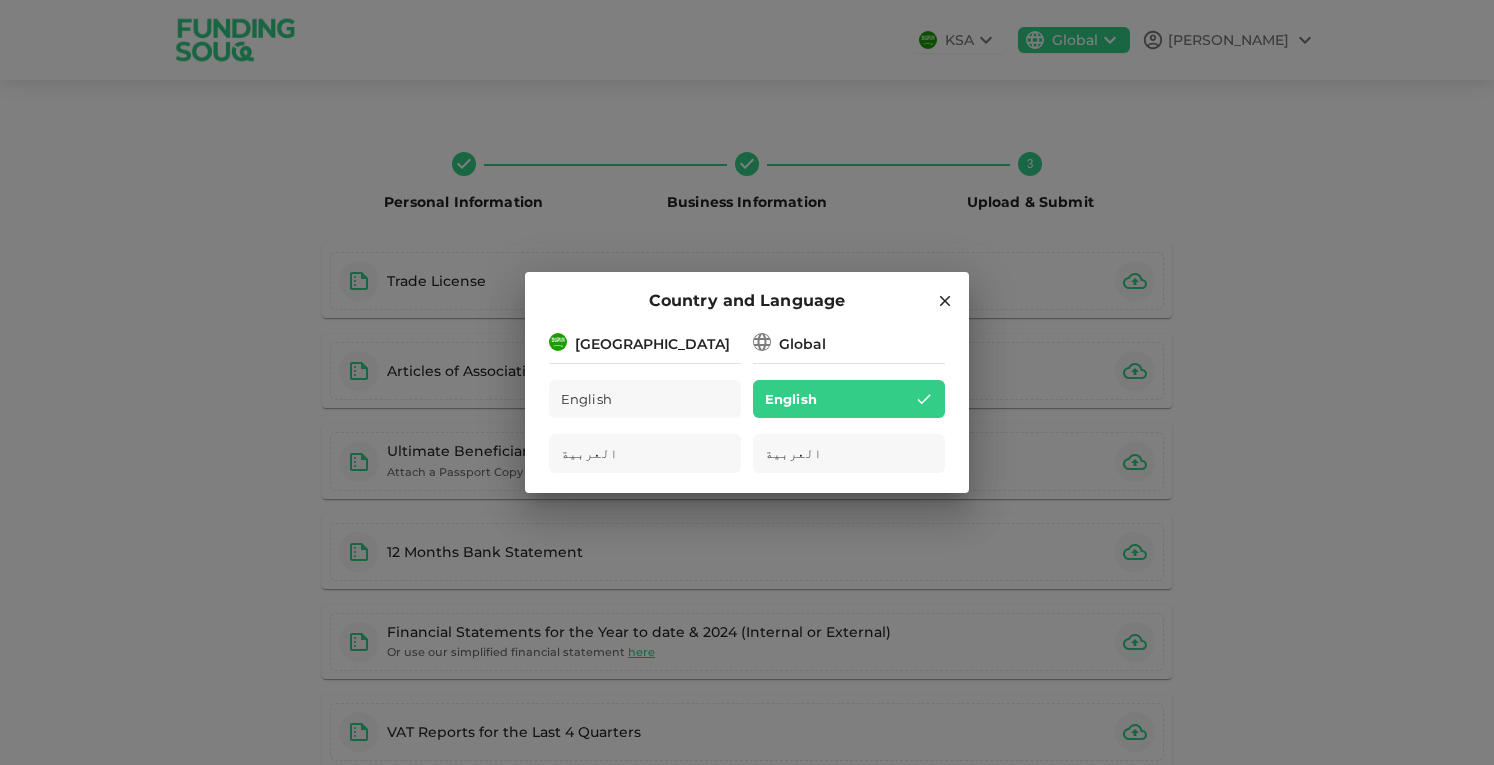 click on "[GEOGRAPHIC_DATA]" at bounding box center (652, 344) 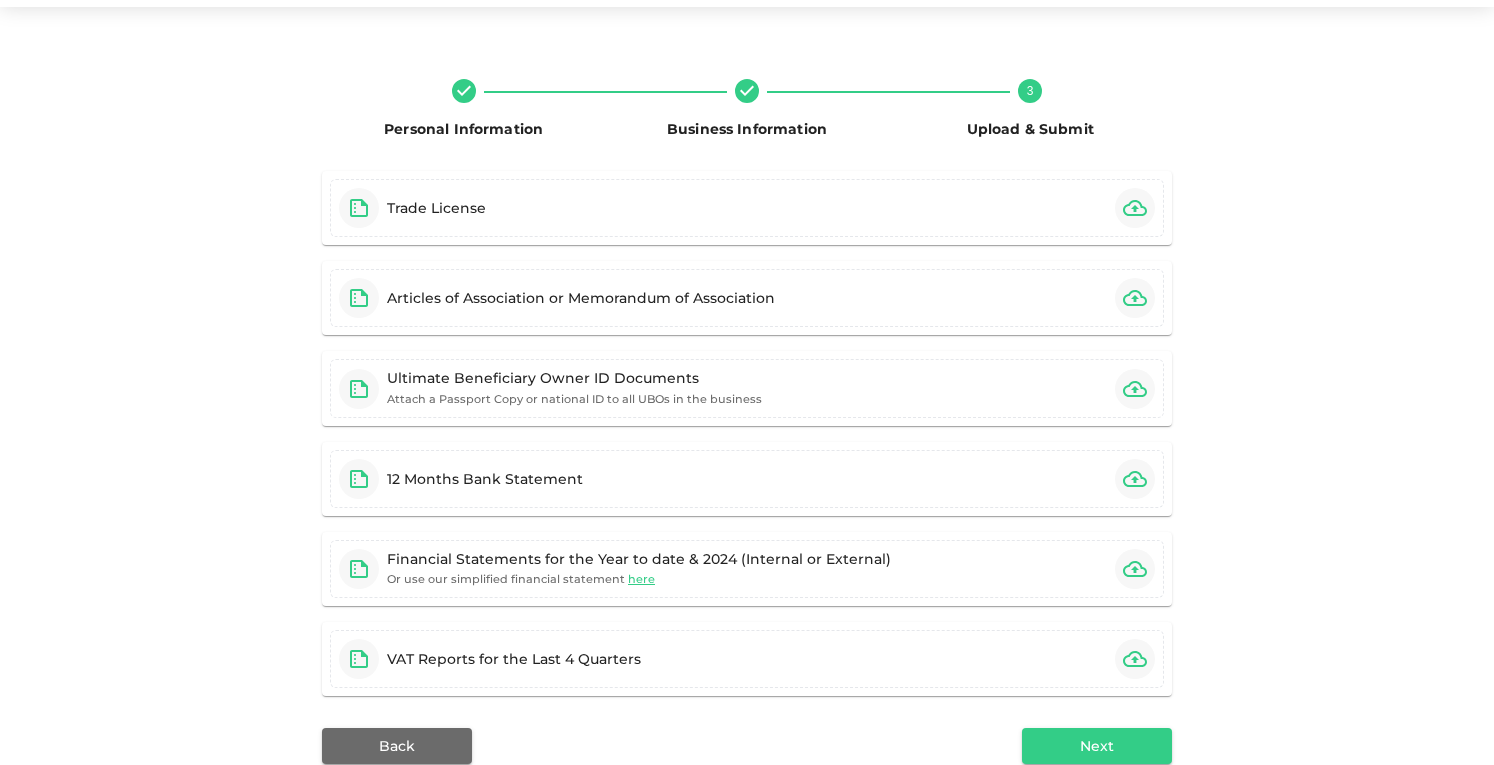 scroll, scrollTop: 64, scrollLeft: 0, axis: vertical 